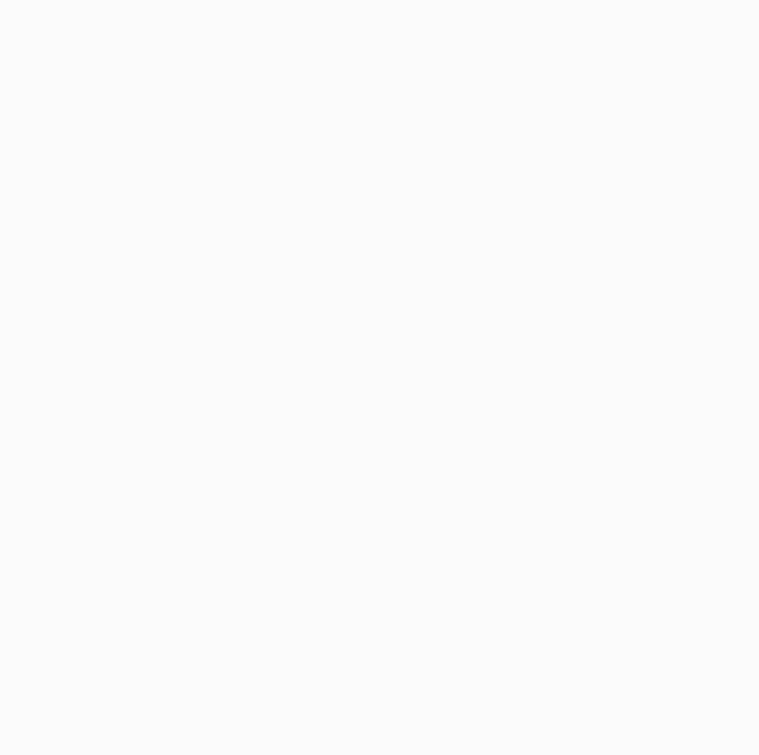 scroll, scrollTop: 0, scrollLeft: 0, axis: both 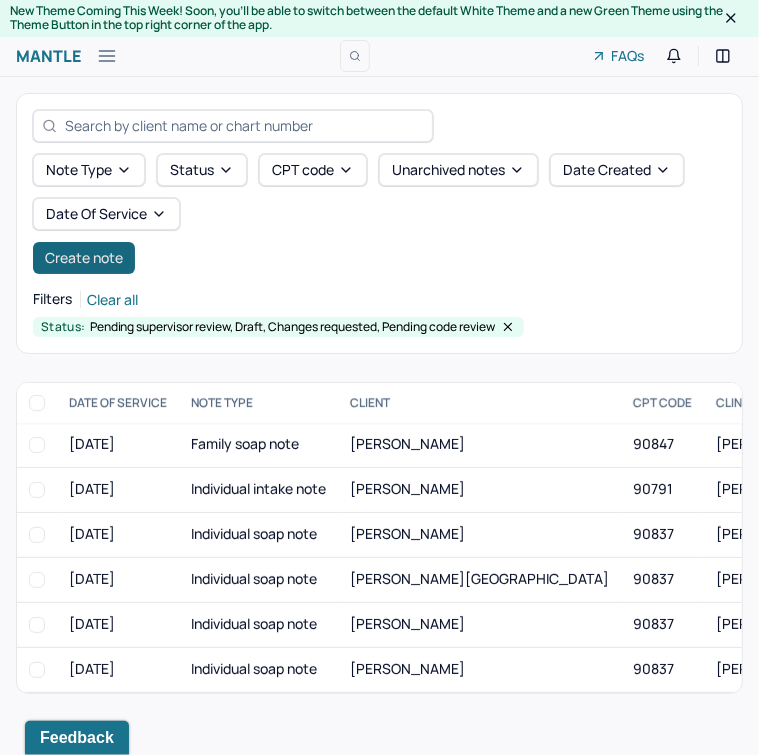 click on "Create note" at bounding box center [84, 258] 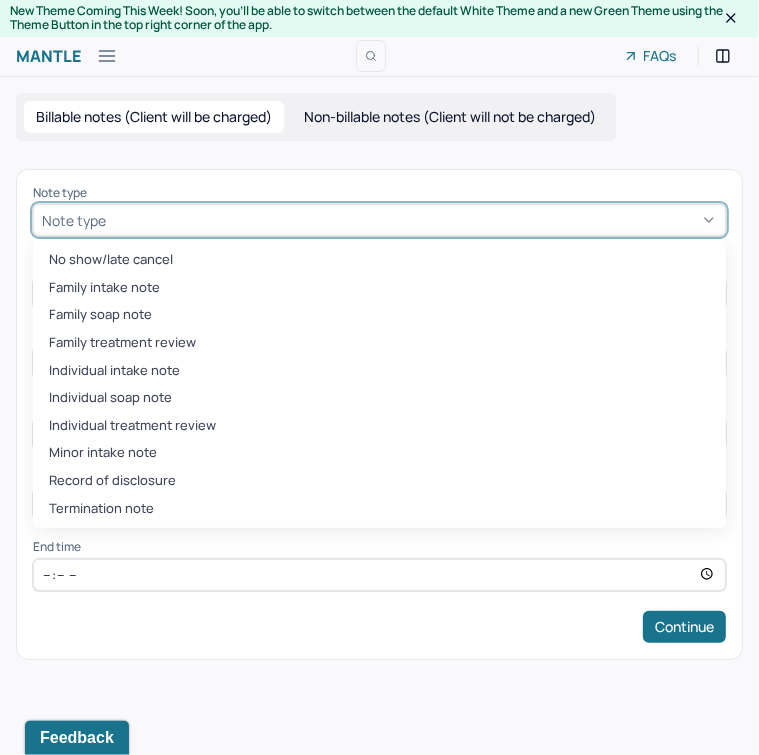 click at bounding box center (413, 220) 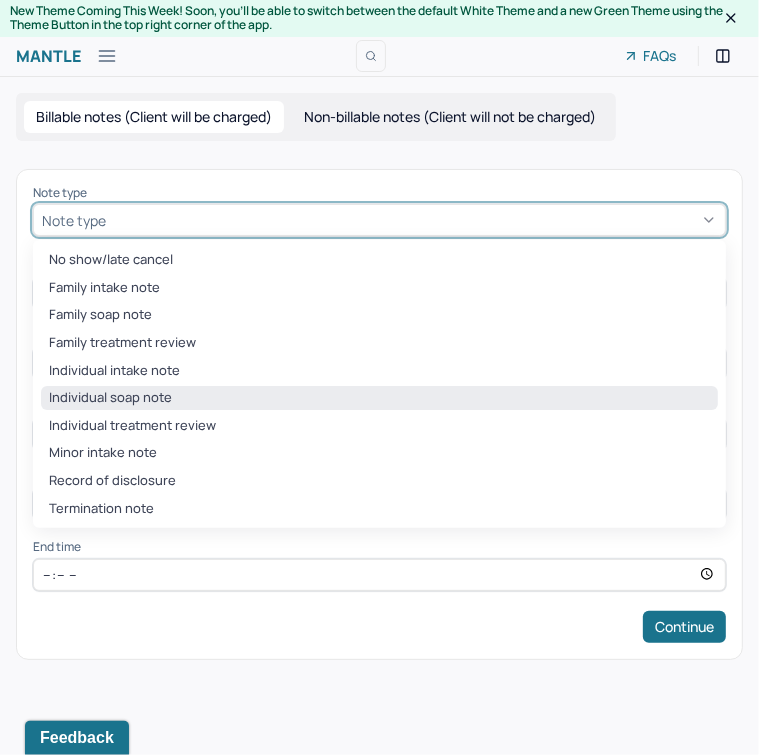 click on "Individual soap note" at bounding box center [379, 398] 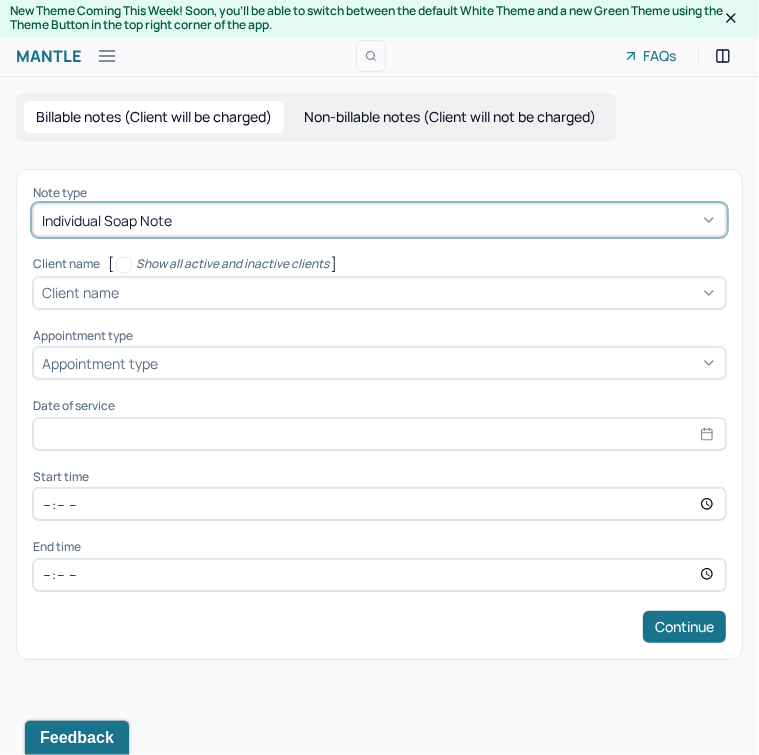 click at bounding box center (420, 292) 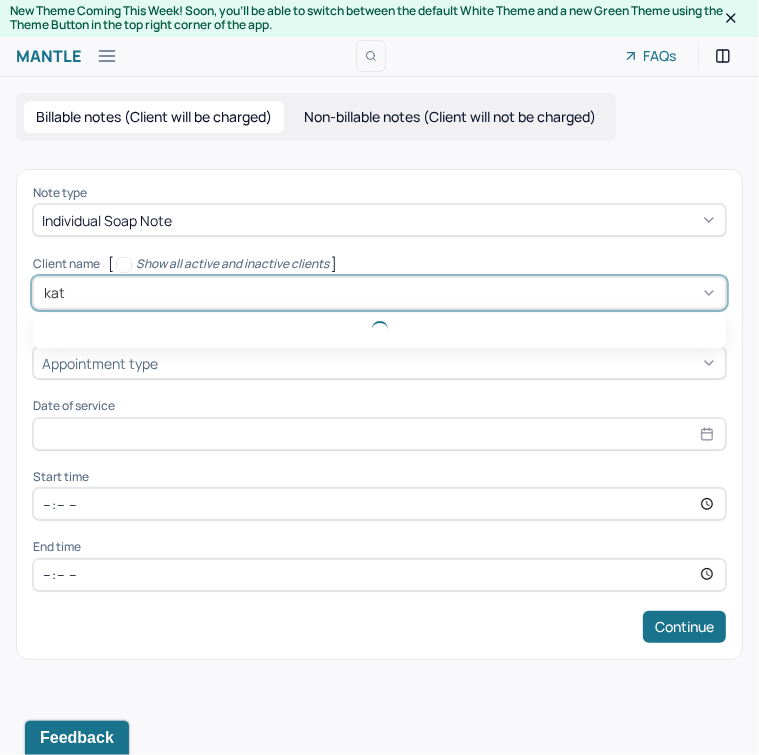 type on "[PERSON_NAME]" 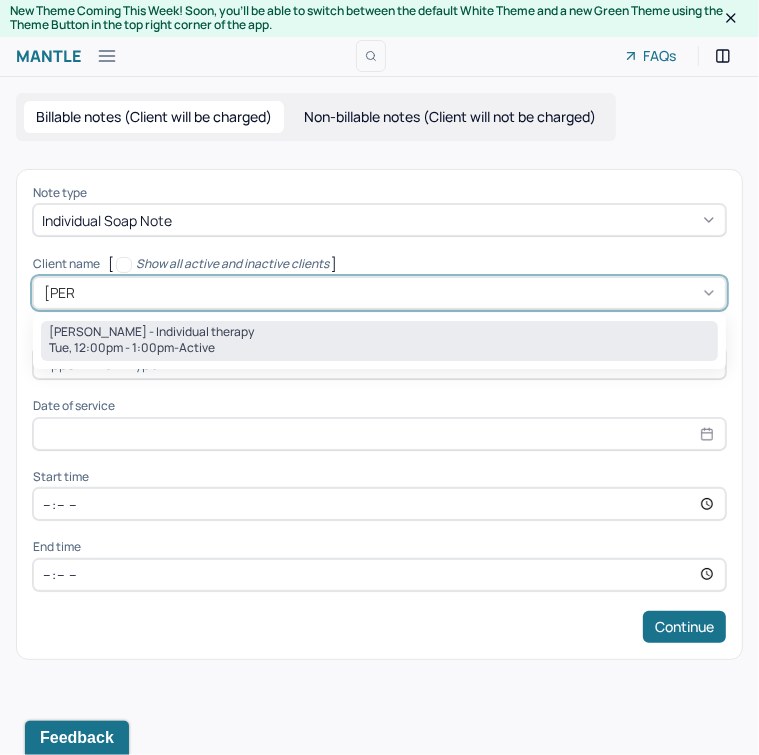 click on "[PERSON_NAME] - Individual therapy" at bounding box center (151, 332) 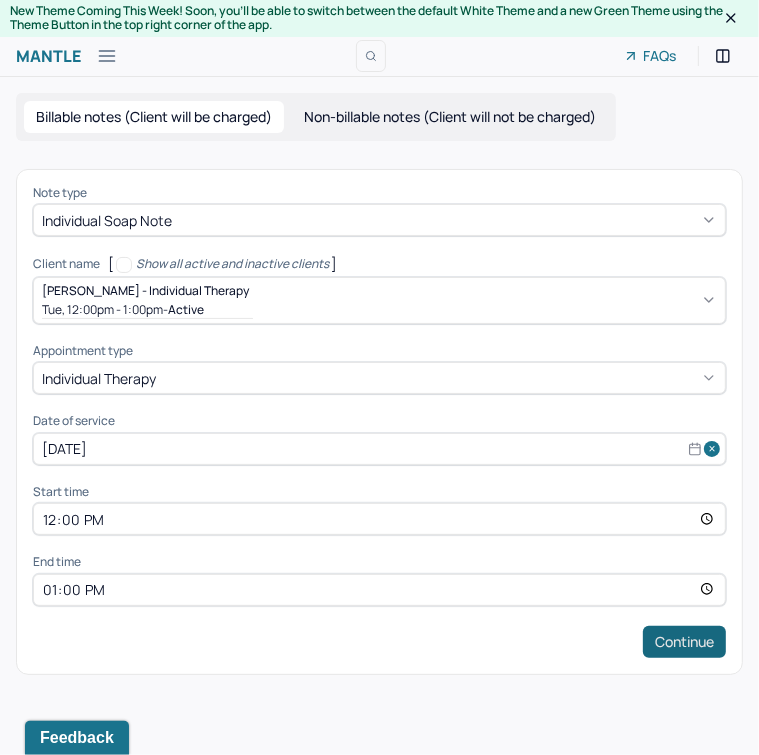 click on "Continue" at bounding box center [684, 642] 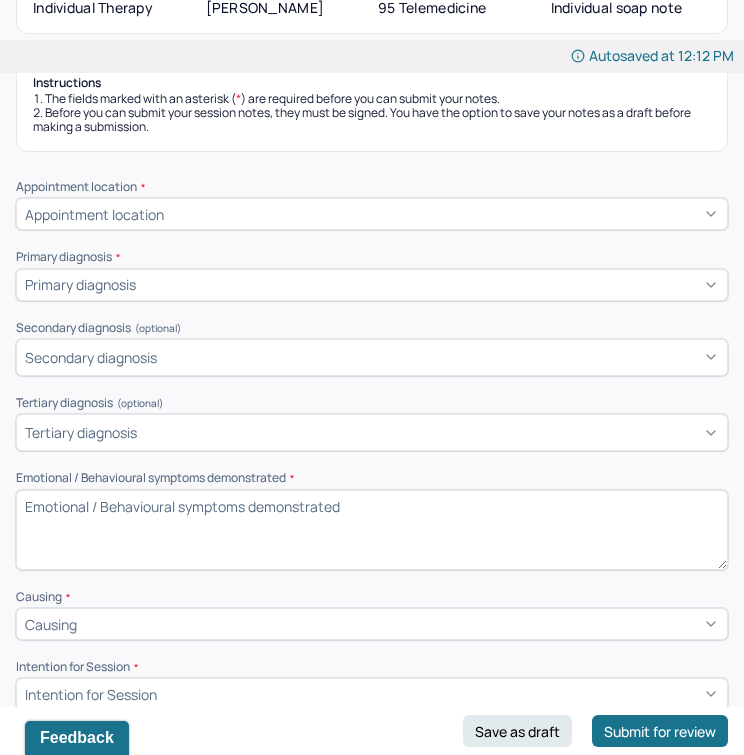 scroll, scrollTop: 244, scrollLeft: 0, axis: vertical 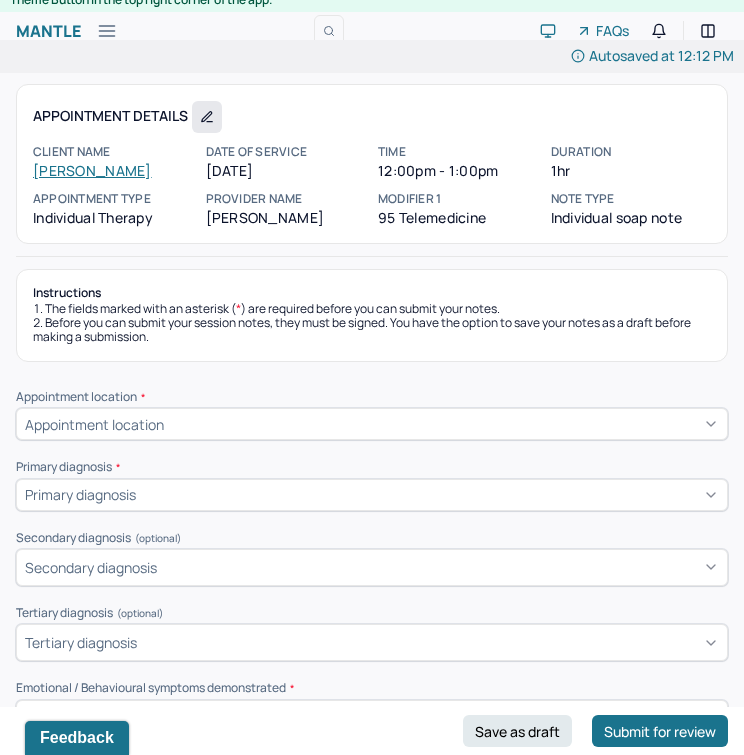 click 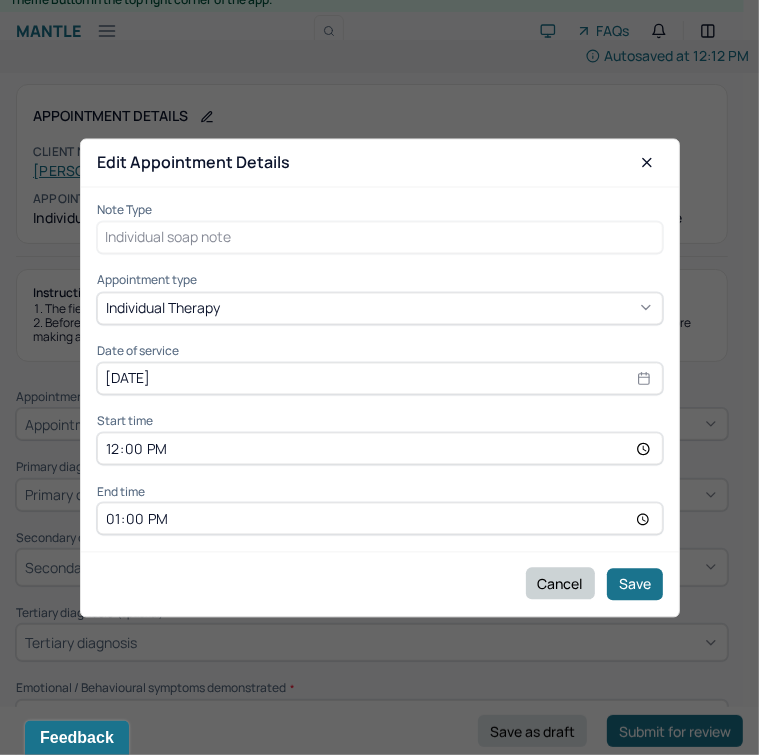 click on "Cancel" at bounding box center (560, 584) 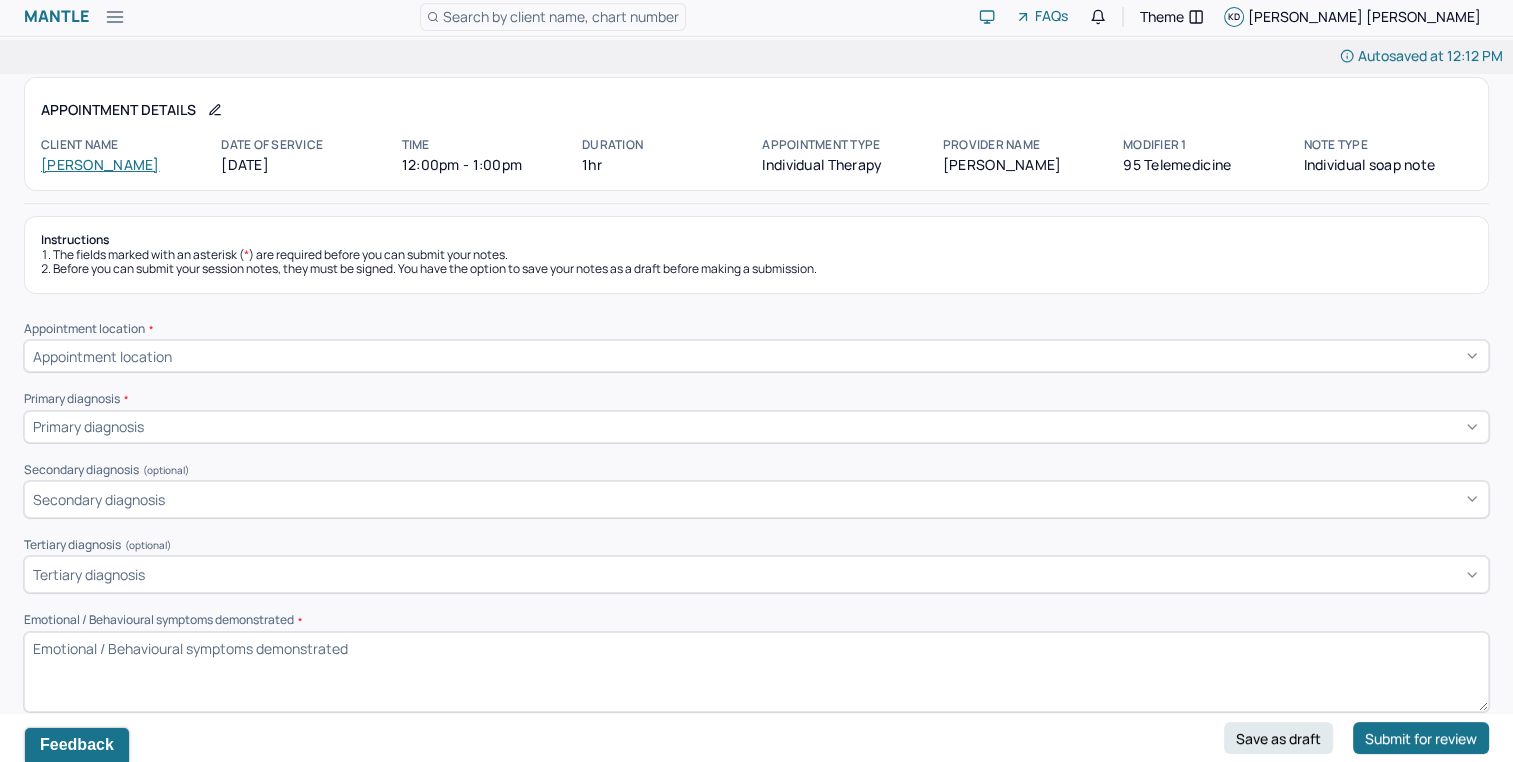 click on "[PERSON_NAME]" at bounding box center (100, 164) 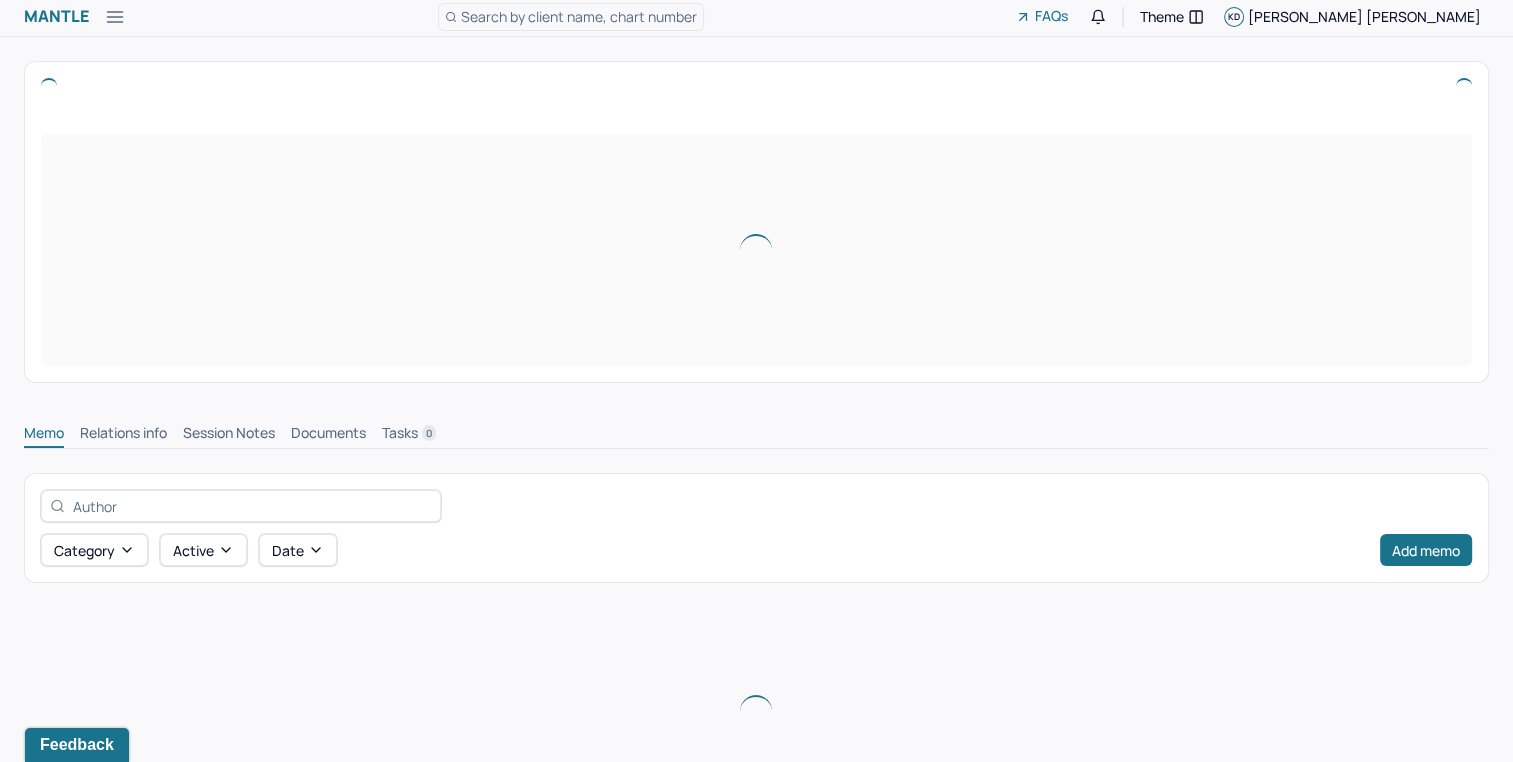 scroll, scrollTop: 0, scrollLeft: 0, axis: both 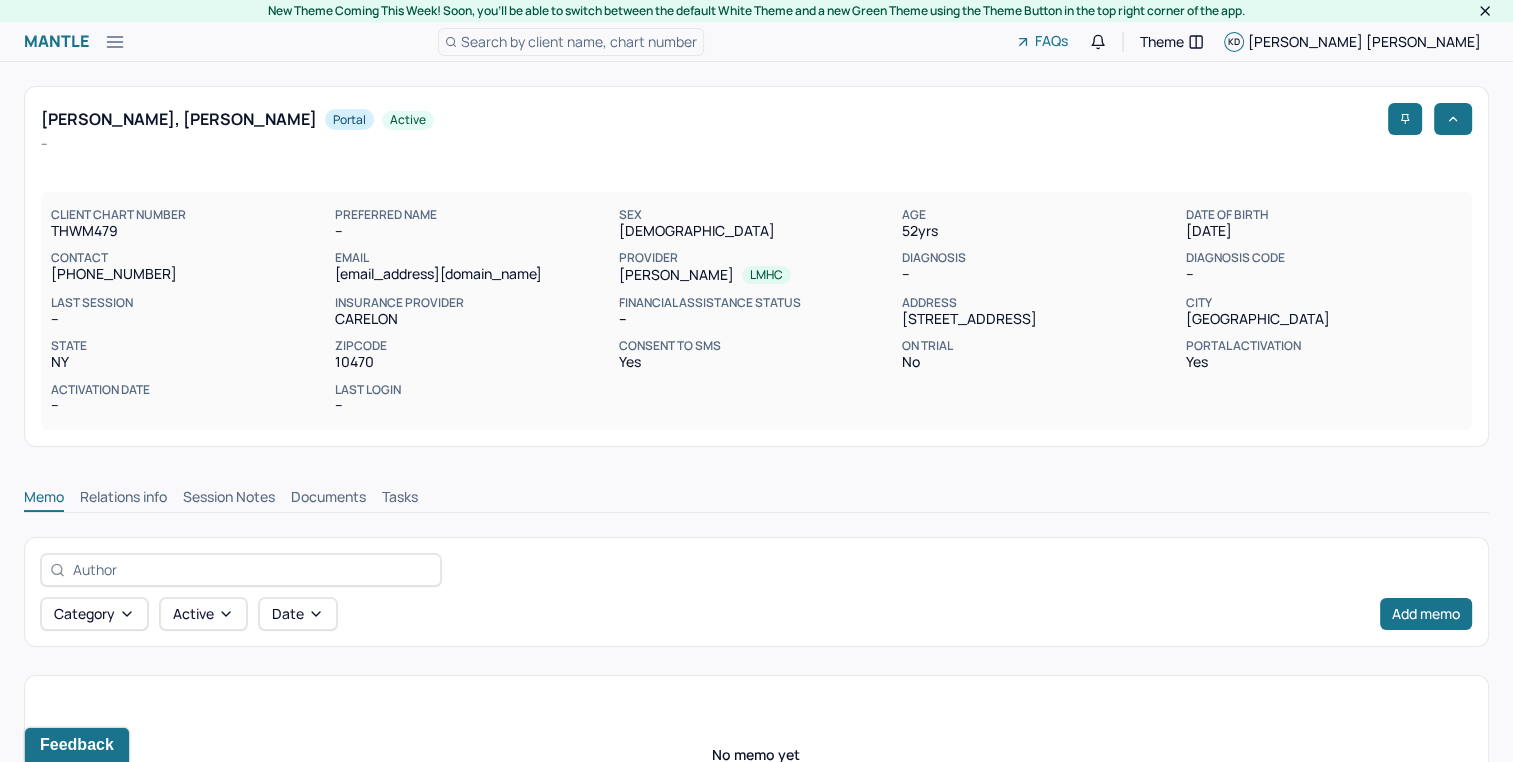 click on "Session Notes" at bounding box center (229, 499) 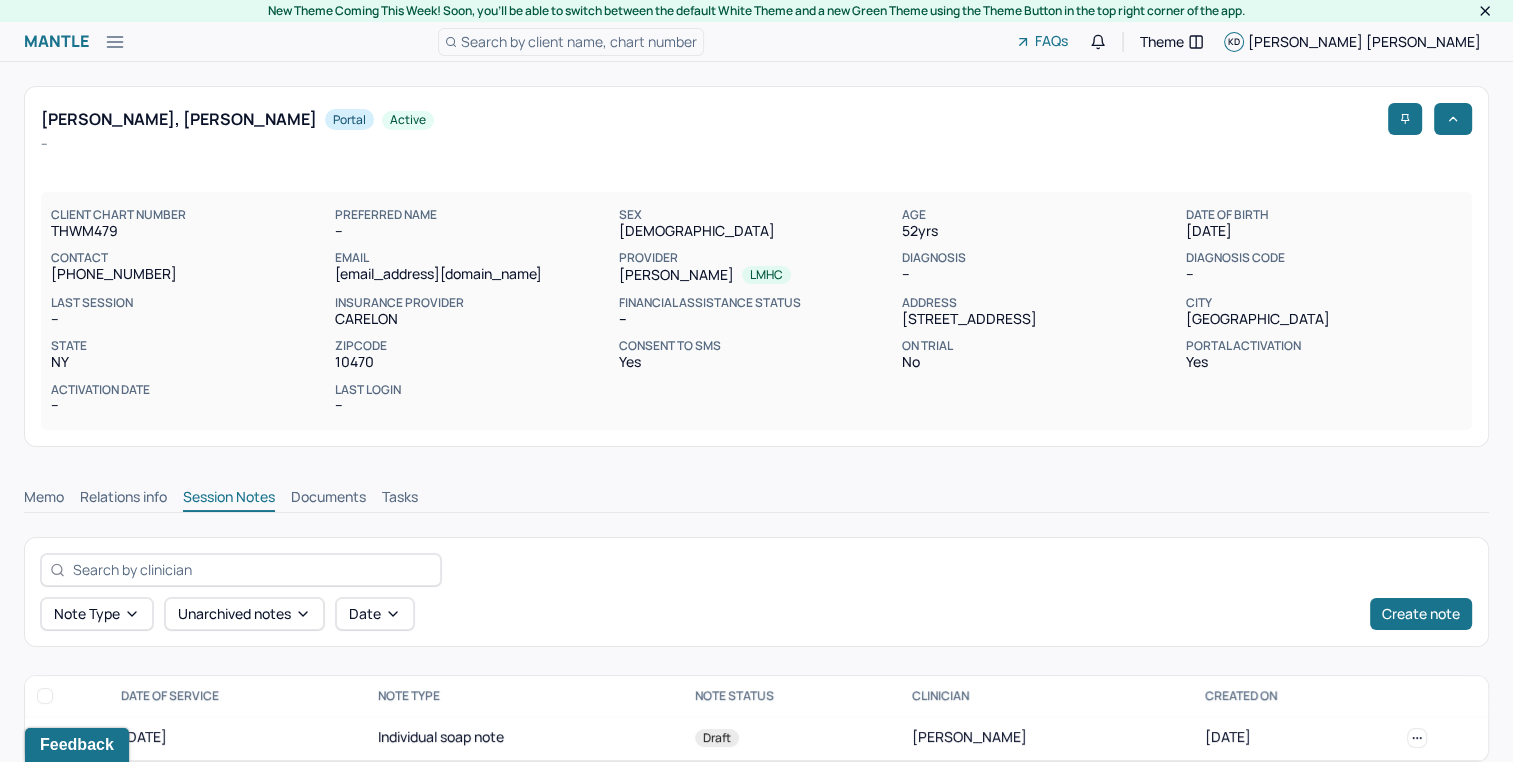 scroll, scrollTop: 22, scrollLeft: 0, axis: vertical 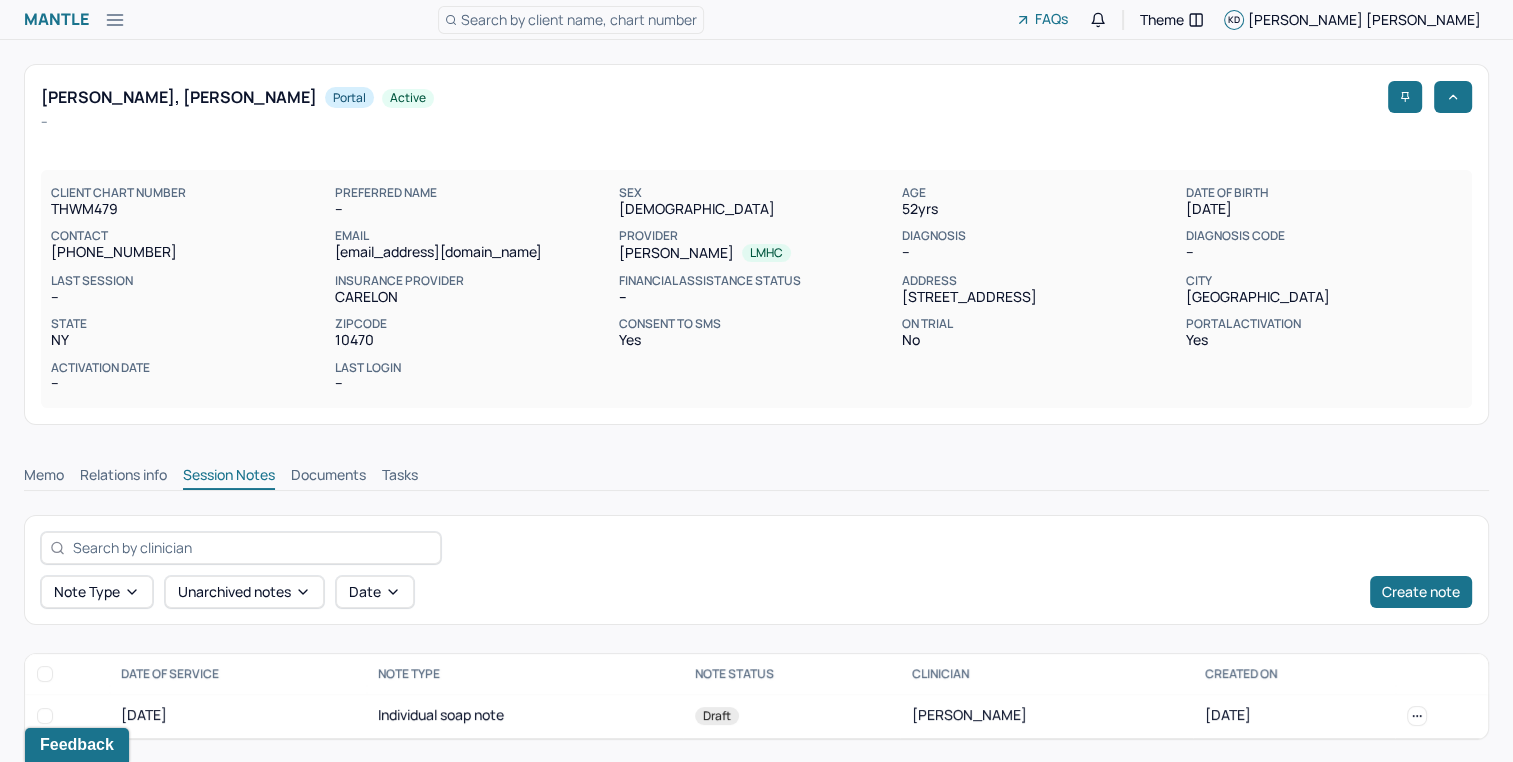 click on "CLIENT CHART NUMBER THWM479 PREFERRED NAME -- SEX [DEMOGRAPHIC_DATA] AGE [DEMOGRAPHIC_DATA]  yrs DATE OF BIRTH [DEMOGRAPHIC_DATA]  CONTACT [PHONE_NUMBER] EMAIL [EMAIL_ADDRESS][DOMAIN_NAME] PROVIDER [PERSON_NAME] LMHC DIAGNOSIS -- DIAGNOSIS CODE -- LAST SESSION -- insurance provider CARELON FINANCIAL ASSISTANCE STATUS -- Address [STREET_ADDRESS][US_STATE] Zipcode 10470 Consent to Sms Yes On Trial No Portal Activation Yes Activation Date -- Last Login --" at bounding box center (756, 289) 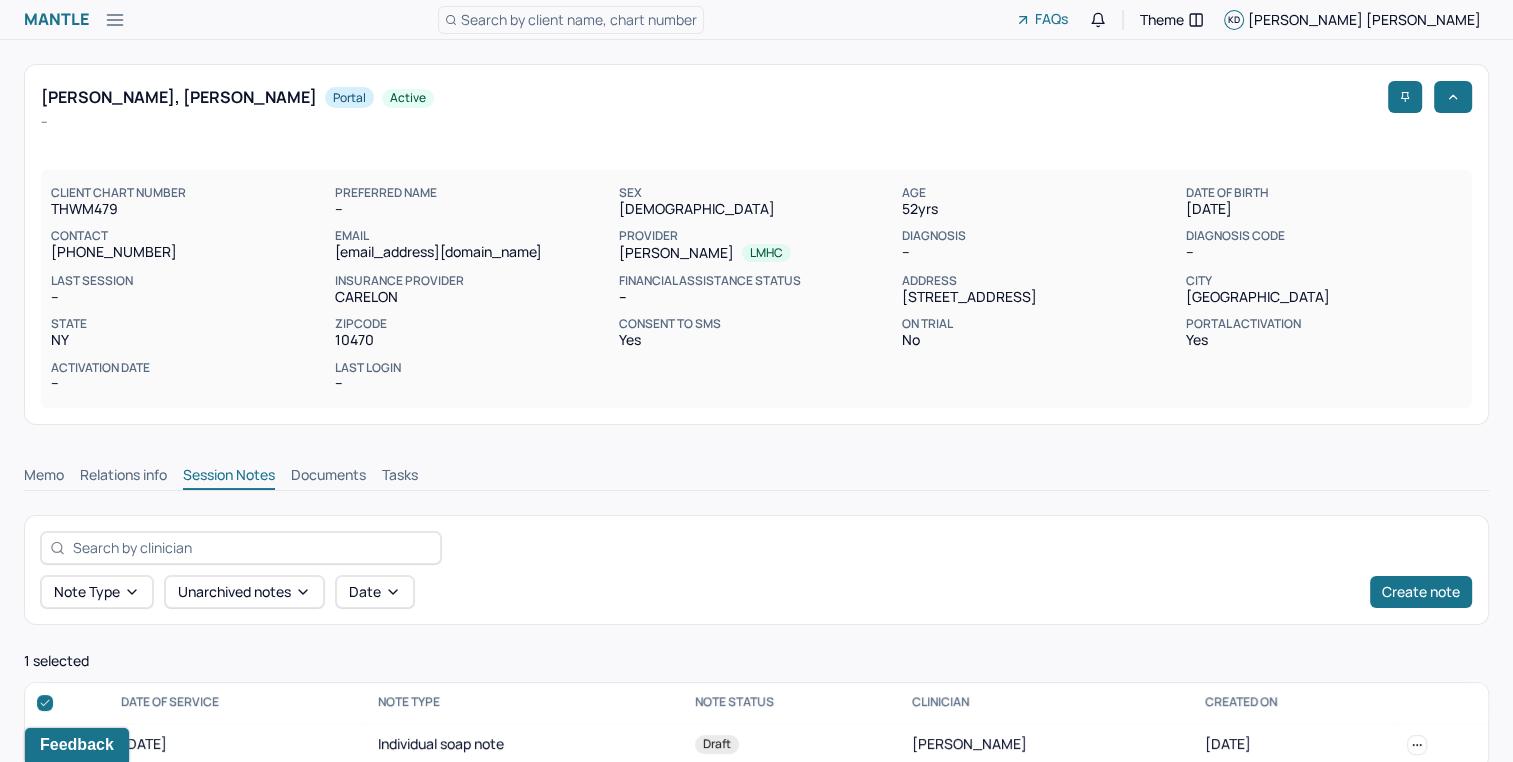 scroll, scrollTop: 51, scrollLeft: 0, axis: vertical 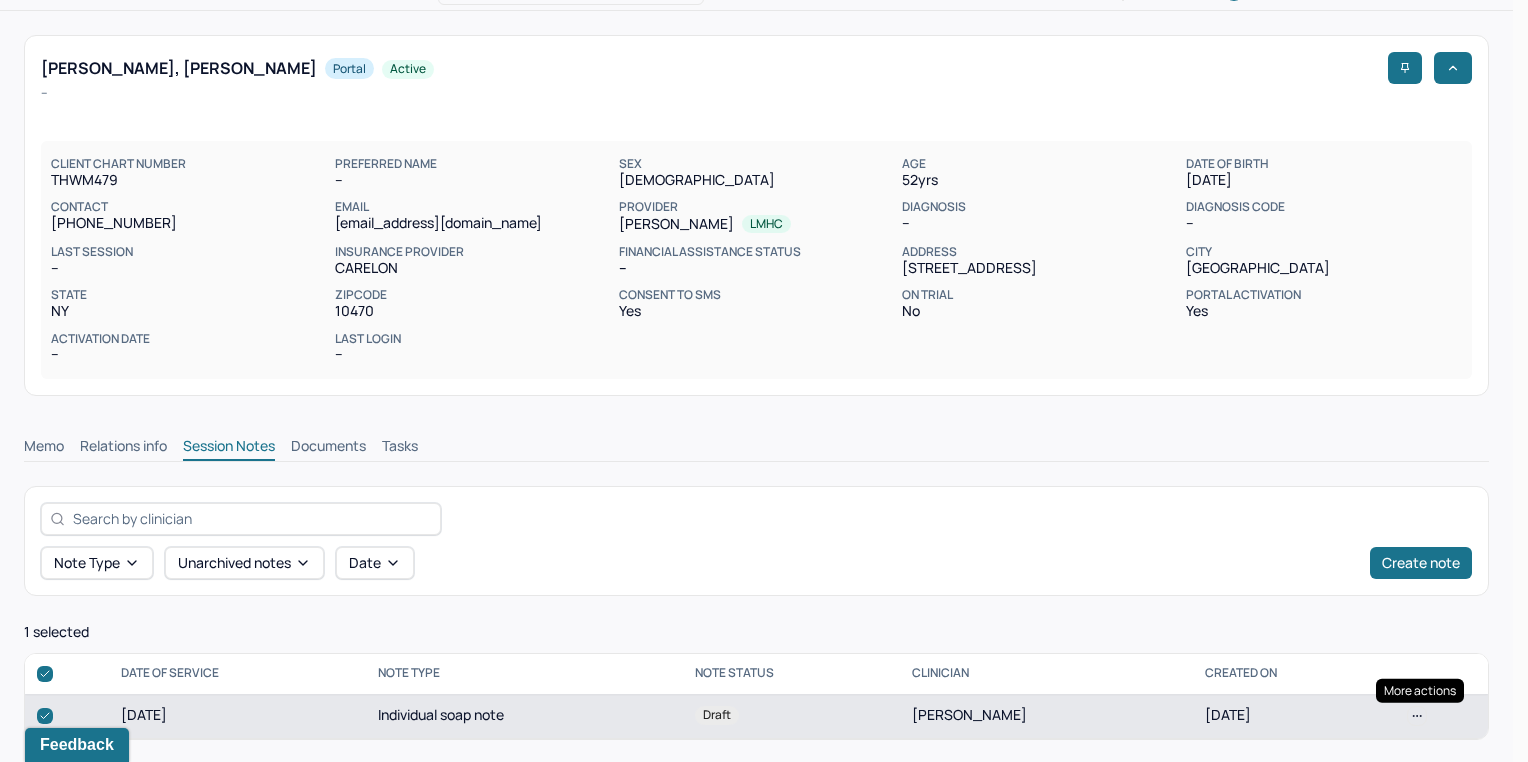 click 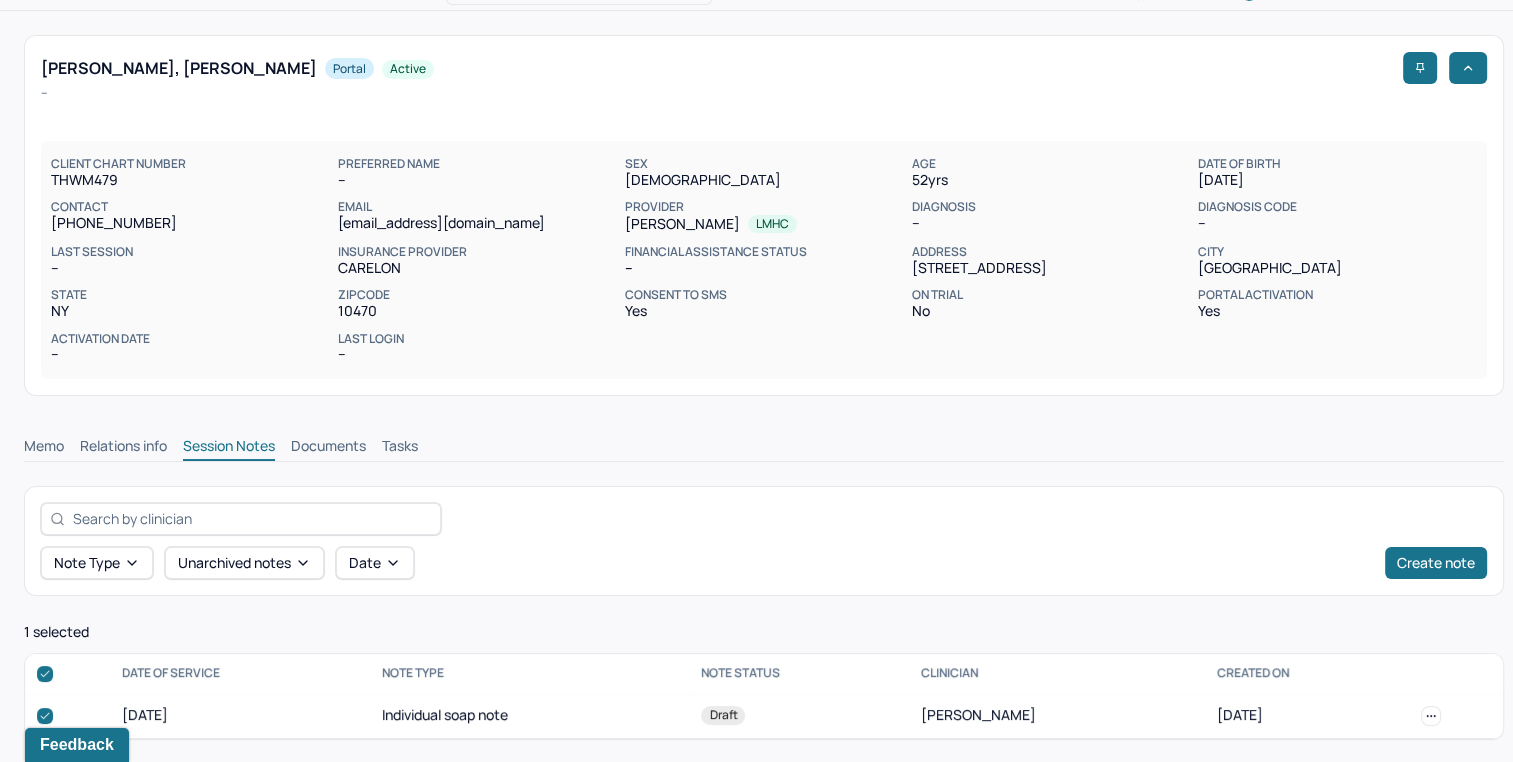 click on "Note type Unarchived notes Date Create note 1 selected DATE OF SERVICE Note Type Note Status Clinician CREATED ON [DATE] Individual soap note Draft [PERSON_NAME] [DATE] Draft [DATE] Individual soap note Clinician: [PERSON_NAME] Created on: [DATE]" at bounding box center [764, 613] 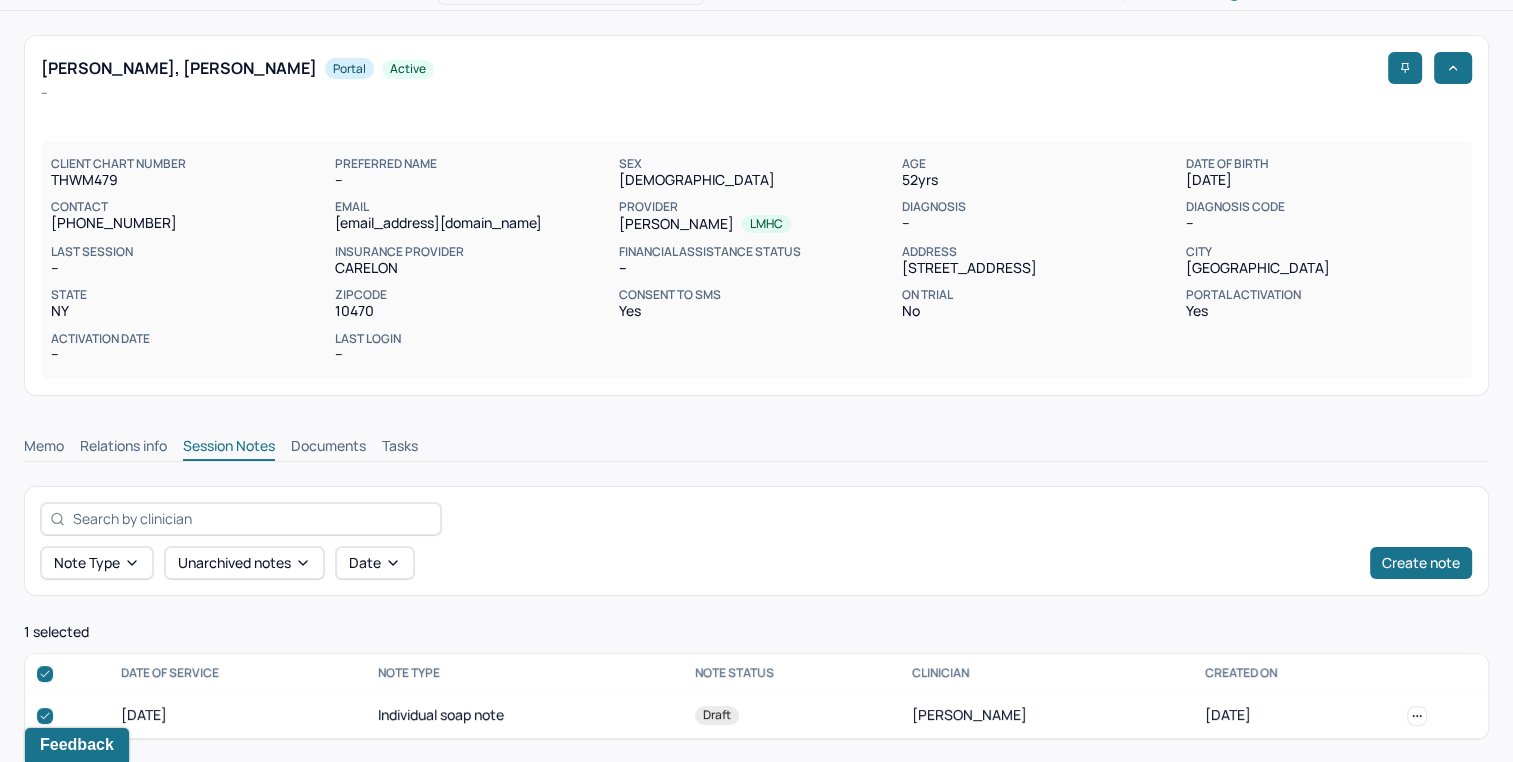 scroll, scrollTop: 0, scrollLeft: 0, axis: both 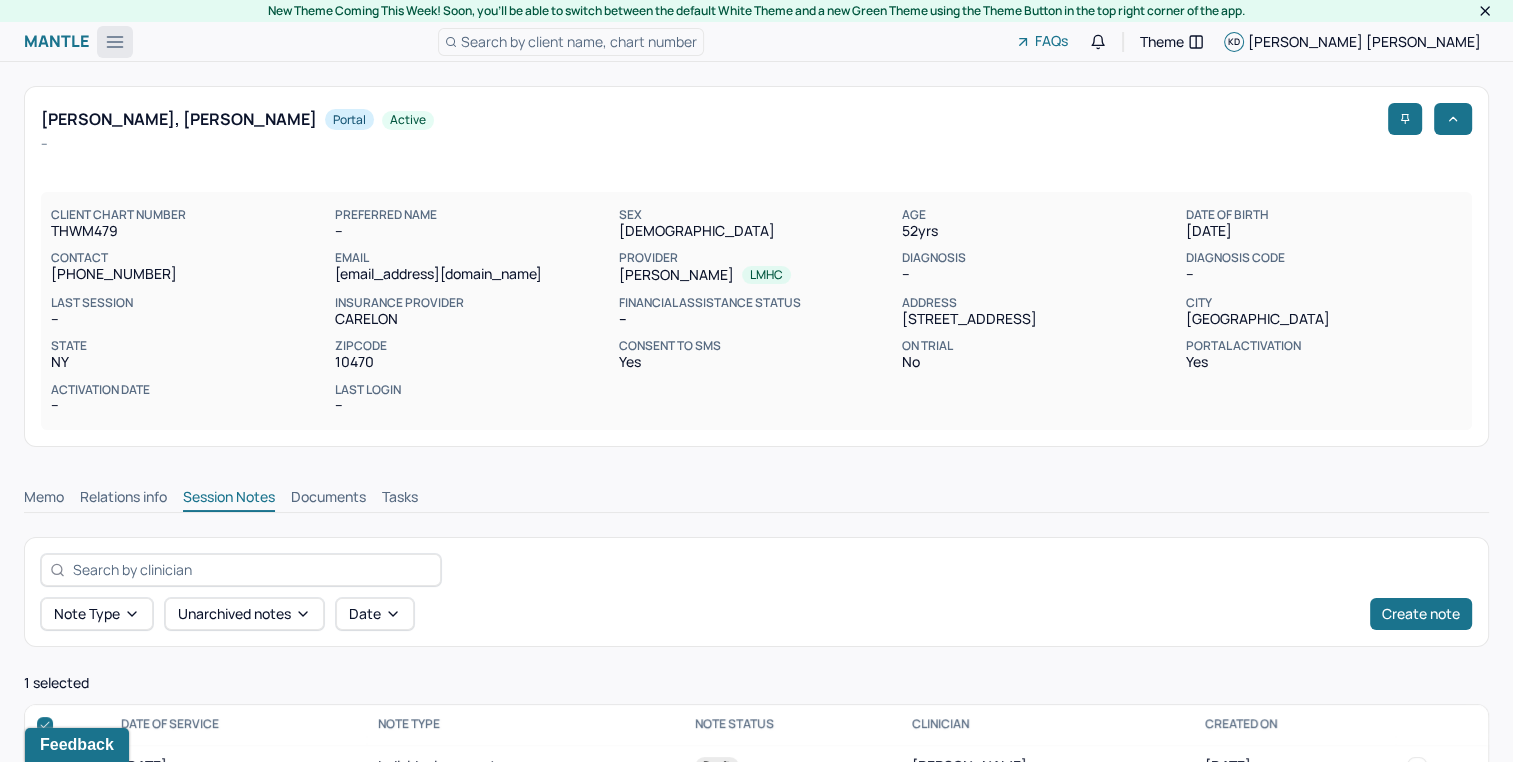 click at bounding box center (115, 42) 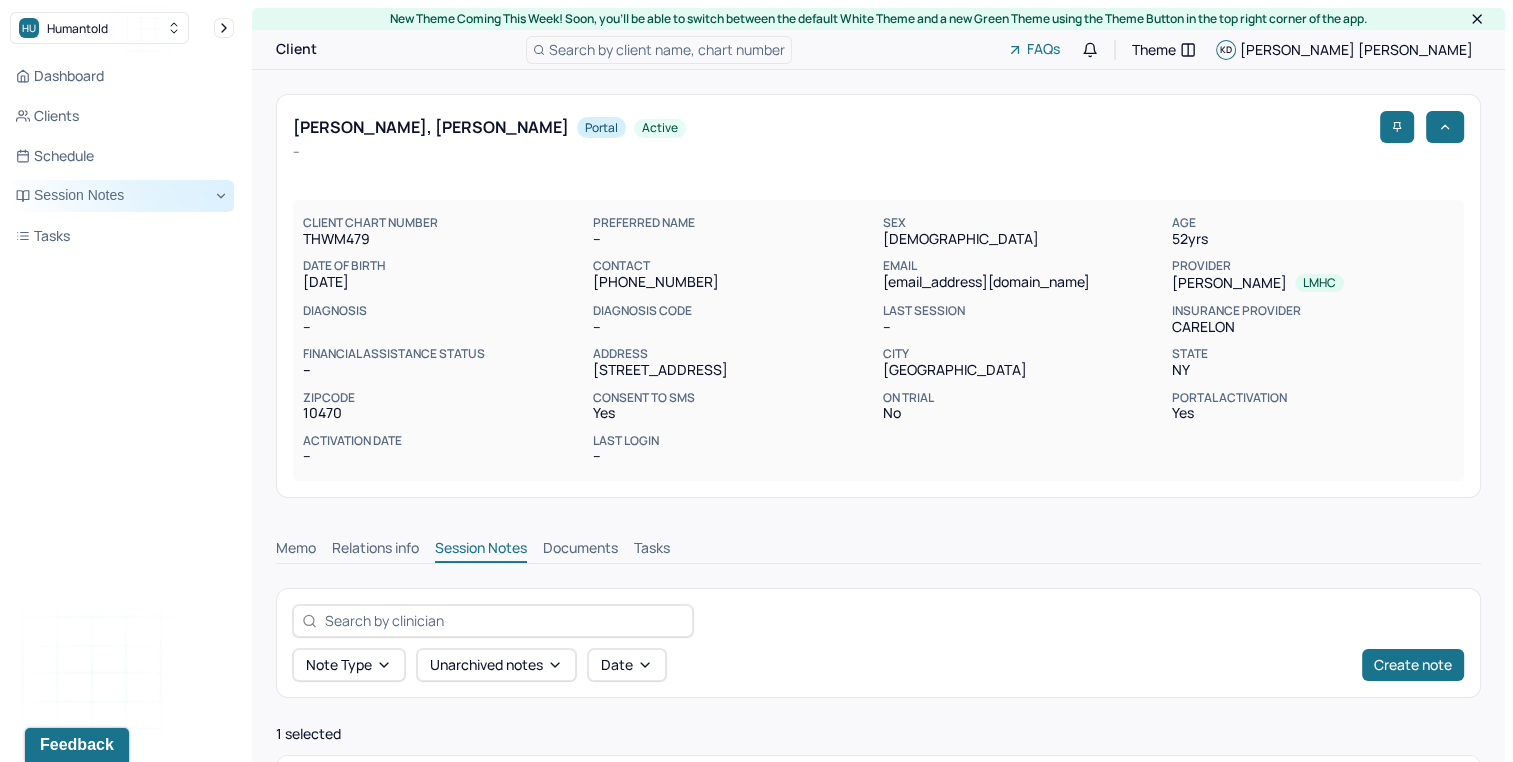 click on "Session Notes" at bounding box center [122, 196] 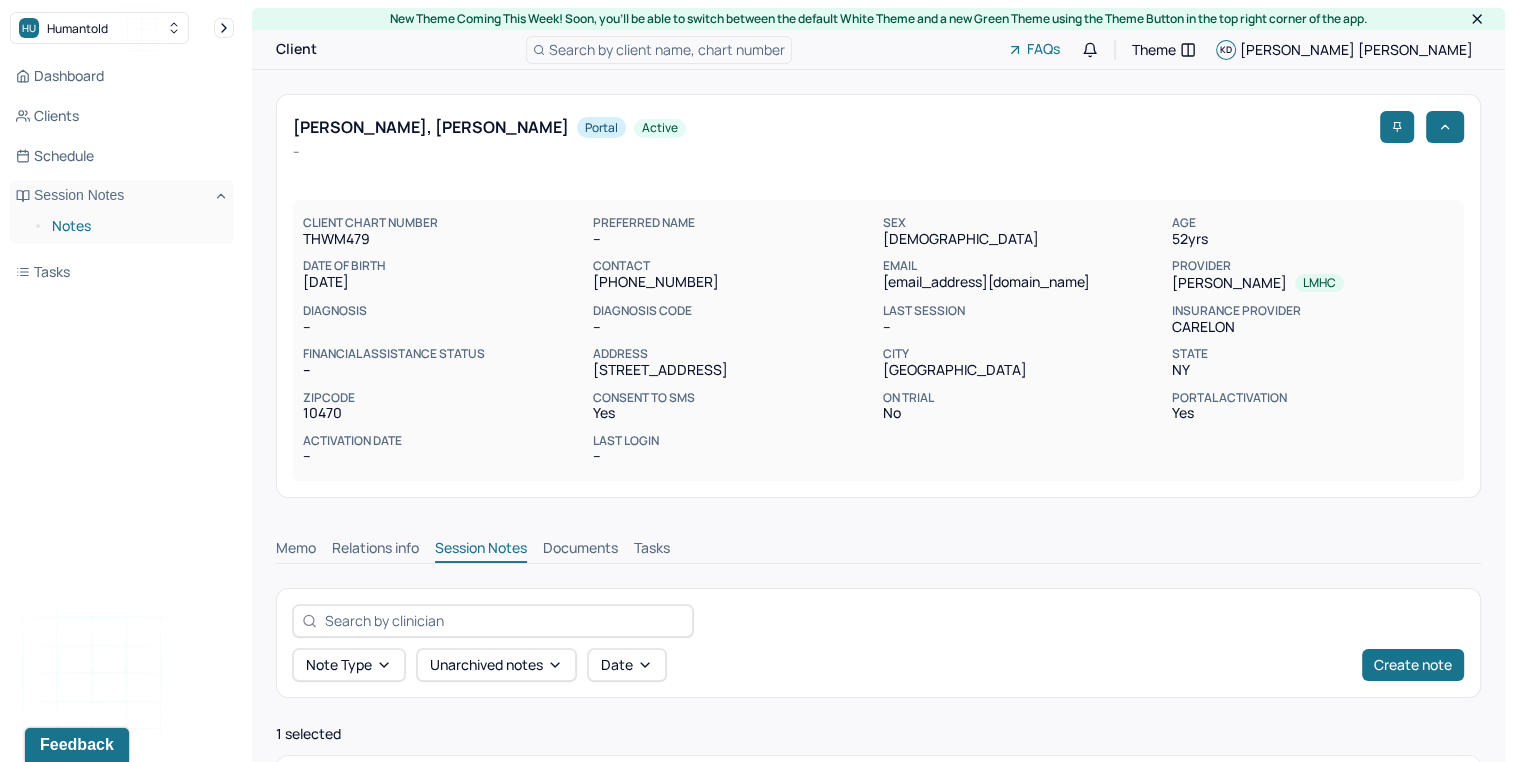 click on "Notes" at bounding box center [135, 226] 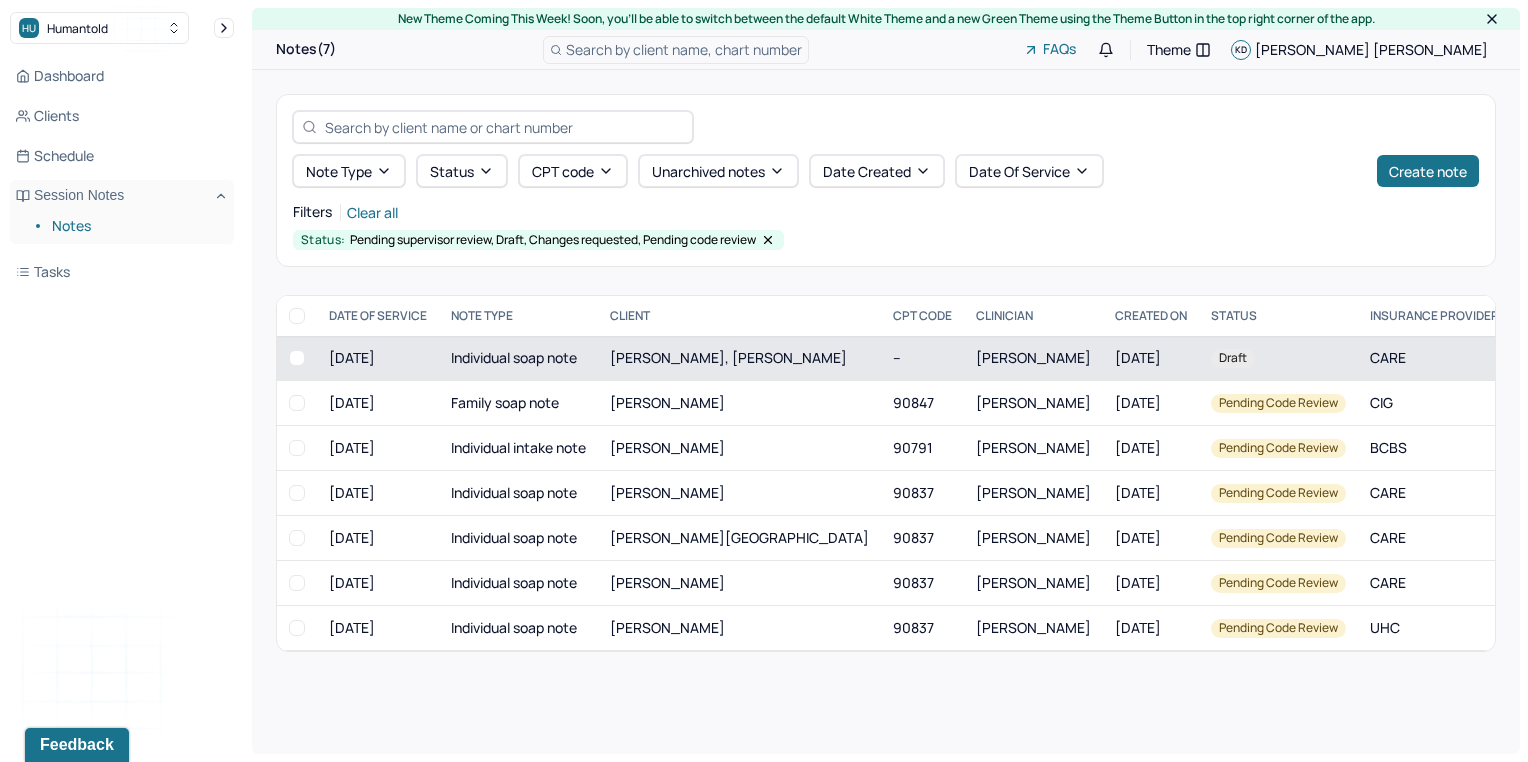 click at bounding box center [297, 358] 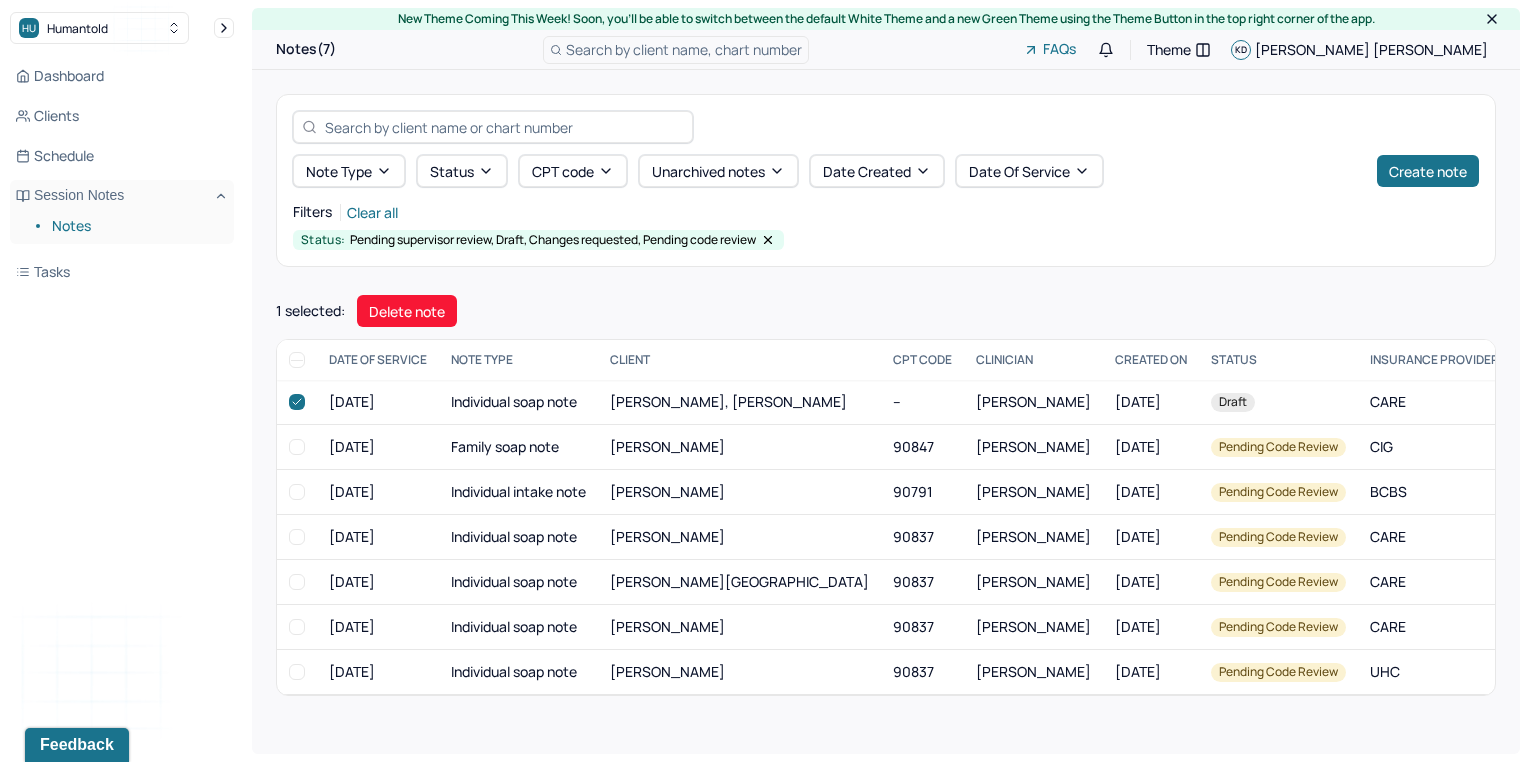 click on "Note type Status CPT code Unarchived notes Date Created Date Of Service Create note Filters Clear all Status: Pending supervisor review, Draft, Changes requested, Pending code review 1 selected : Delete note DATE OF SERVICE NOTE TYPE CLIENT CPT CODE CLINICIAN CREATED ON STATUS INSURANCE PROVIDER [DATE] Individual soap note [PERSON_NAME], [PERSON_NAME] [DATE] Draft CARE [DATE] Family soap note [PERSON_NAME] 90847 [PERSON_NAME] [DATE] Pending code review CIG [DATE] Individual intake note [PERSON_NAME] 90791 [PERSON_NAME] [DATE] Pending code review BCBS [DATE] Individual soap note [PERSON_NAME] 90837 [PERSON_NAME] [DATE] Pending code review CARE [DATE] Individual soap note [PERSON_NAME] 90837 [PERSON_NAME] [DATE] Pending code review CARE [DATE] Individual soap note [PERSON_NAME] 90837 [PERSON_NAME] [DATE] Pending code review CARE [DATE] Individual soap note [PERSON_NAME] 90837 [PERSON_NAME] [DATE] UHC" at bounding box center [886, 395] 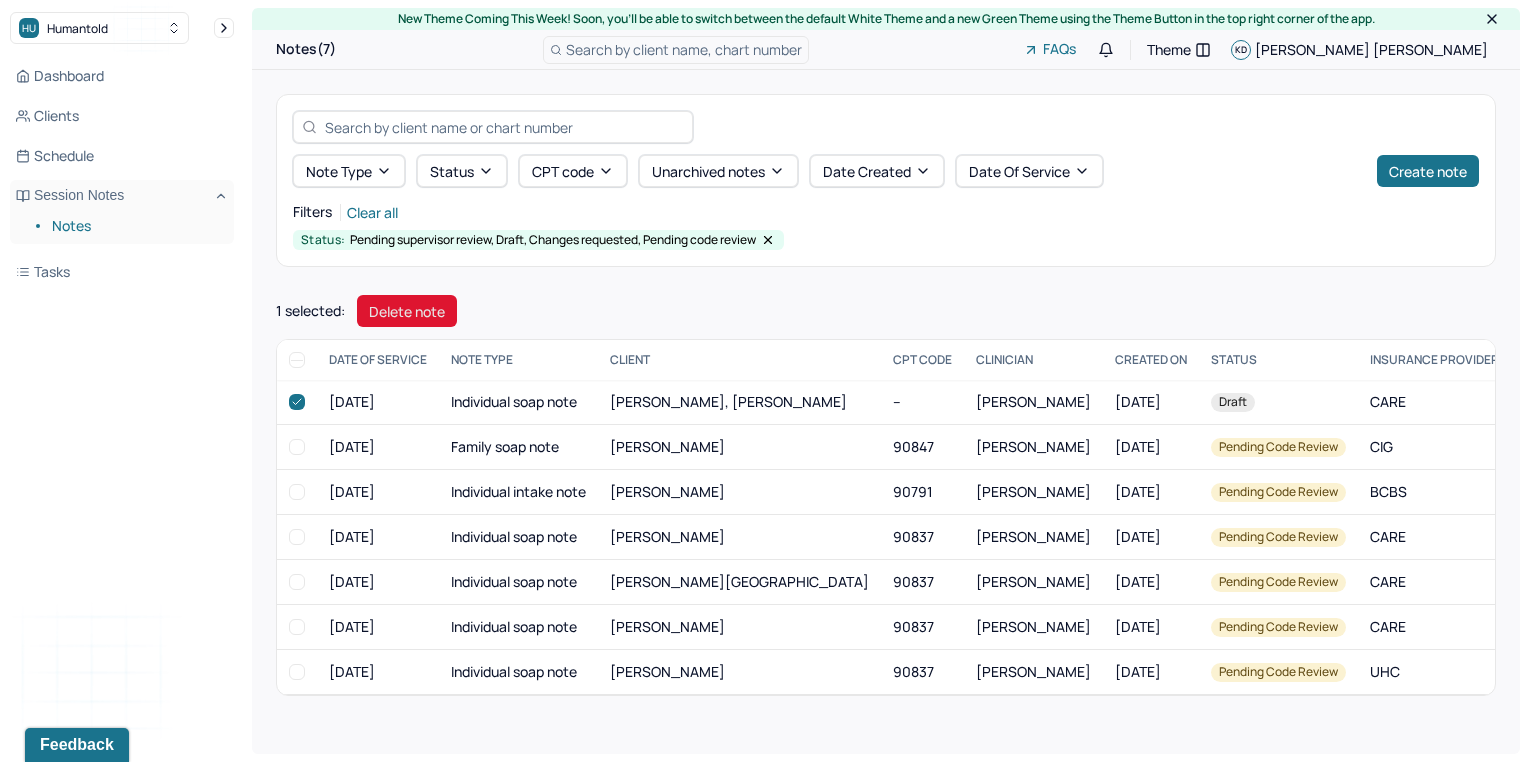 click on "Delete note" at bounding box center [407, 311] 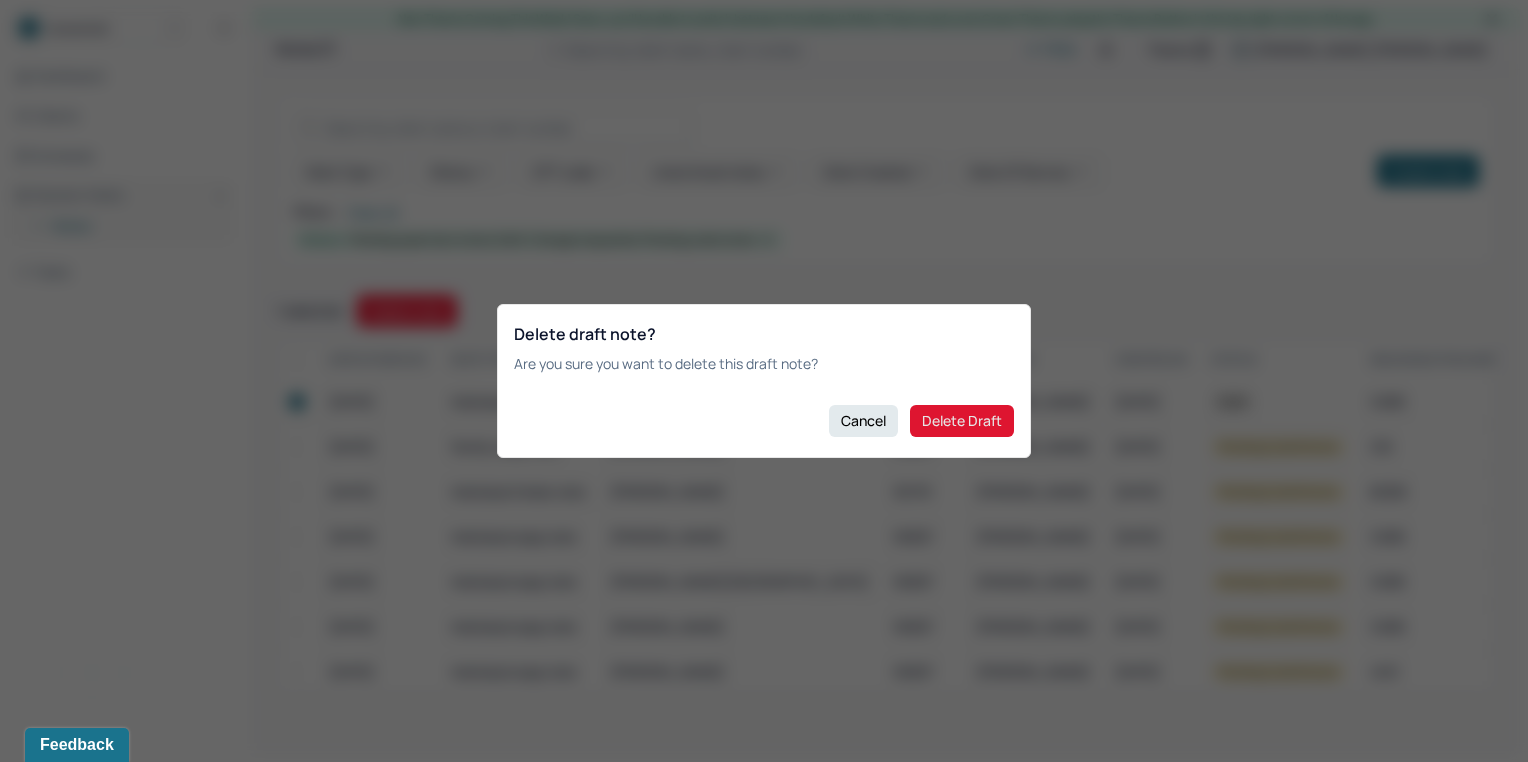 click on "Delete Draft" at bounding box center (962, 421) 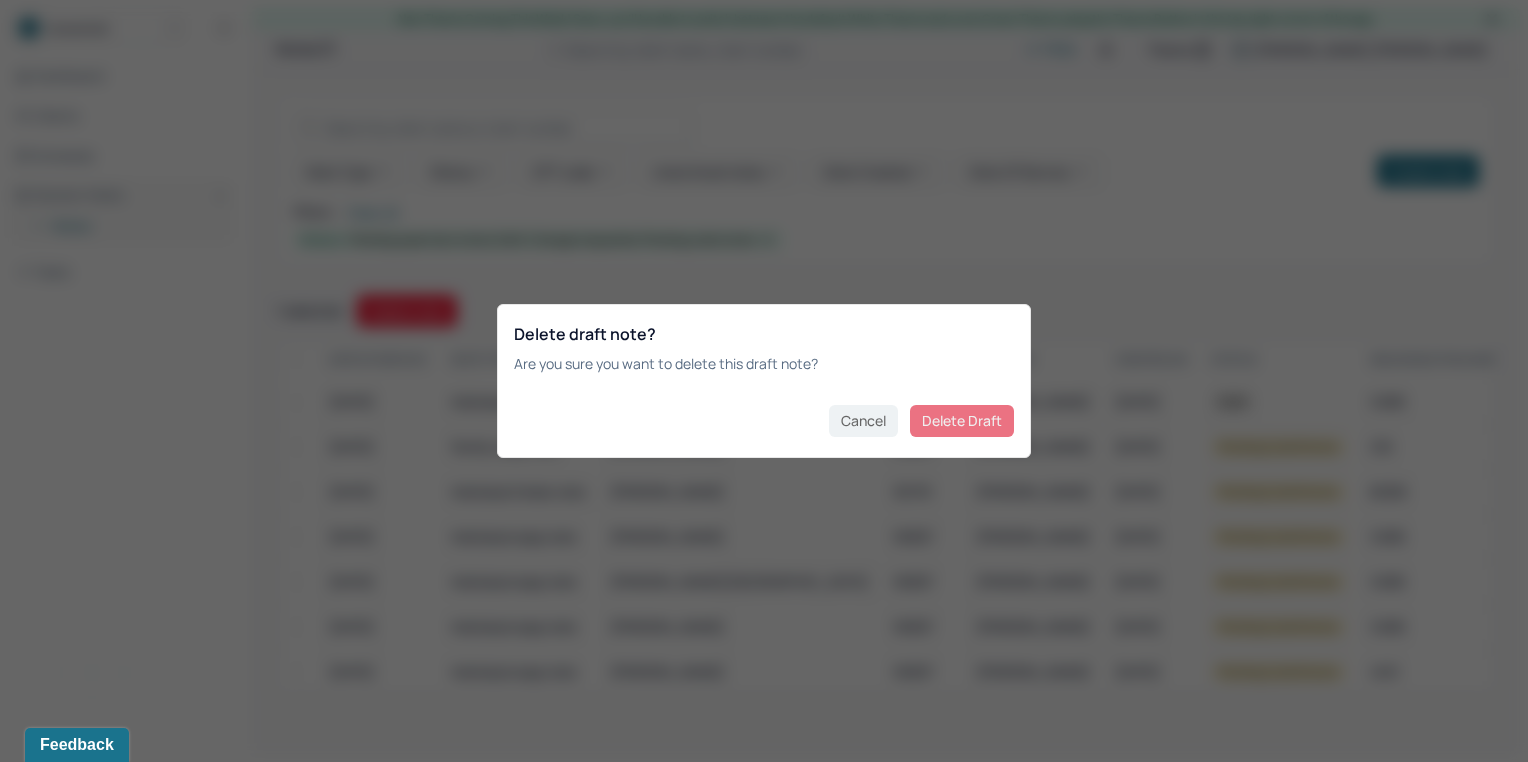 checkbox on "false" 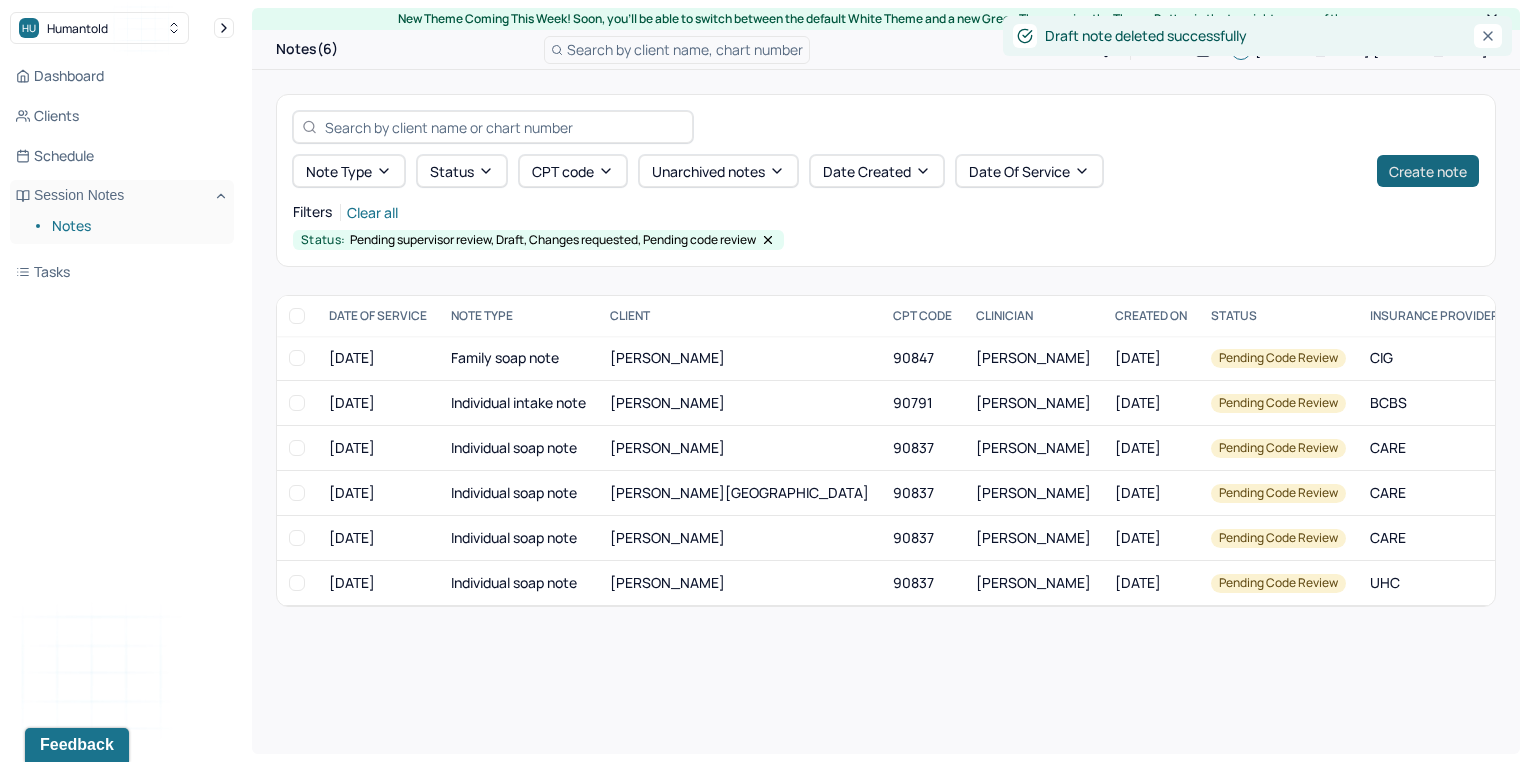 click on "Create note" at bounding box center [1428, 171] 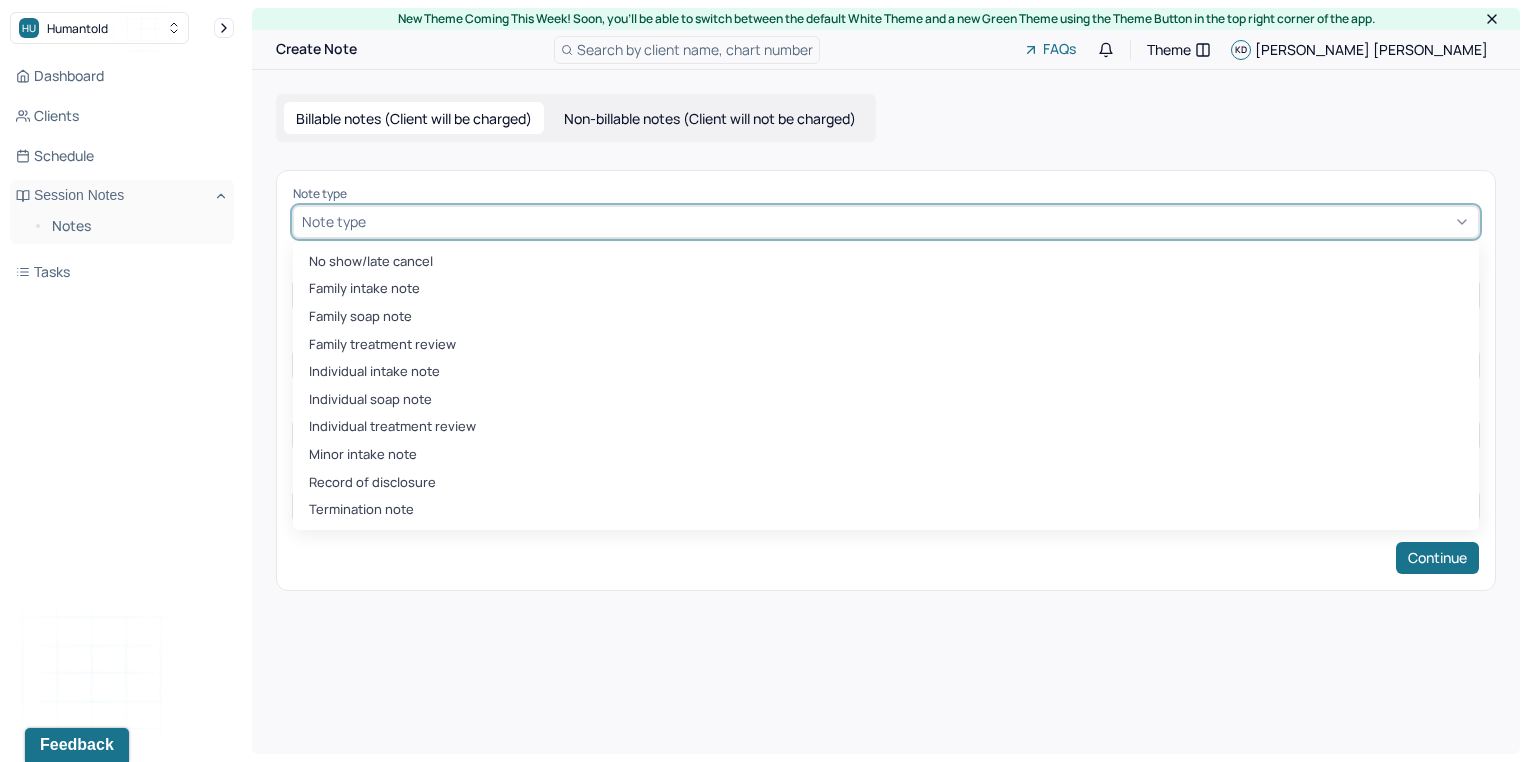 click at bounding box center (920, 221) 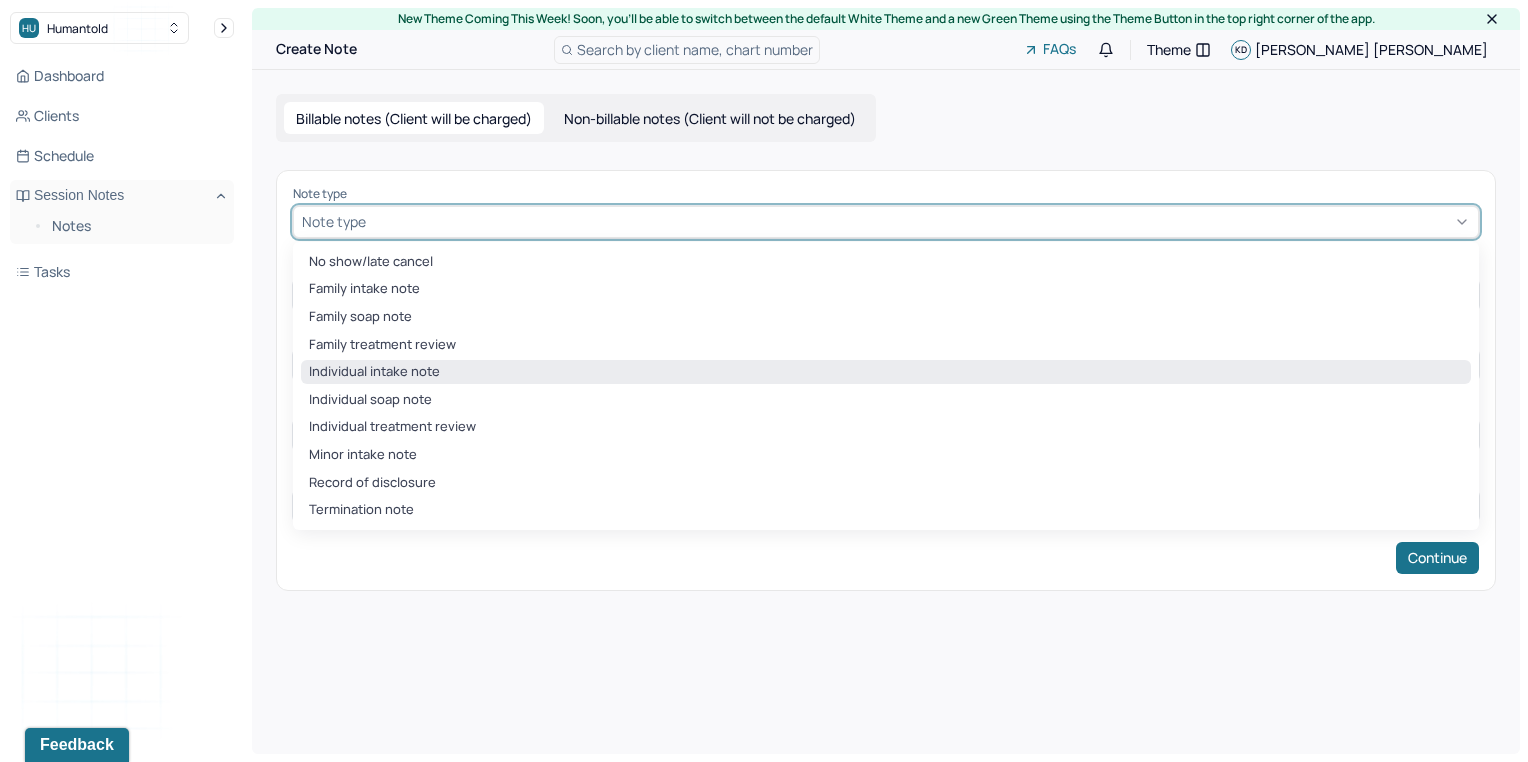 click on "Individual intake note" at bounding box center [886, 372] 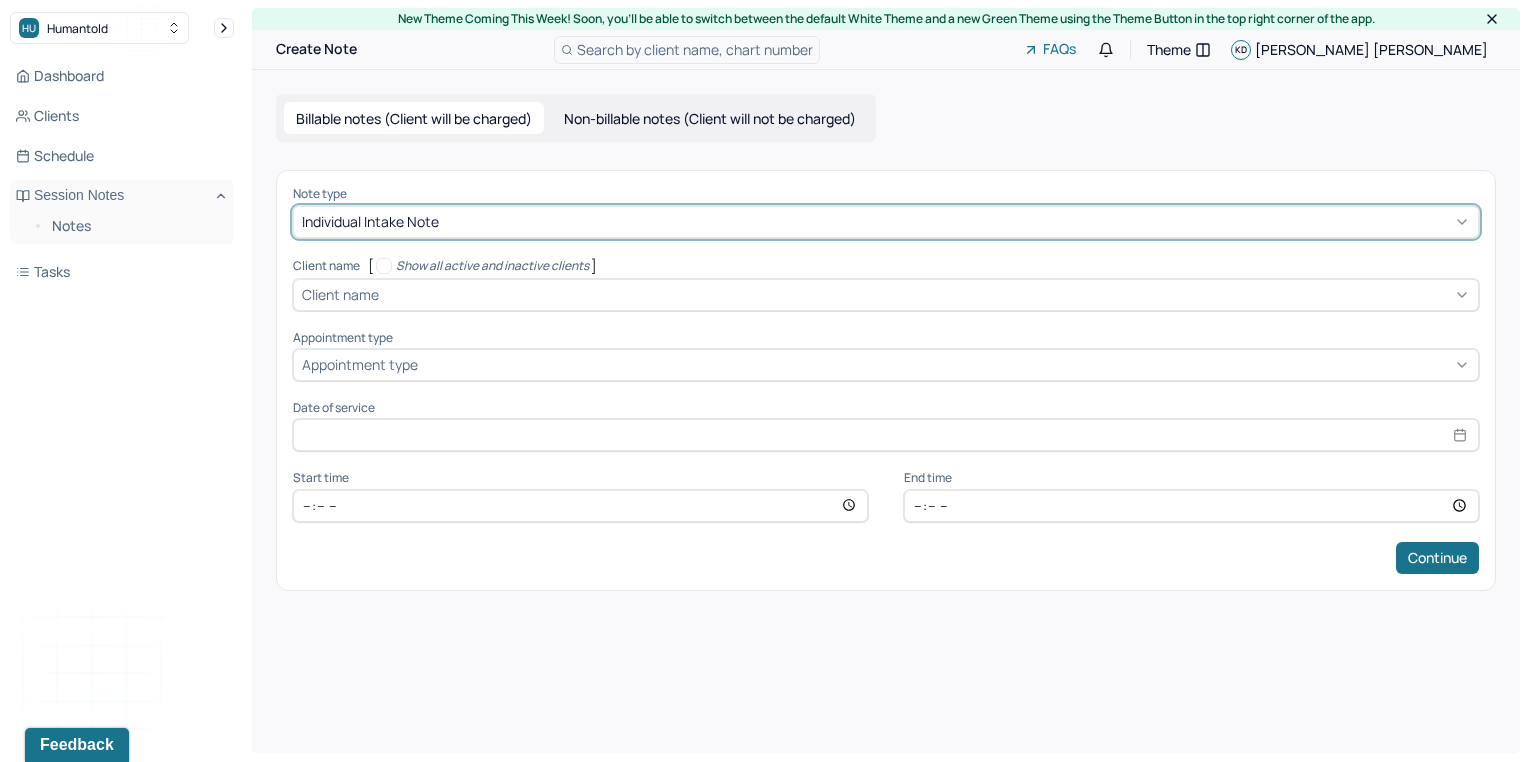 click at bounding box center [926, 294] 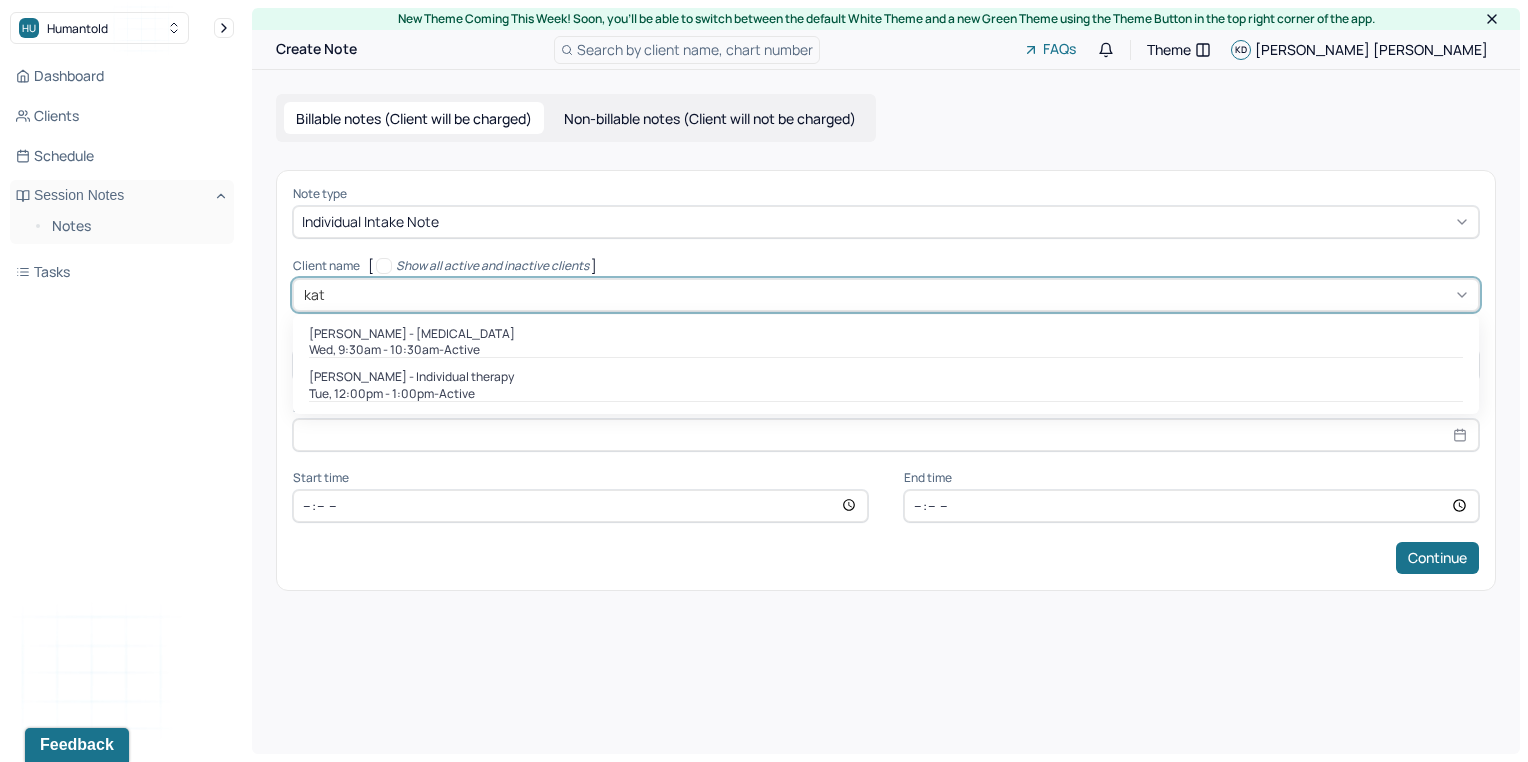 type on "[PERSON_NAME]" 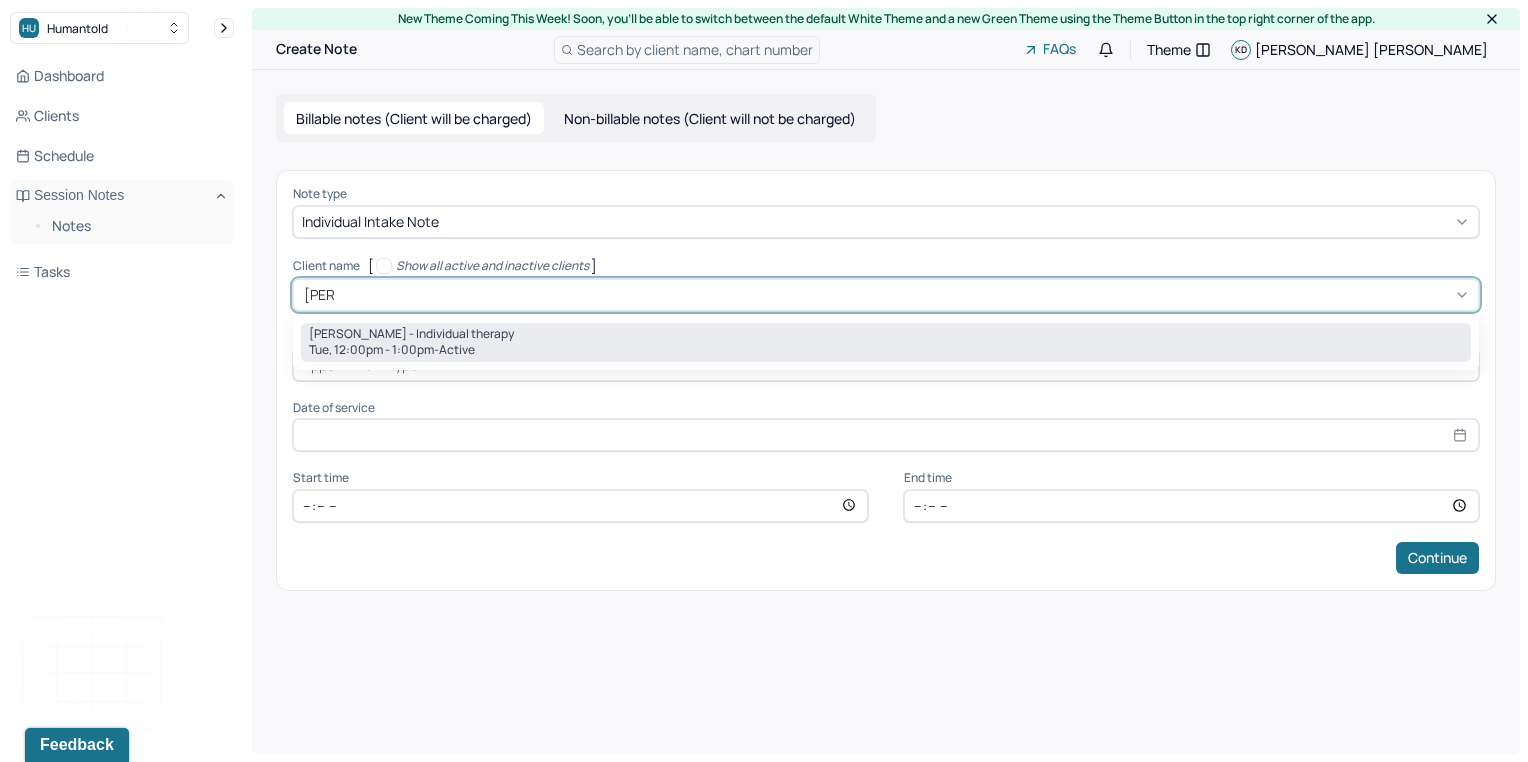 click on "[PERSON_NAME] - Individual therapy" at bounding box center (411, 334) 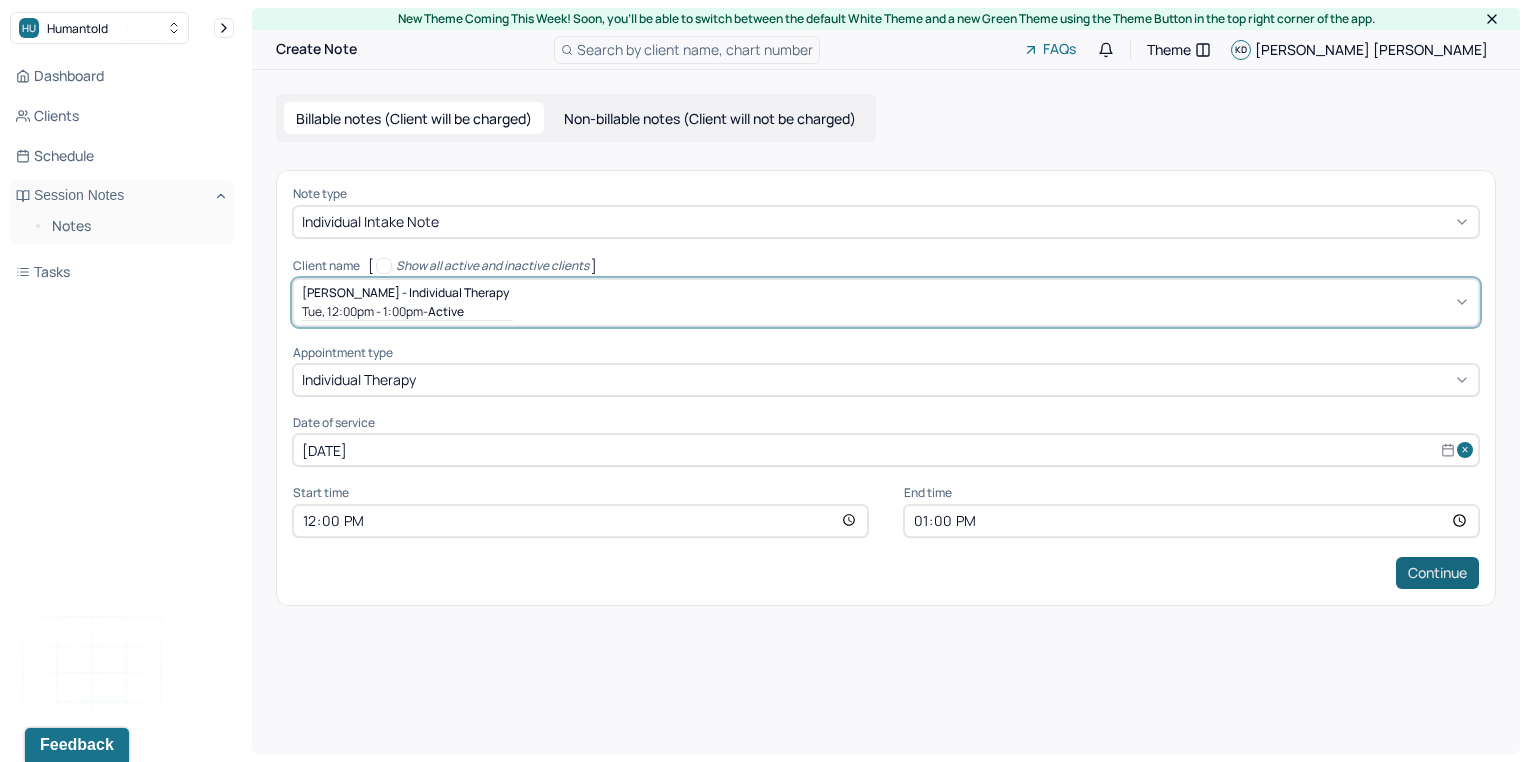 click on "Continue" at bounding box center [1437, 573] 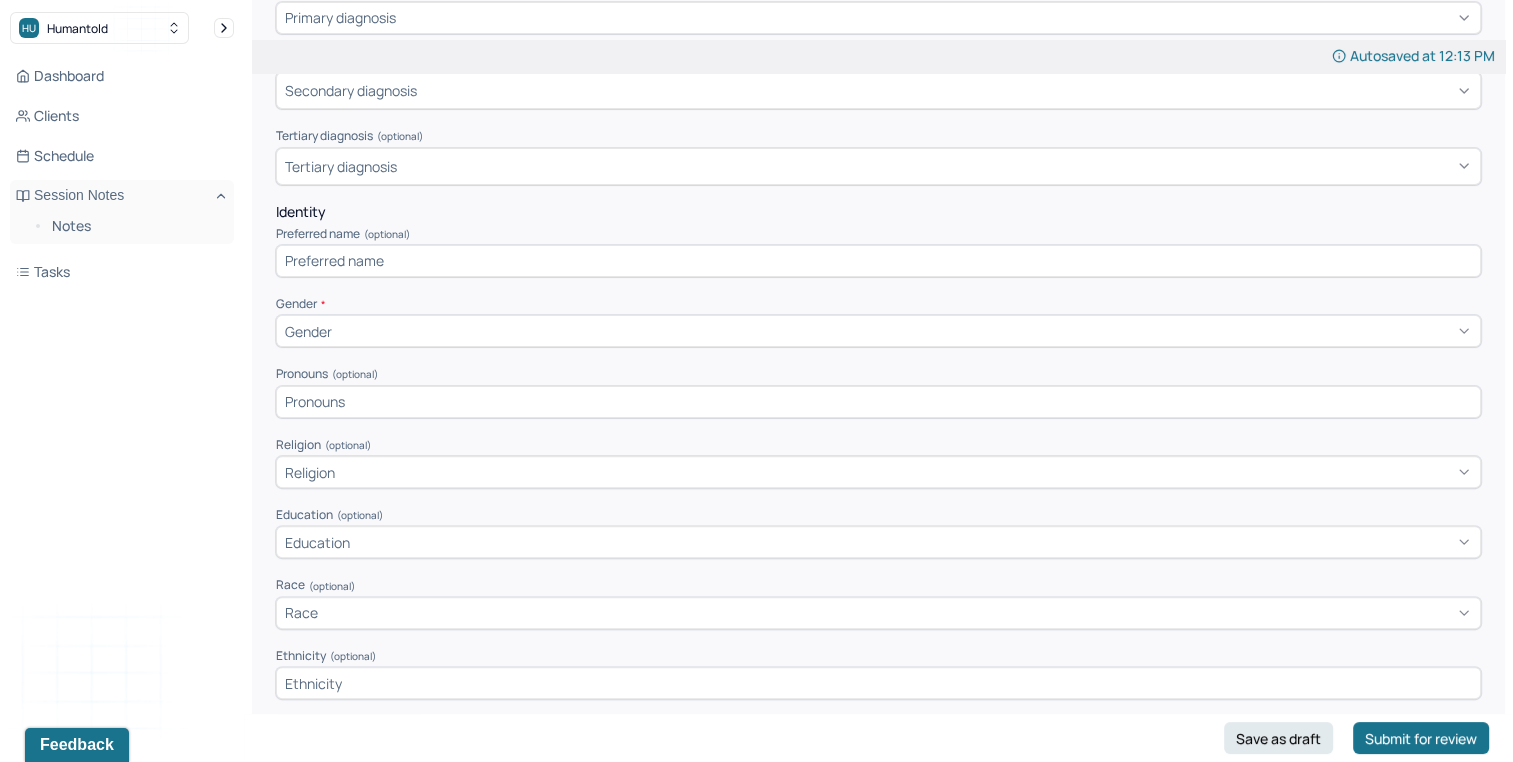 scroll, scrollTop: 499, scrollLeft: 0, axis: vertical 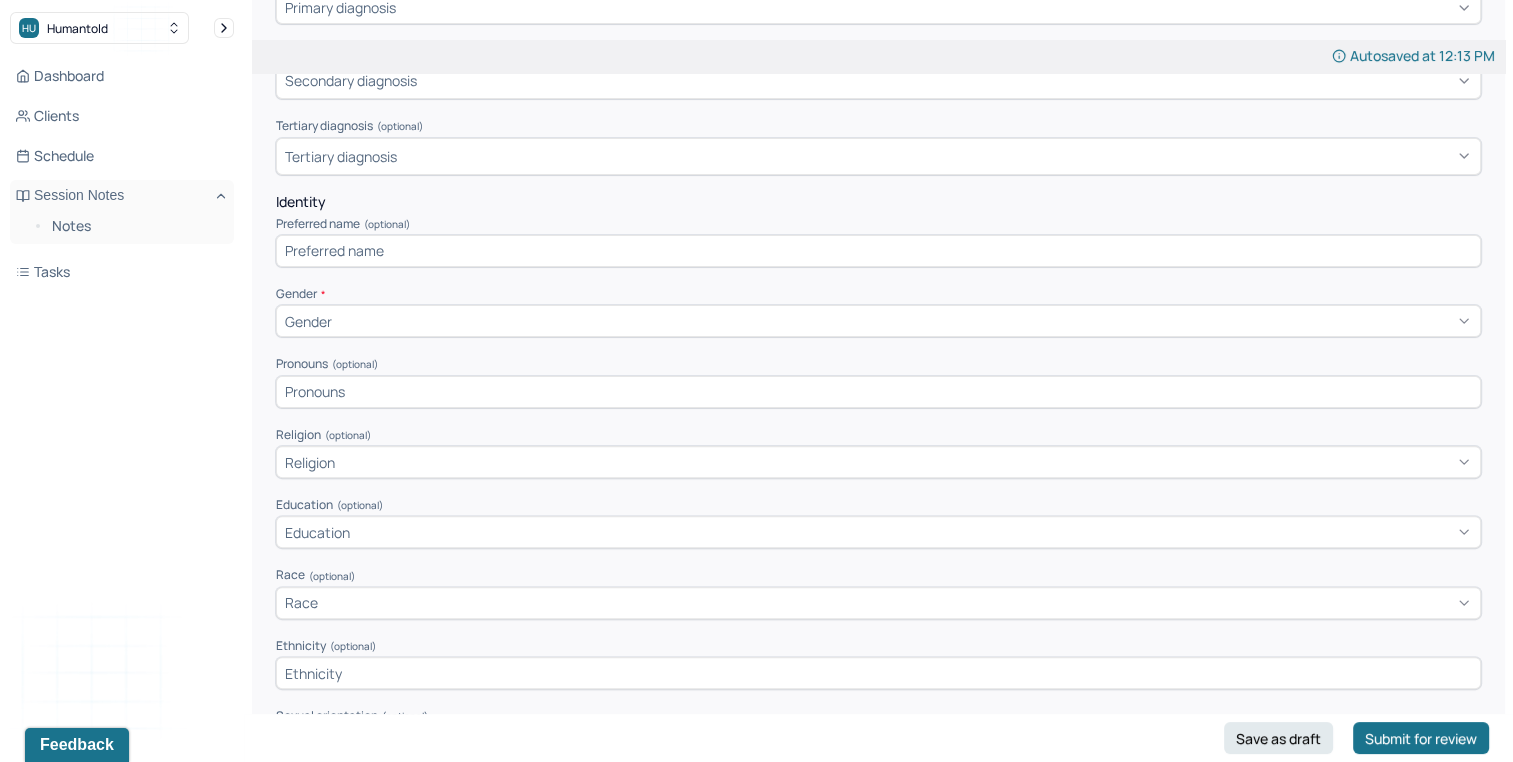 click on "Gender" at bounding box center [878, 321] 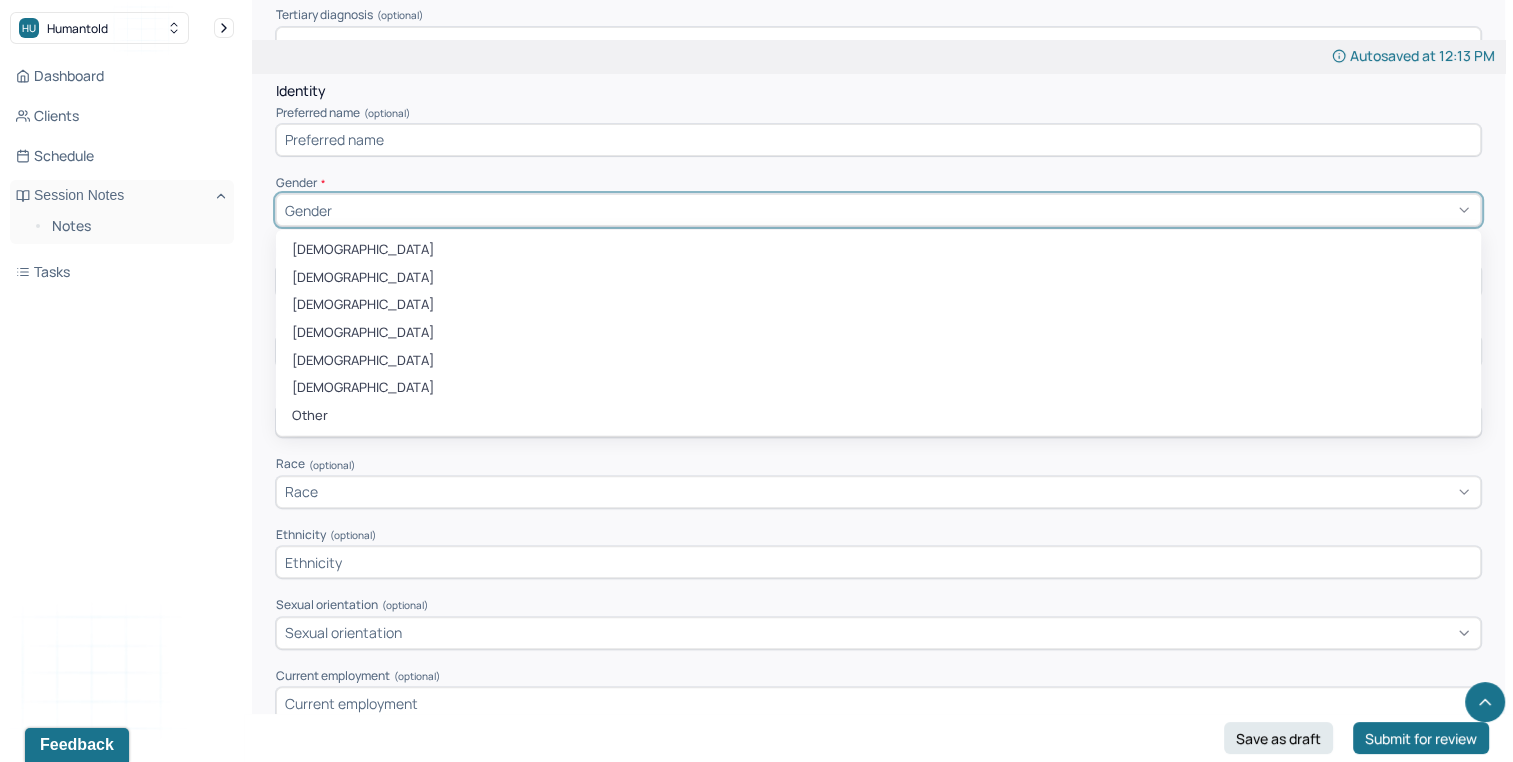 scroll, scrollTop: 600, scrollLeft: 0, axis: vertical 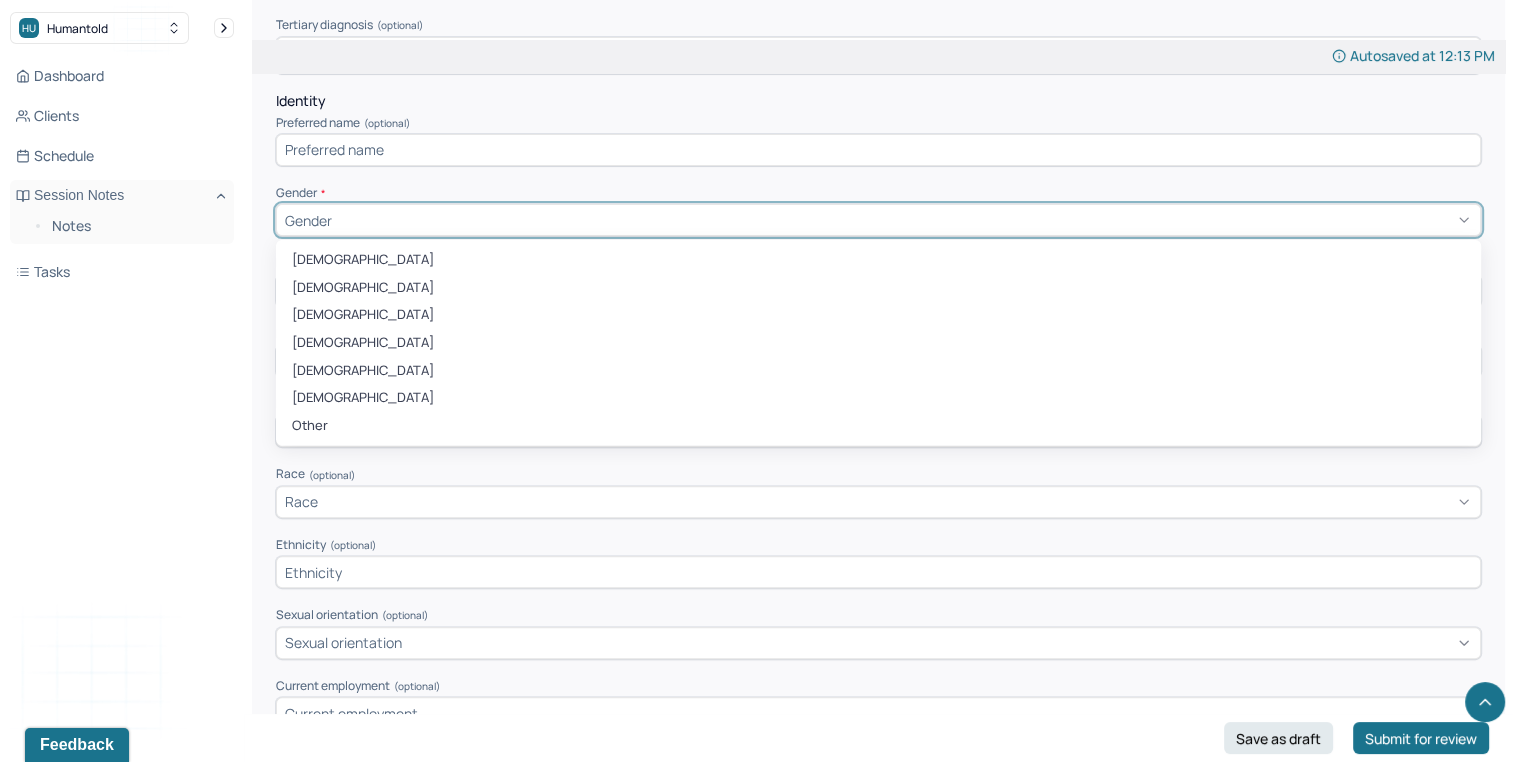 click on "[DEMOGRAPHIC_DATA] [DEMOGRAPHIC_DATA] [DEMOGRAPHIC_DATA] [DEMOGRAPHIC_DATA] [DEMOGRAPHIC_DATA] [DEMOGRAPHIC_DATA] Other" at bounding box center [878, 342] 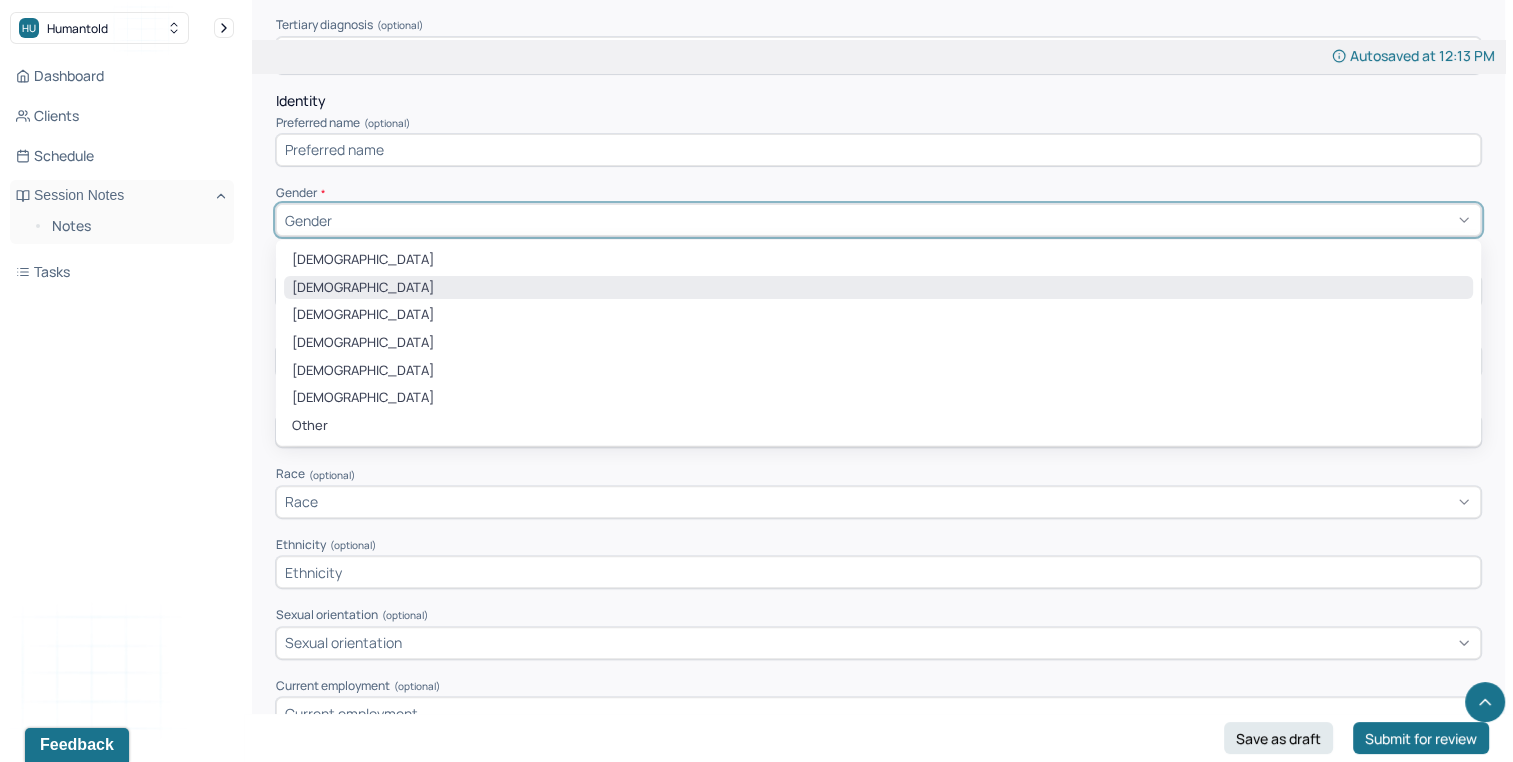 click on "[DEMOGRAPHIC_DATA]" at bounding box center [878, 288] 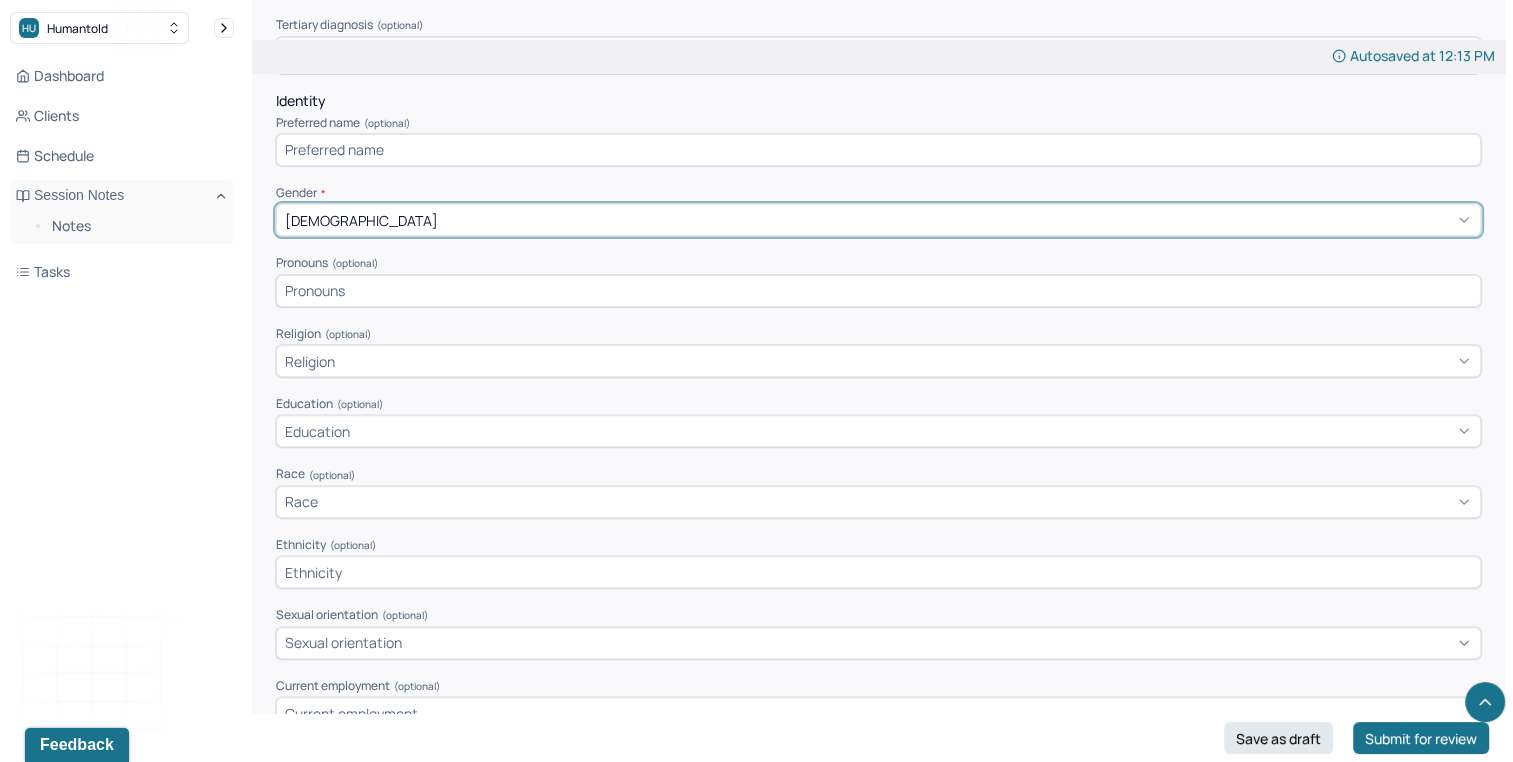click at bounding box center [878, 291] 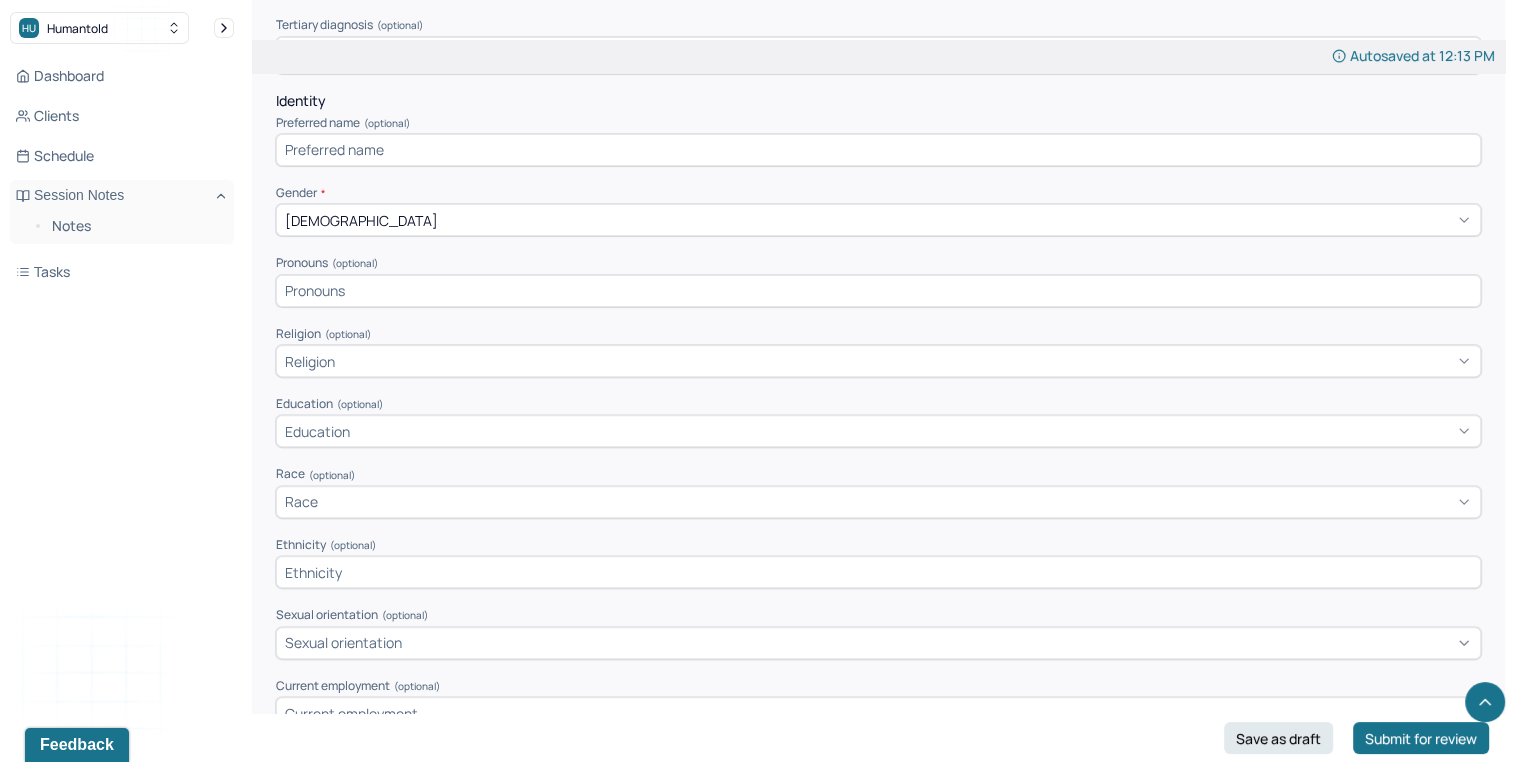 click at bounding box center [878, 291] 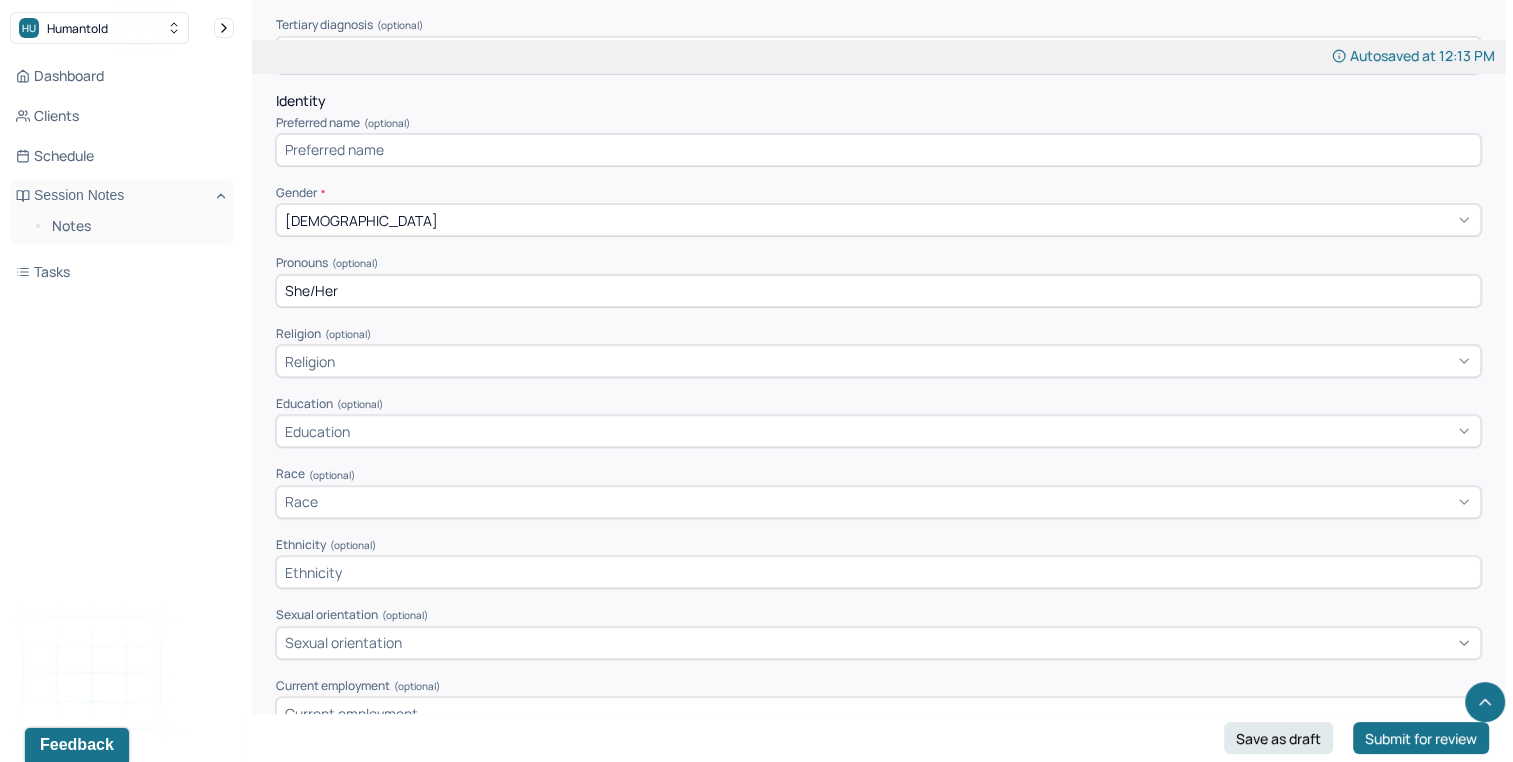 type on "She/Her" 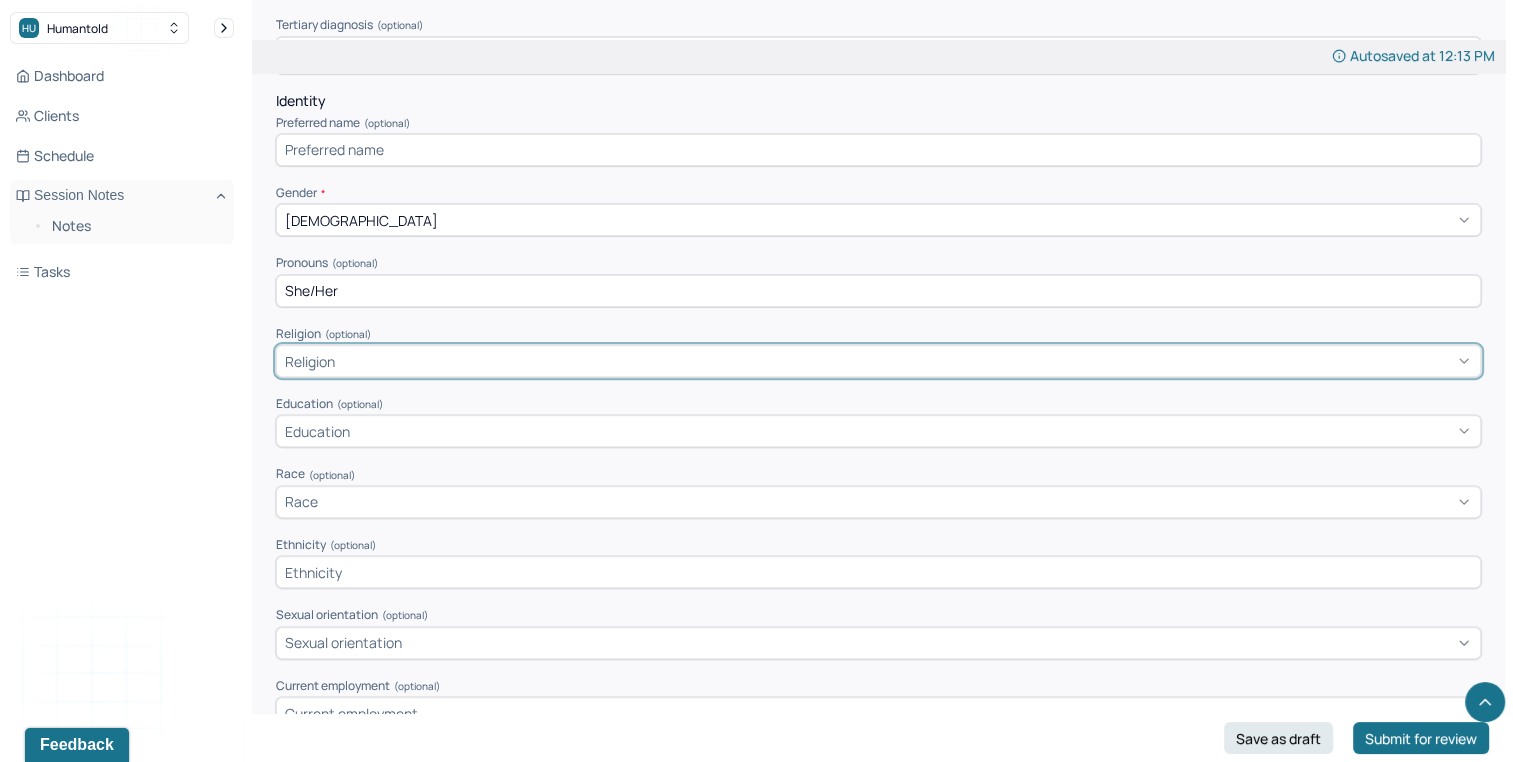 click on "Religion" at bounding box center [878, 361] 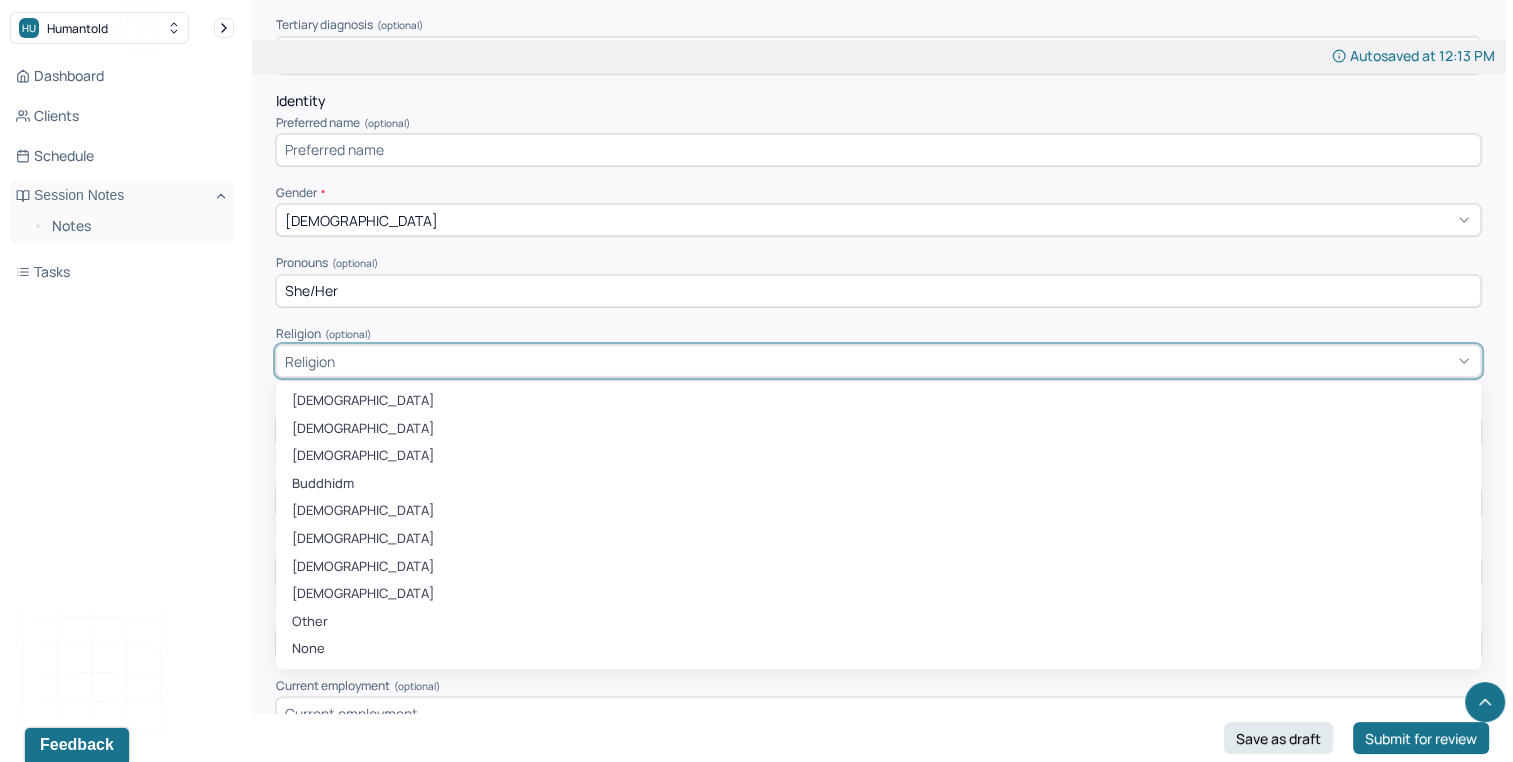 click on "Religion" at bounding box center (878, 361) 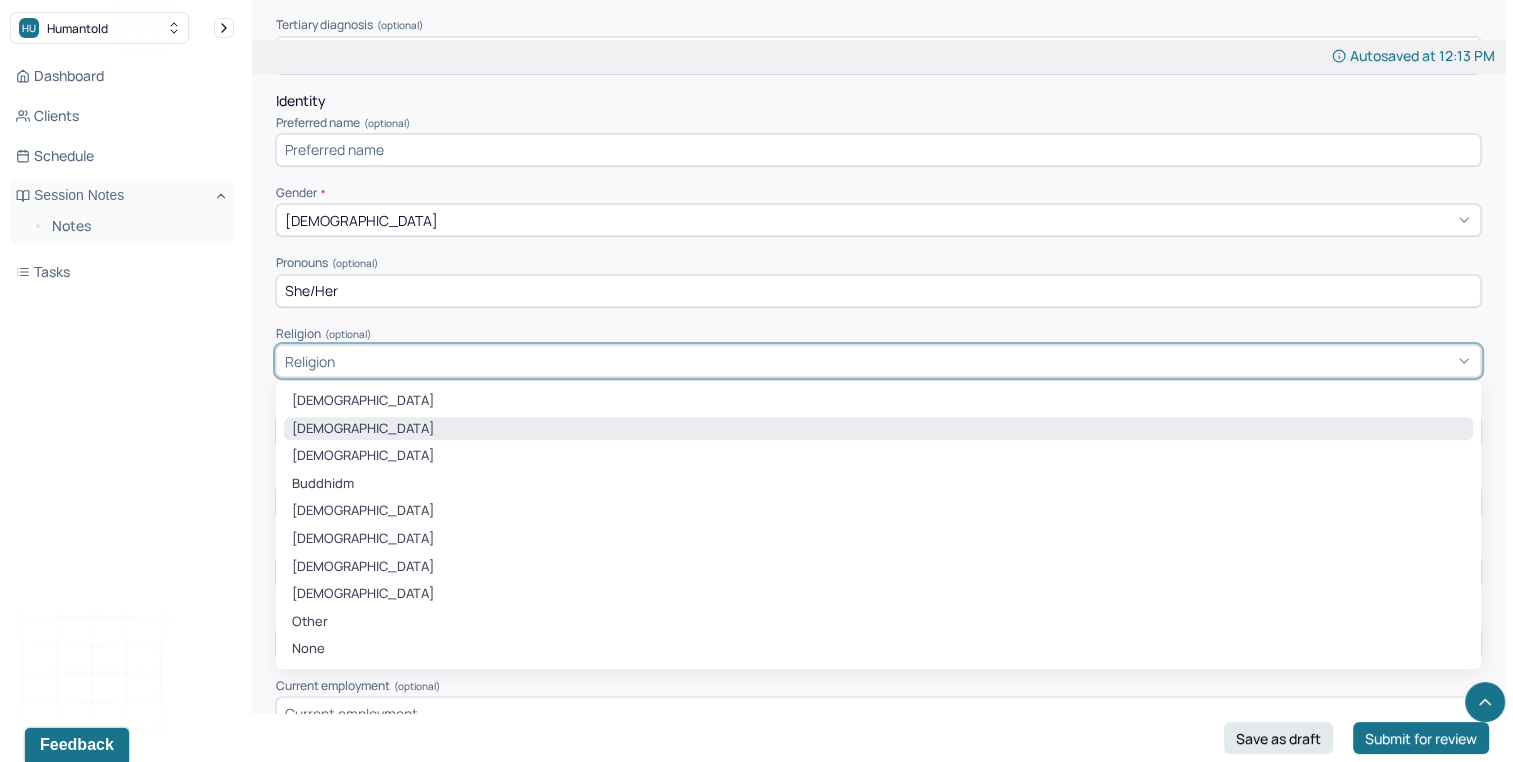 click on "[DEMOGRAPHIC_DATA]" at bounding box center [878, 429] 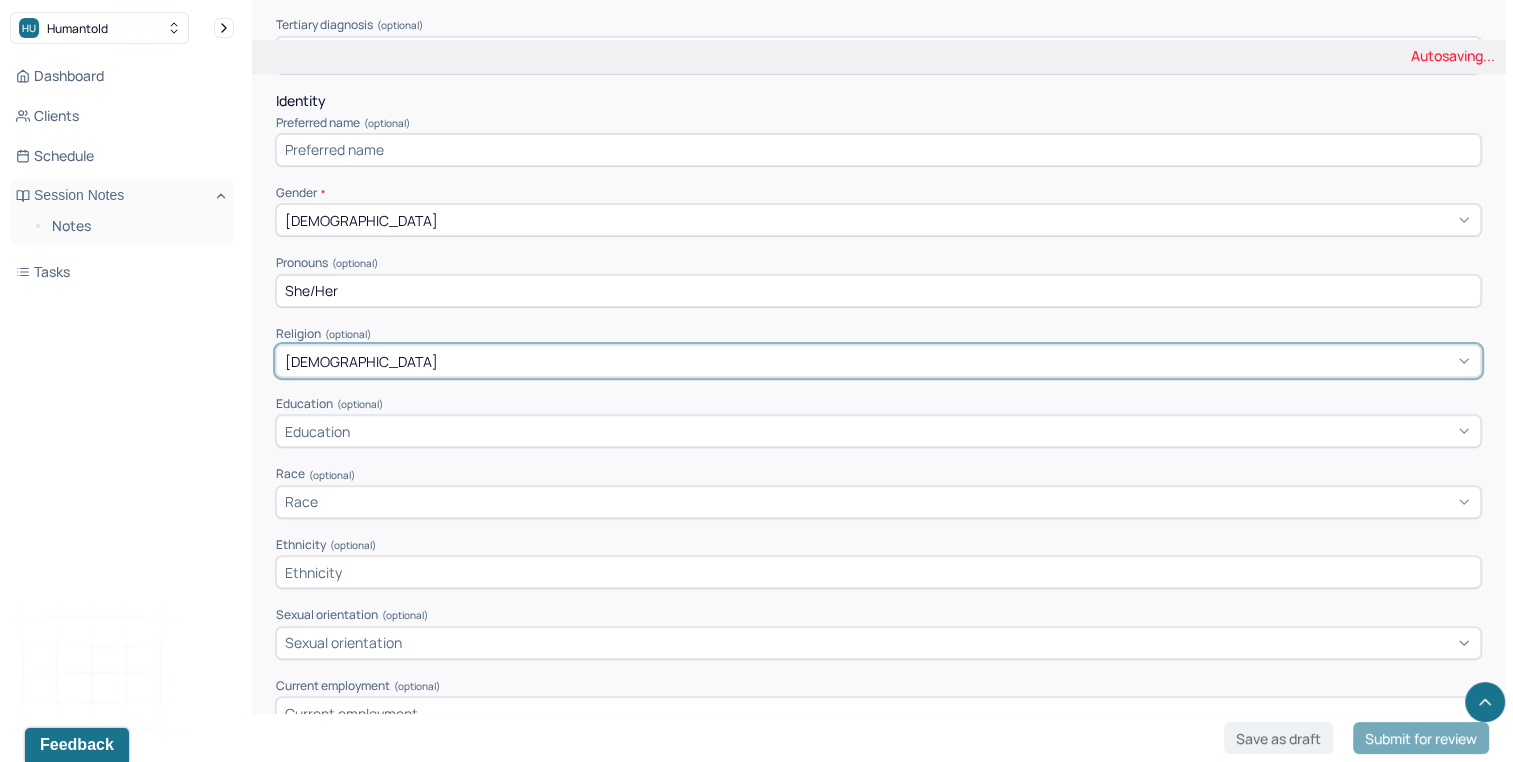 click on "Education" at bounding box center [878, 431] 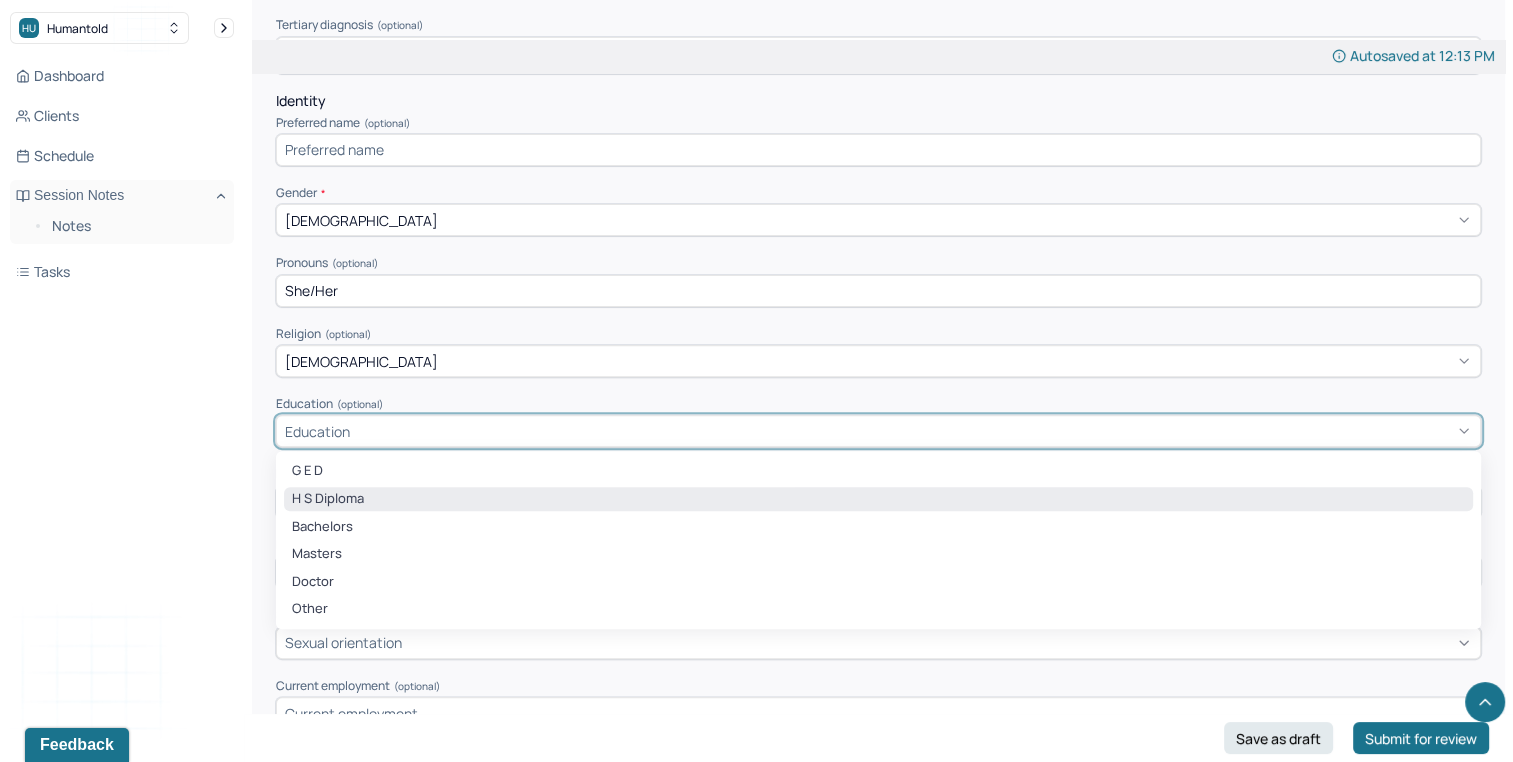 click on "H S  Diploma" at bounding box center [878, 499] 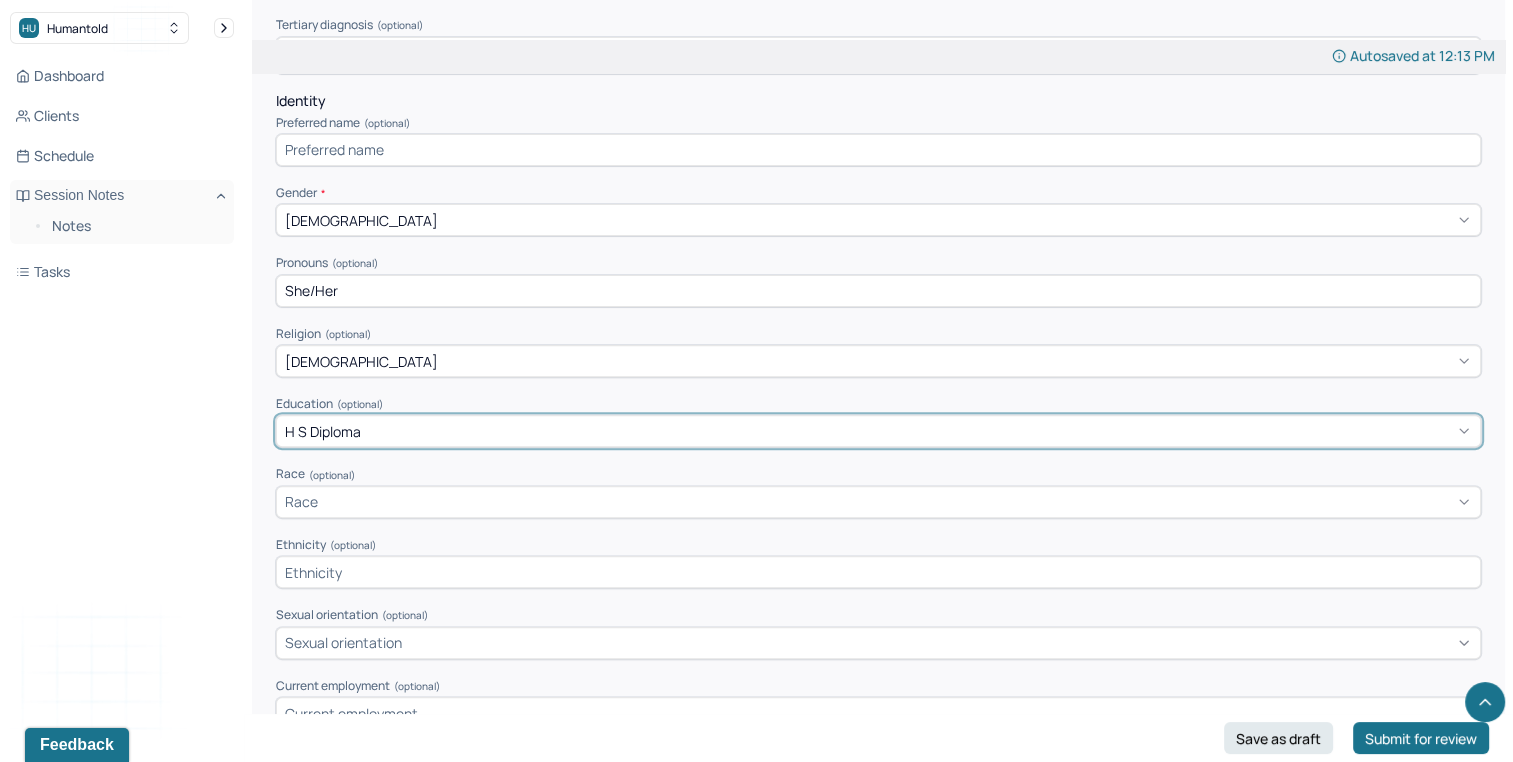 click on "H S  Diploma" at bounding box center [878, 431] 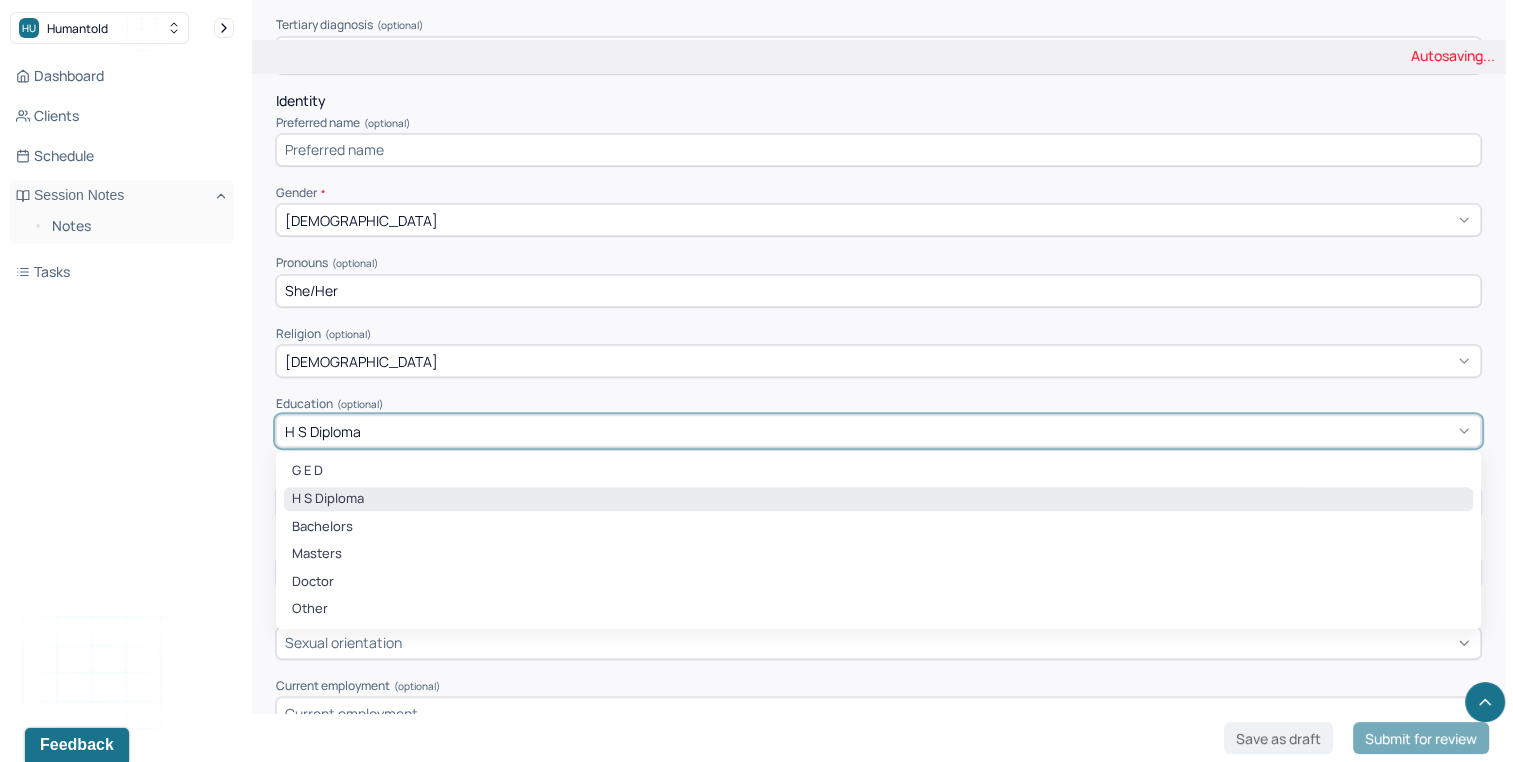 click on "Appointment location * Appointment location Primary diagnosis * Primary diagnosis Secondary diagnosis (optional) Secondary diagnosis Tertiary diagnosis (optional) Tertiary diagnosis Identity Preferred name (optional) Gender * [DEMOGRAPHIC_DATA] Pronouns (optional) She/Her Religion (optional) [DEMOGRAPHIC_DATA] Education (optional) option H S  Diploma, selected. 6 results available. Use Up and Down to choose options, press Enter to select the currently focused option, press Escape to exit the menu, press Tab to select the option and exit the menu. H S  Diploma G E D H S  Diploma Bachelors Masters Doctor Other Race (optional) Race Ethnicity (optional) Sexual orientation (optional) Sexual orientation Current employment (optional) Current employment details (optional) Relationship status (optional) Relationship status Name of partner (optional) Emergency contact information (optional) Legal problems (optional)" at bounding box center (878, 465) 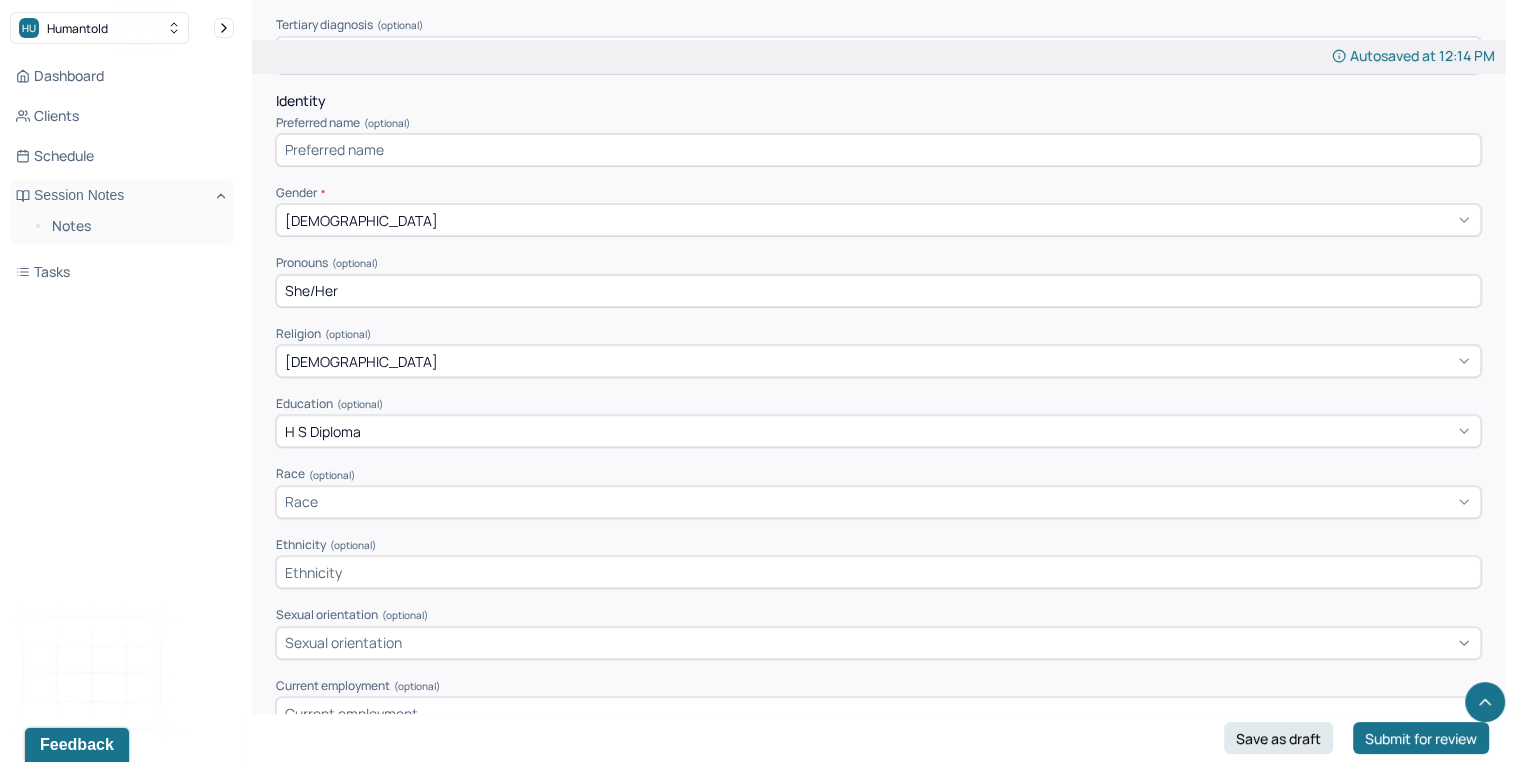 click on "Race (optional)" at bounding box center [878, 474] 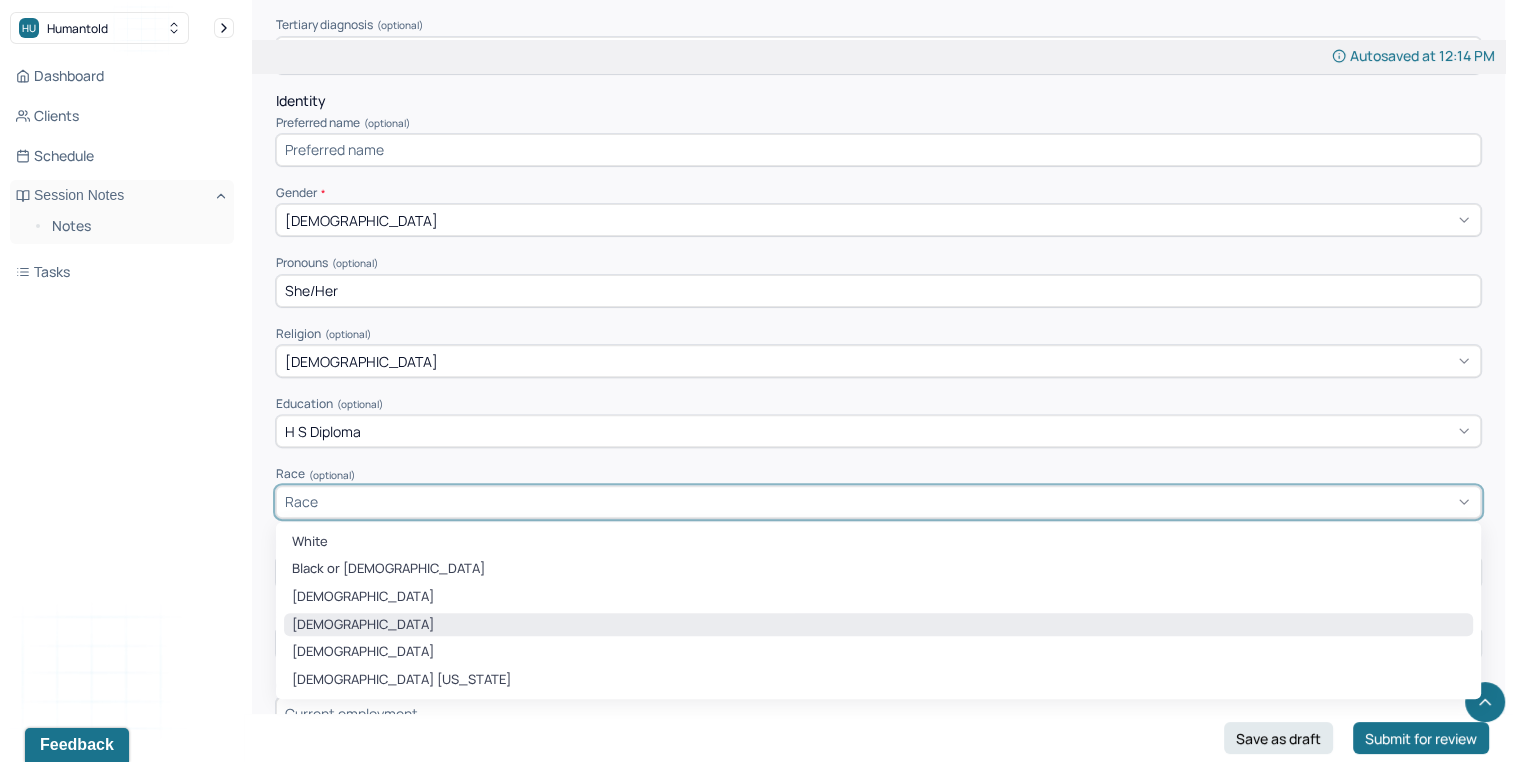click on "[DEMOGRAPHIC_DATA]" at bounding box center (878, 625) 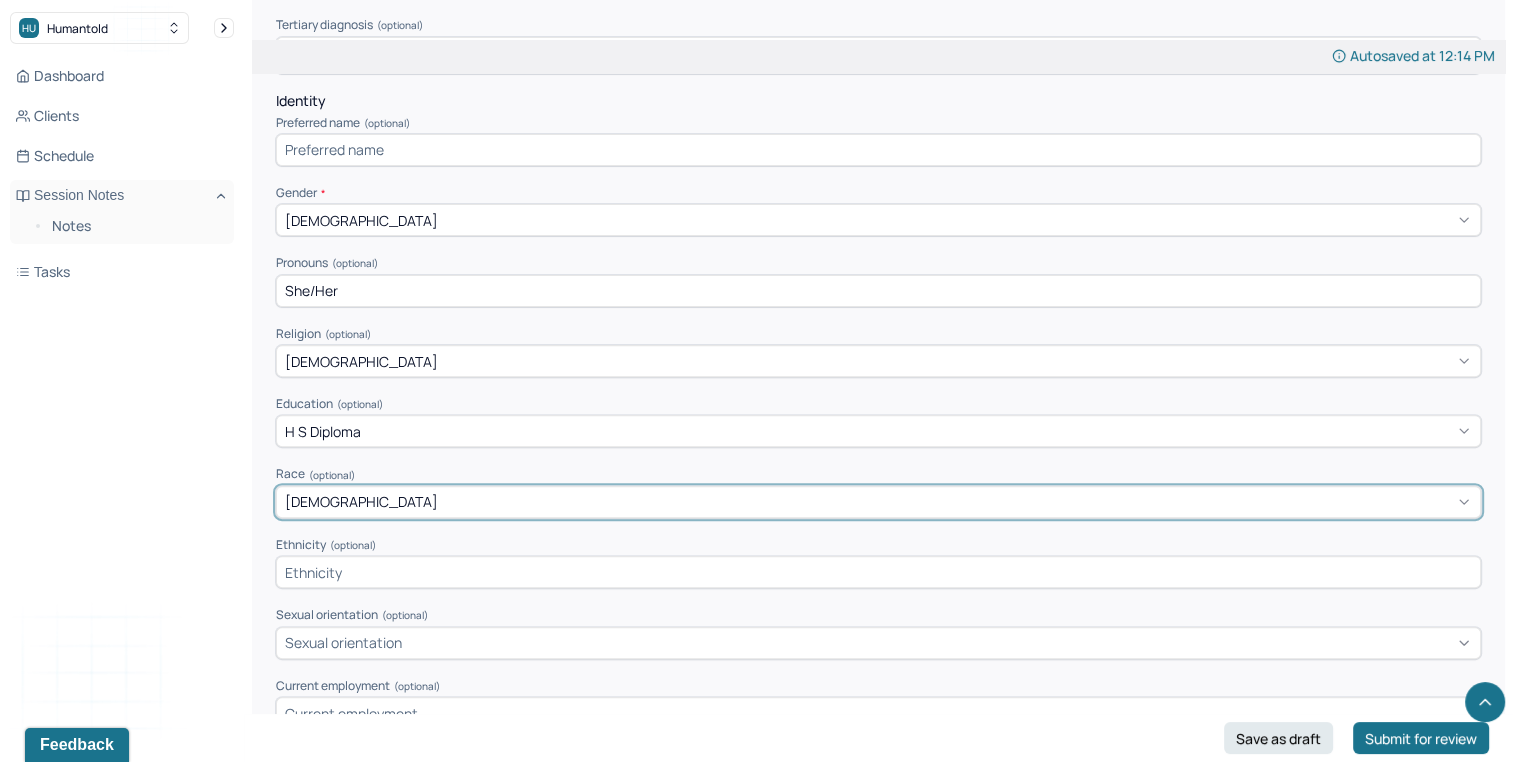 click at bounding box center [878, 572] 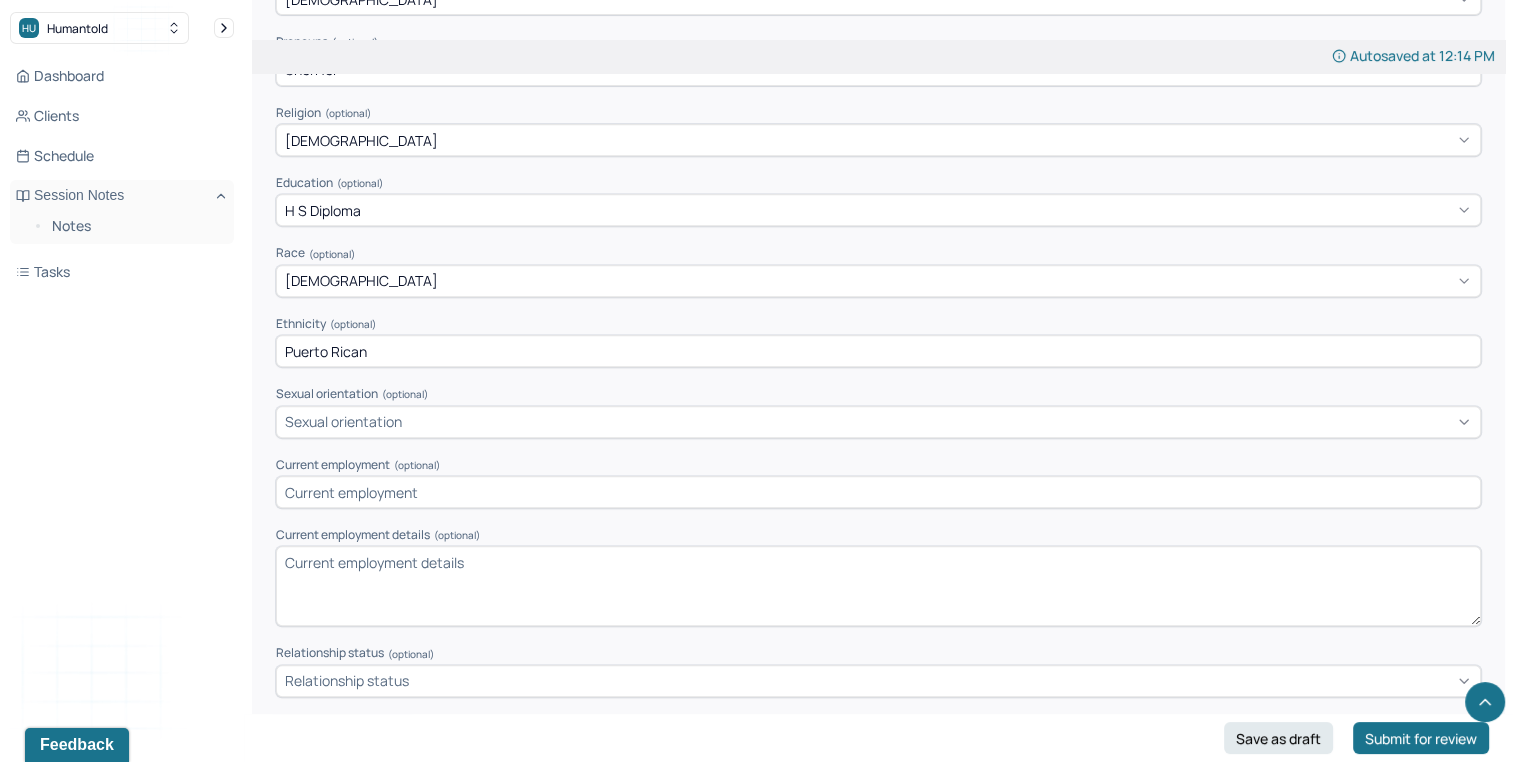scroll, scrollTop: 849, scrollLeft: 0, axis: vertical 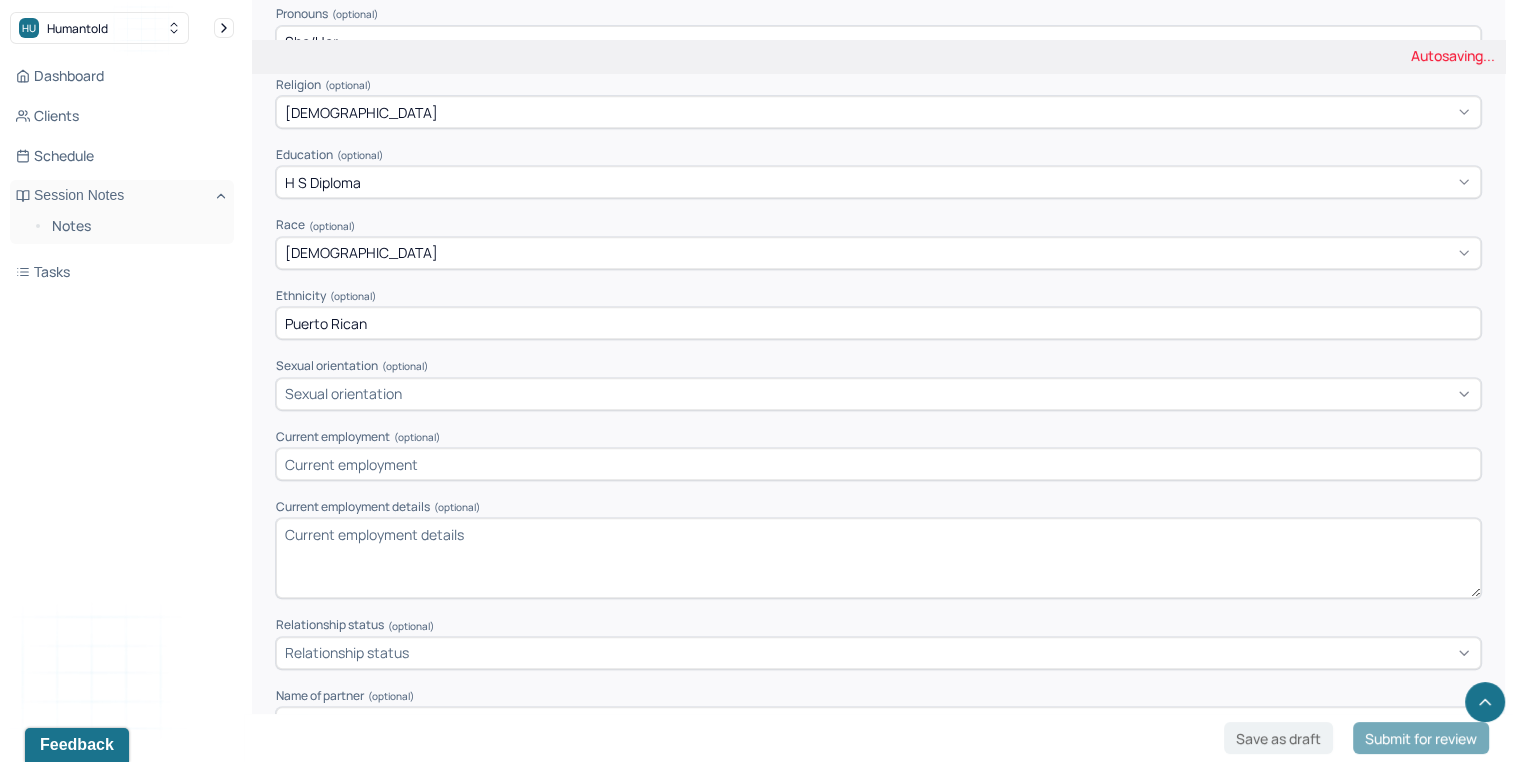 type on "Puerto Rican" 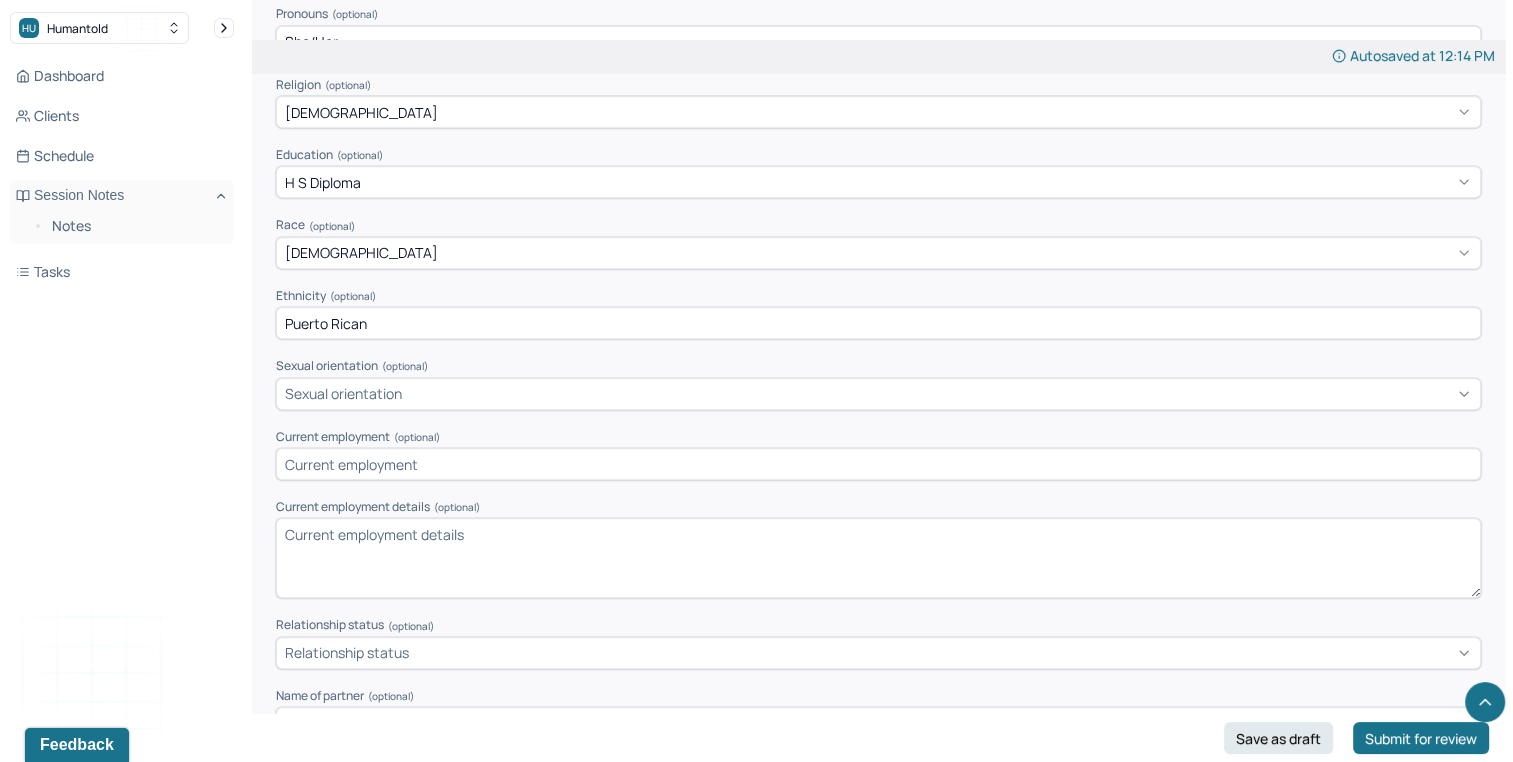 click on "Appointment location * Appointment location Primary diagnosis * Primary diagnosis Secondary diagnosis (optional) Secondary diagnosis Tertiary diagnosis (optional) Tertiary diagnosis Identity Preferred name (optional) Gender * [DEMOGRAPHIC_DATA] Pronouns (optional) She/Her Religion (optional) [DEMOGRAPHIC_DATA] Education (optional) H S  Diploma Race (optional) [DEMOGRAPHIC_DATA] Ethnicity (optional) Puerto Rican Sexual orientation (optional) Sexual orientation Current employment (optional) Current employment details (optional) Relationship status (optional) Relationship status Name of partner (optional) Emergency contact information (optional) Legal problems (optional)" at bounding box center [878, 216] 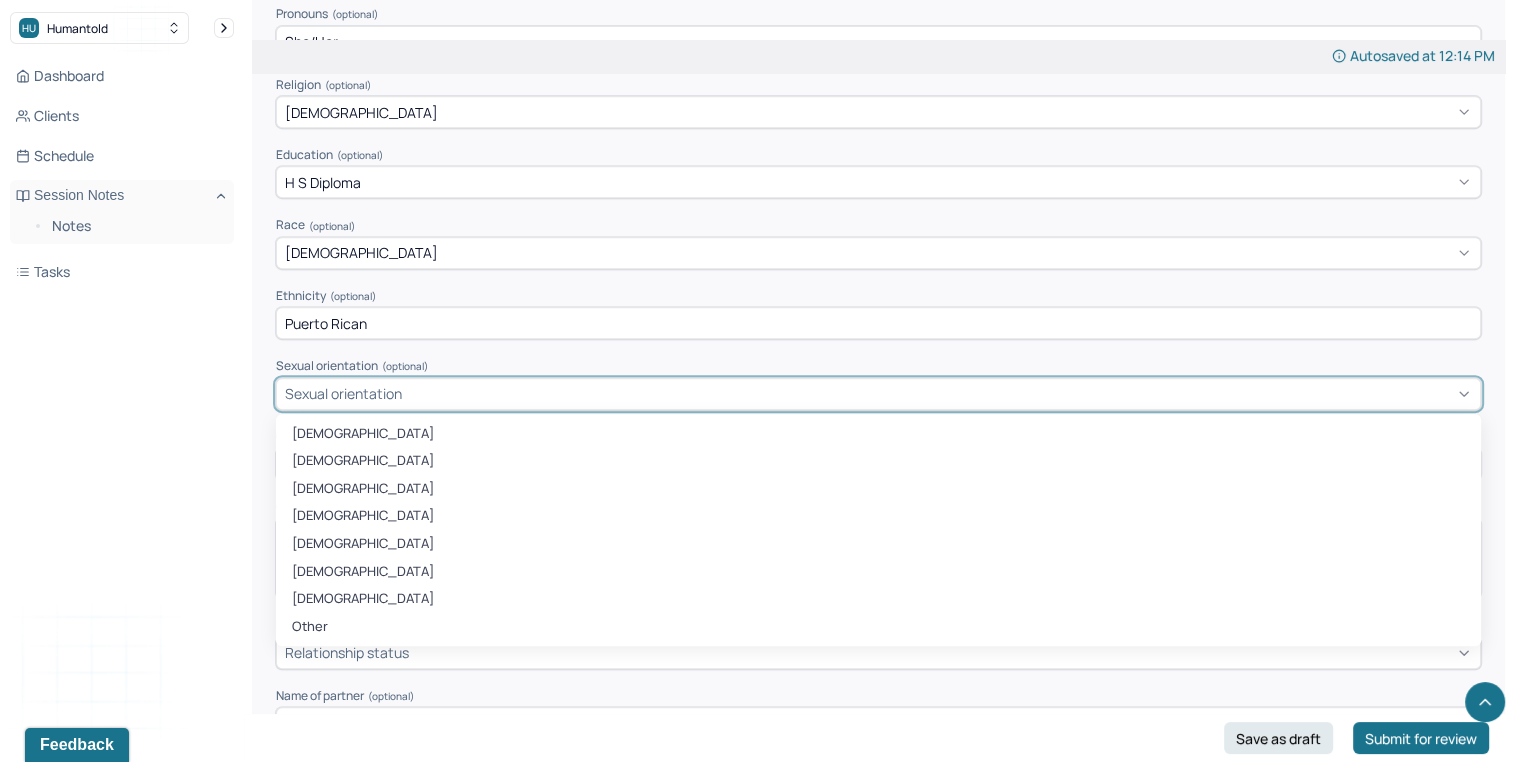 click on "Sexual orientation" at bounding box center (878, 394) 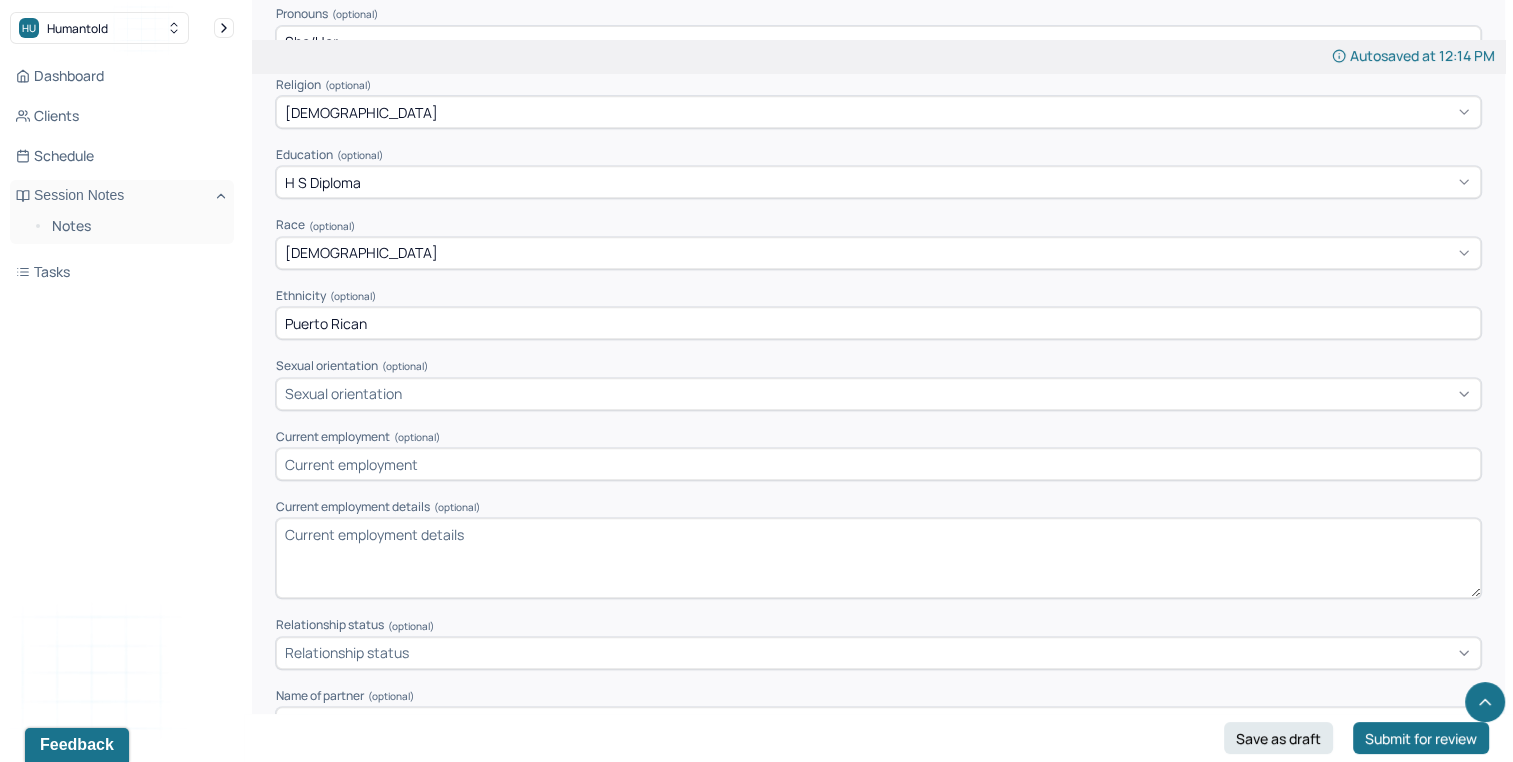 click on "Appointment location * Appointment location Primary diagnosis * Primary diagnosis Secondary diagnosis (optional) Secondary diagnosis Tertiary diagnosis (optional) Tertiary diagnosis Identity Preferred name (optional) Gender * [DEMOGRAPHIC_DATA] Pronouns (optional) She/Her Religion (optional) [DEMOGRAPHIC_DATA] Education (optional) H S  Diploma Race (optional) [DEMOGRAPHIC_DATA] Ethnicity (optional) Puerto Rican Sexual orientation (optional) Sexual orientation Current employment (optional) Current employment details (optional) Relationship status (optional) Relationship status Name of partner (optional) Emergency contact information (optional) Legal problems (optional)" at bounding box center [878, 216] 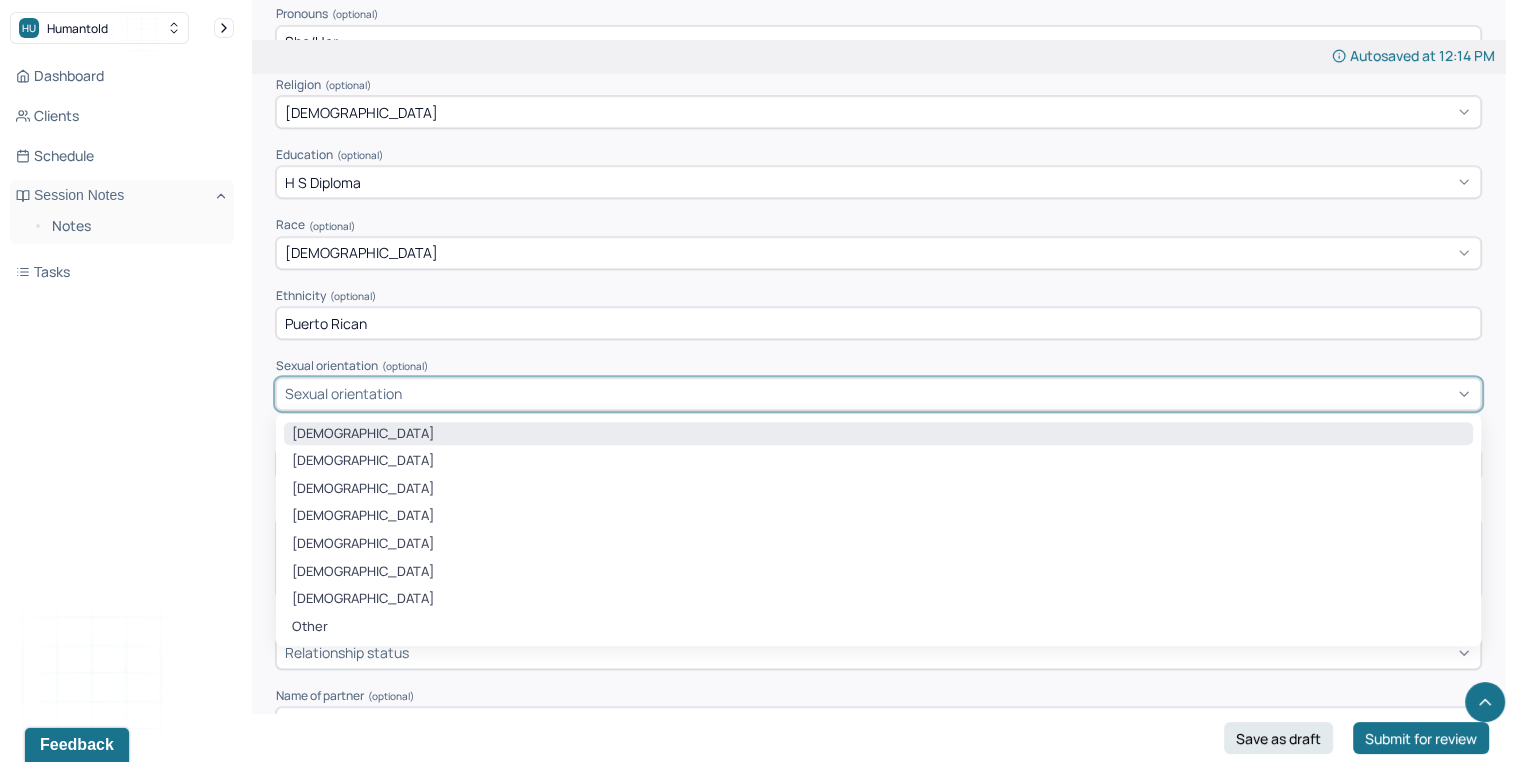 click on "[DEMOGRAPHIC_DATA]" at bounding box center (878, 434) 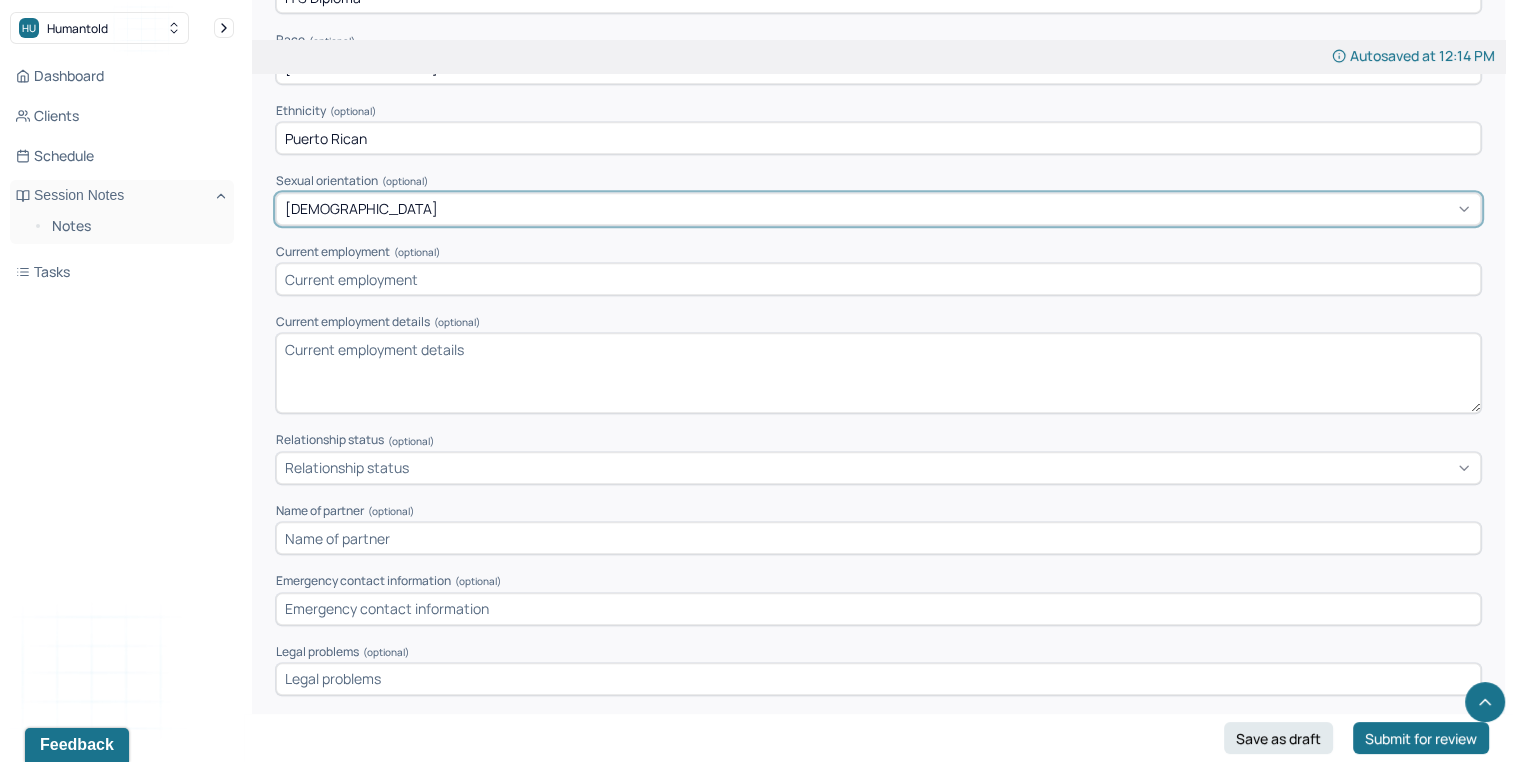 scroll, scrollTop: 1053, scrollLeft: 0, axis: vertical 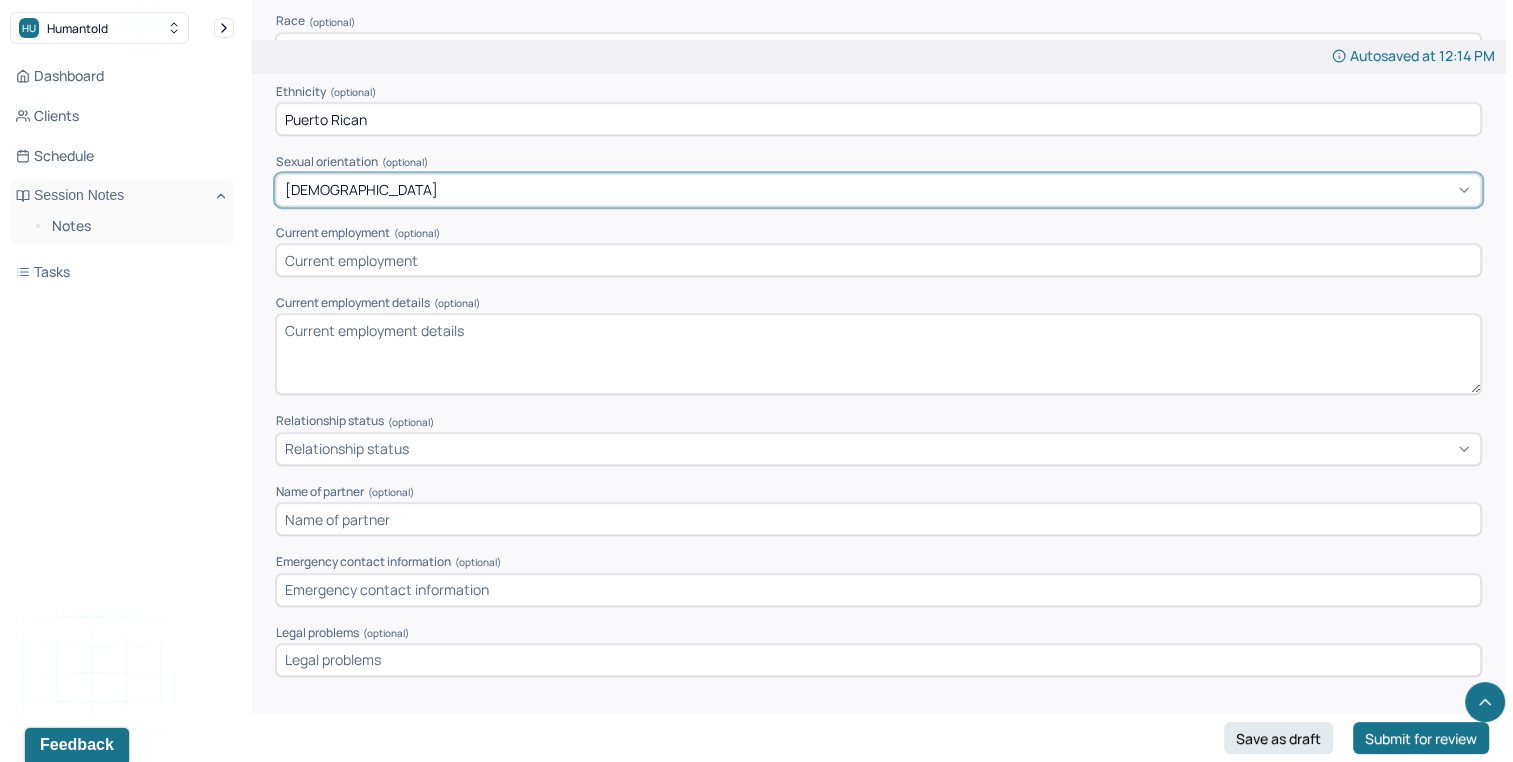 click on "[DEMOGRAPHIC_DATA]" at bounding box center (878, 190) 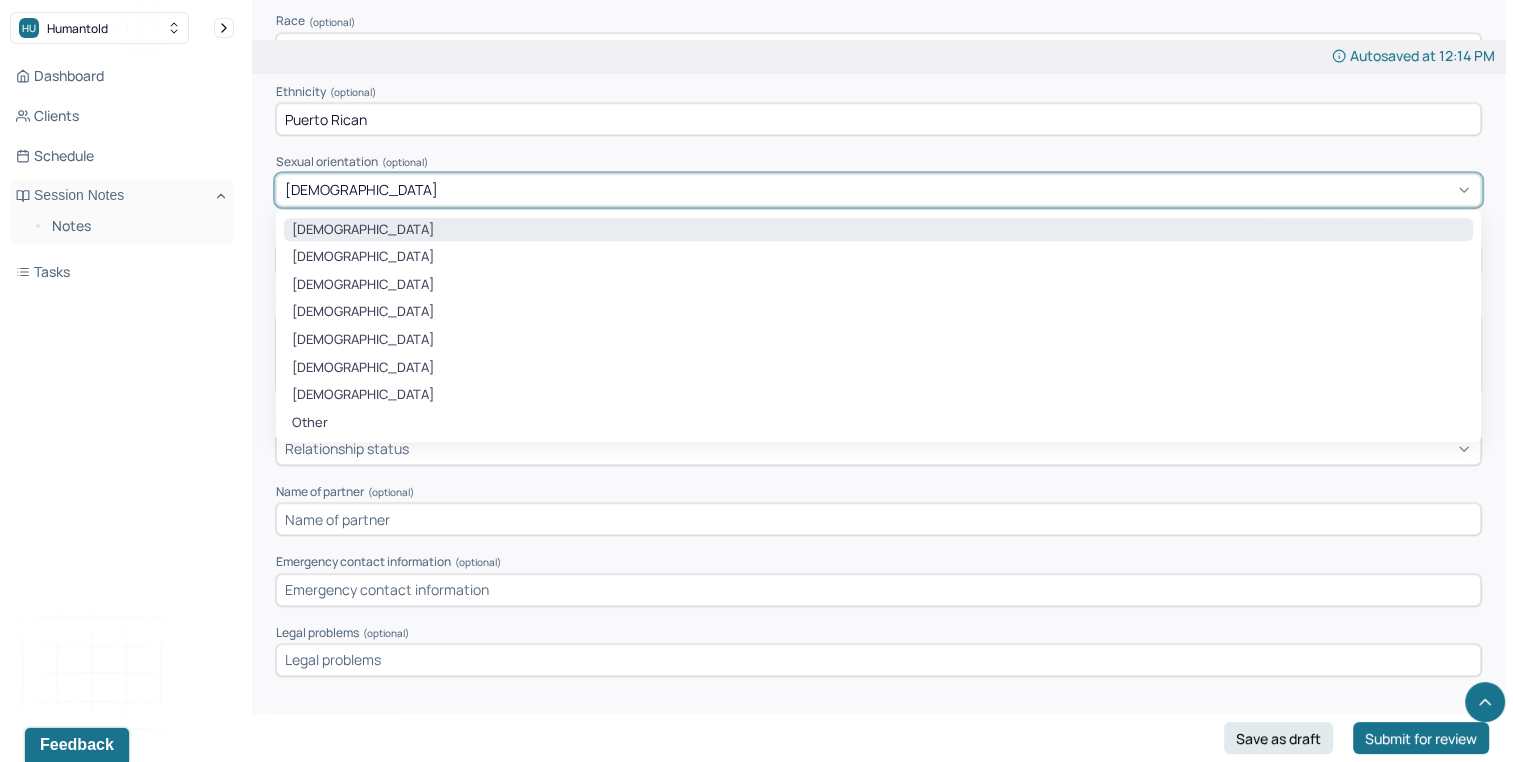 click on "[DEMOGRAPHIC_DATA] [DEMOGRAPHIC_DATA] [DEMOGRAPHIC_DATA] [DEMOGRAPHIC_DATA] [DEMOGRAPHIC_DATA] [DEMOGRAPHIC_DATA] Other" at bounding box center [878, 326] 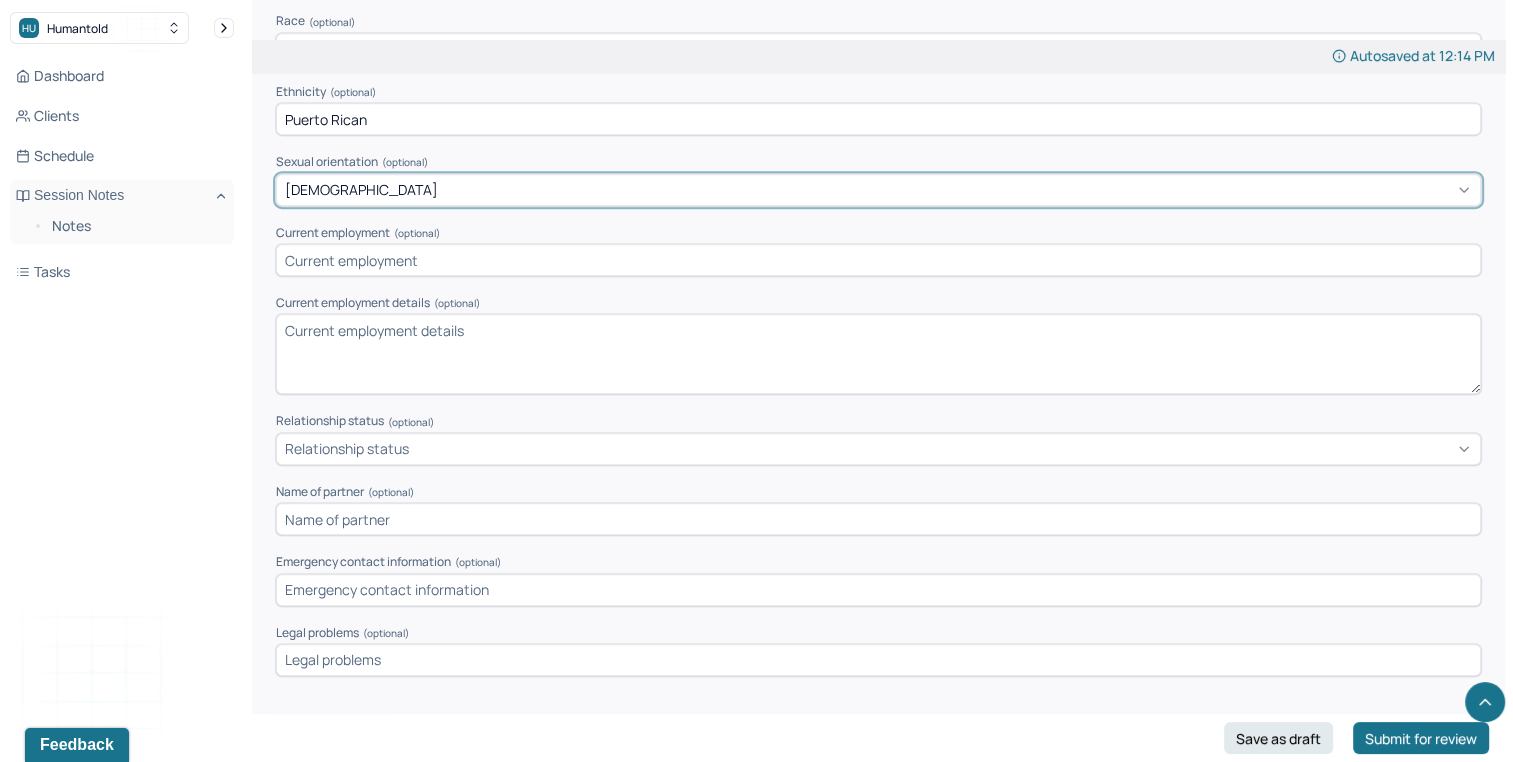 click at bounding box center [878, 260] 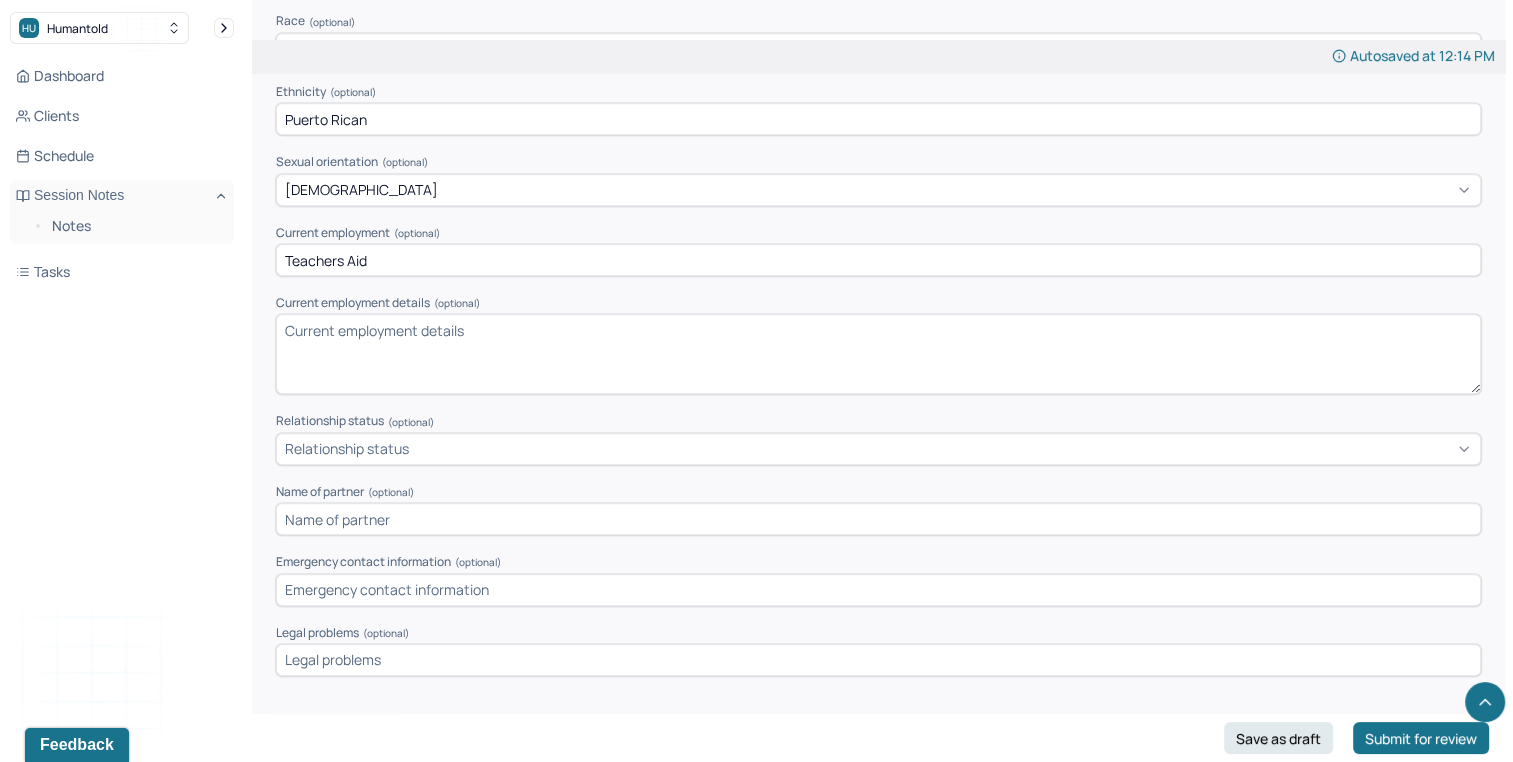 type on "Teachers Aid" 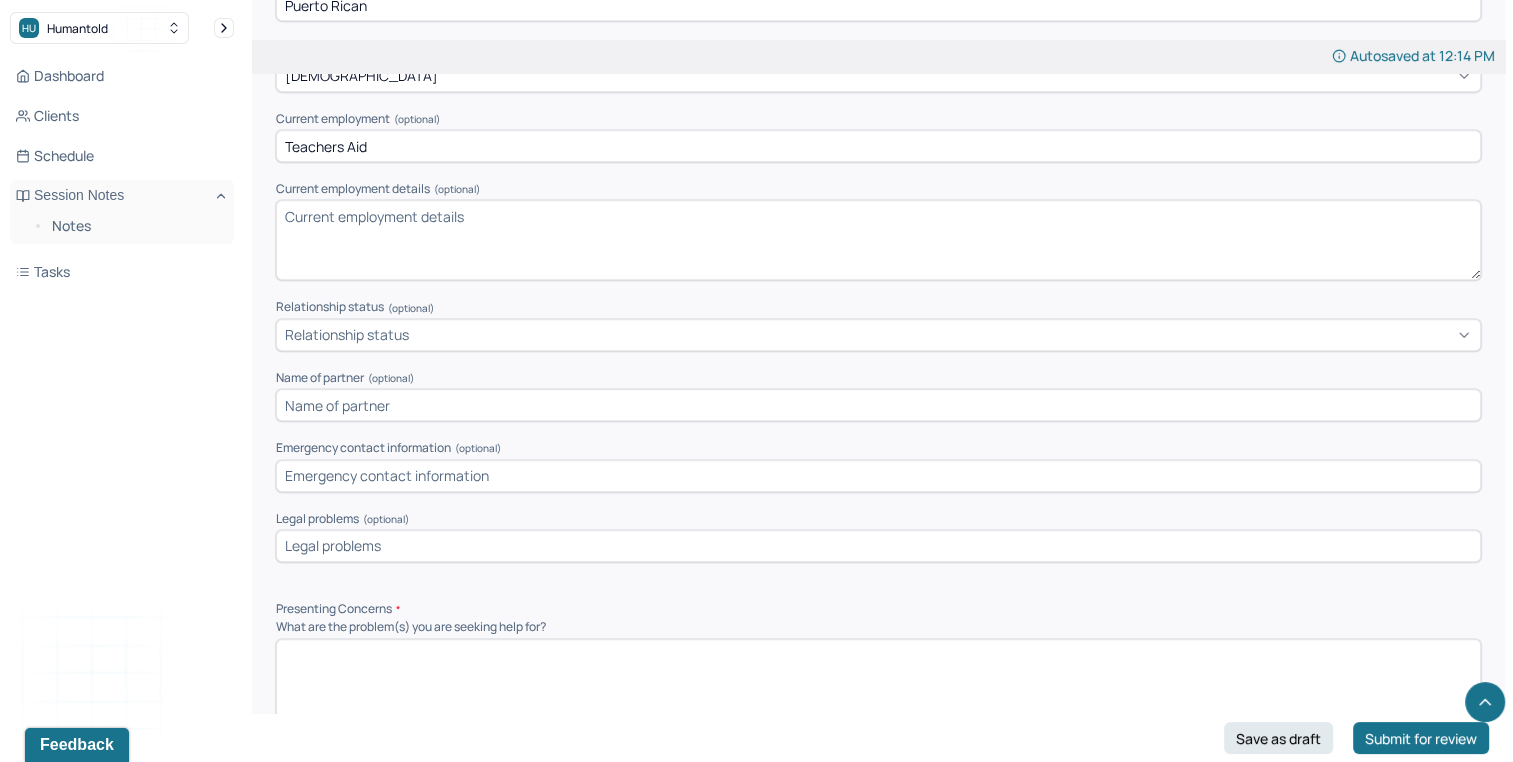 scroll, scrollTop: 1172, scrollLeft: 0, axis: vertical 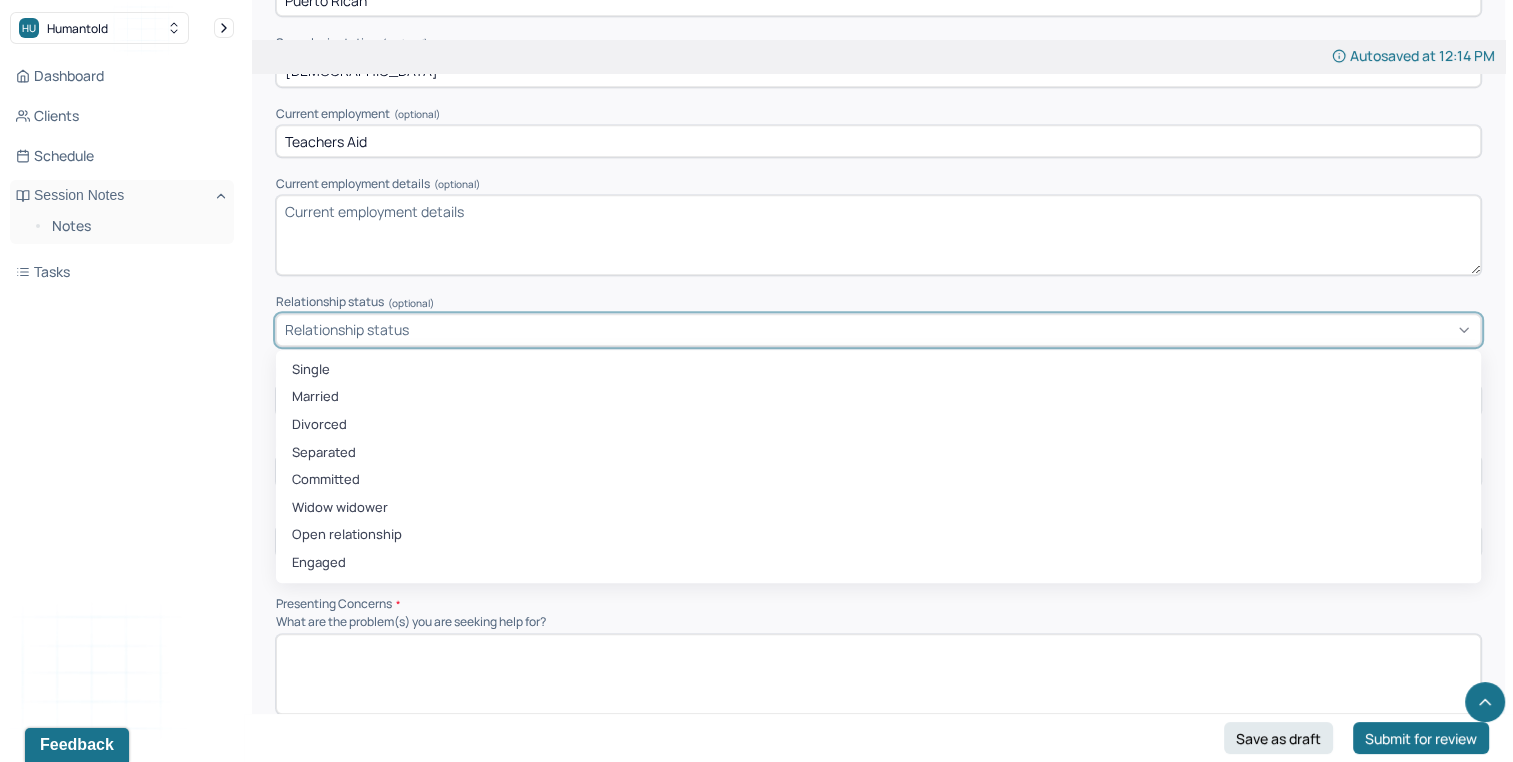 click on "Married" at bounding box center [878, 397] 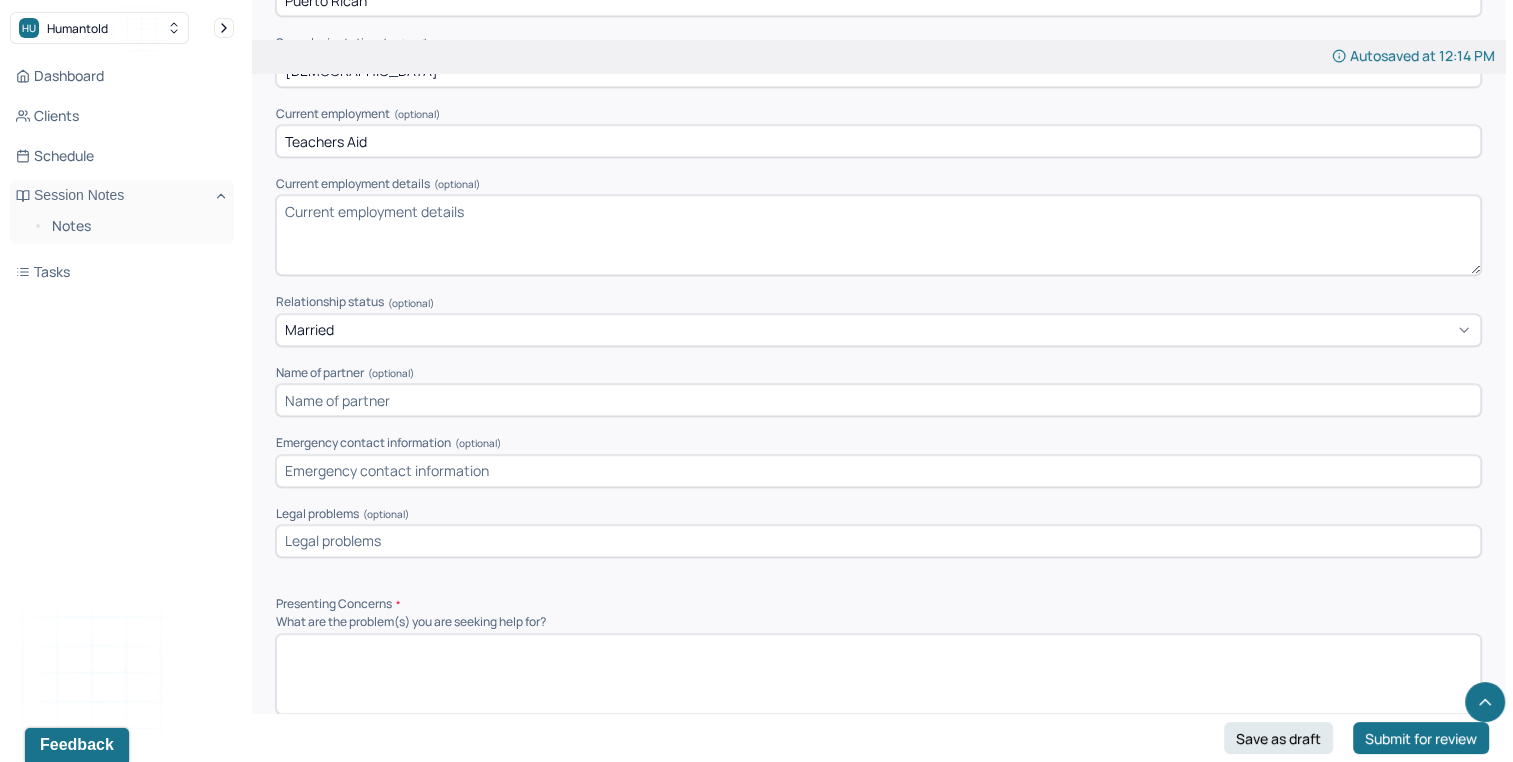 click on "Relationship status (optional) Married" at bounding box center [878, 320] 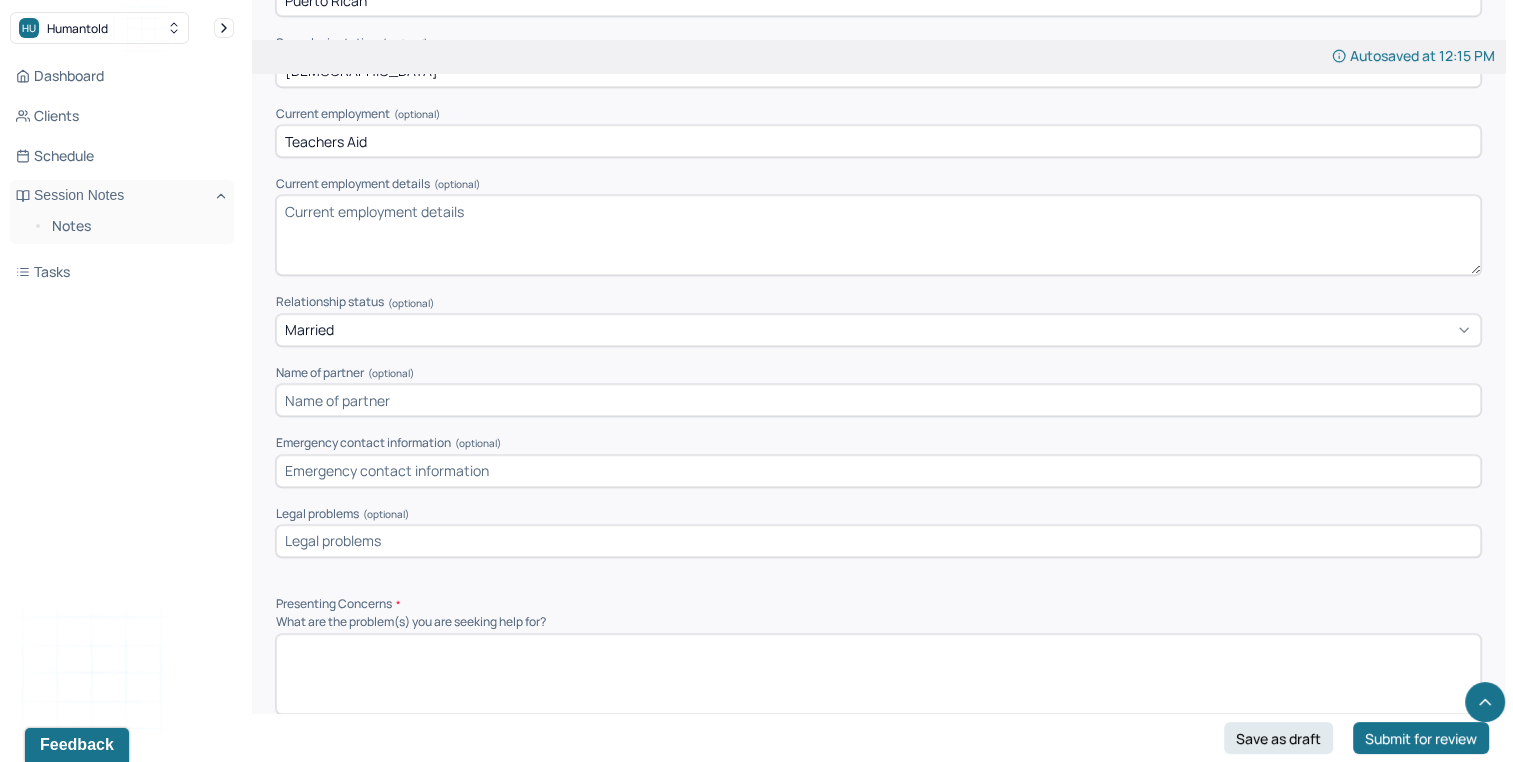 drag, startPoint x: 355, startPoint y: 312, endPoint x: 346, endPoint y: 338, distance: 27.513634 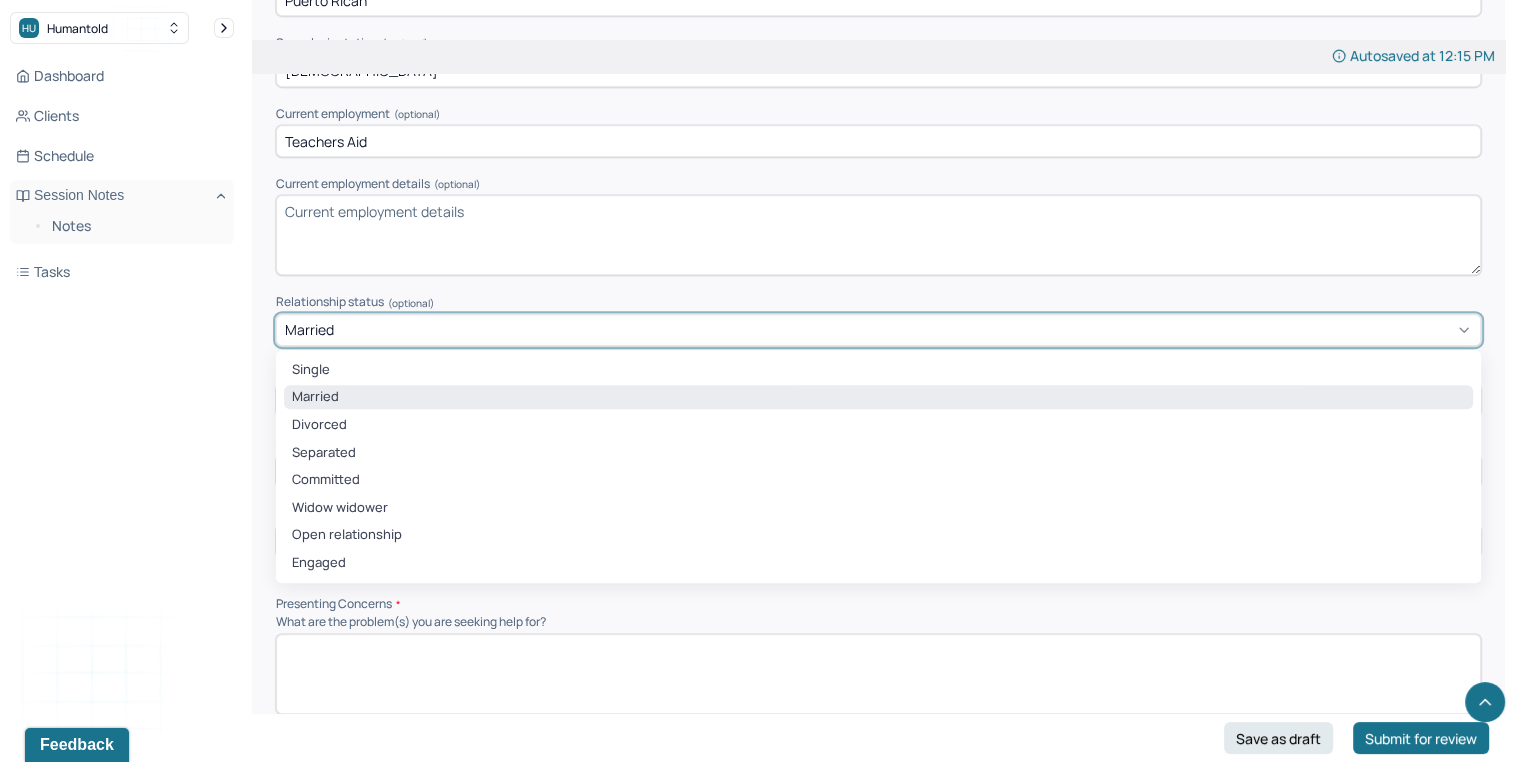 click on "Married" at bounding box center [878, 397] 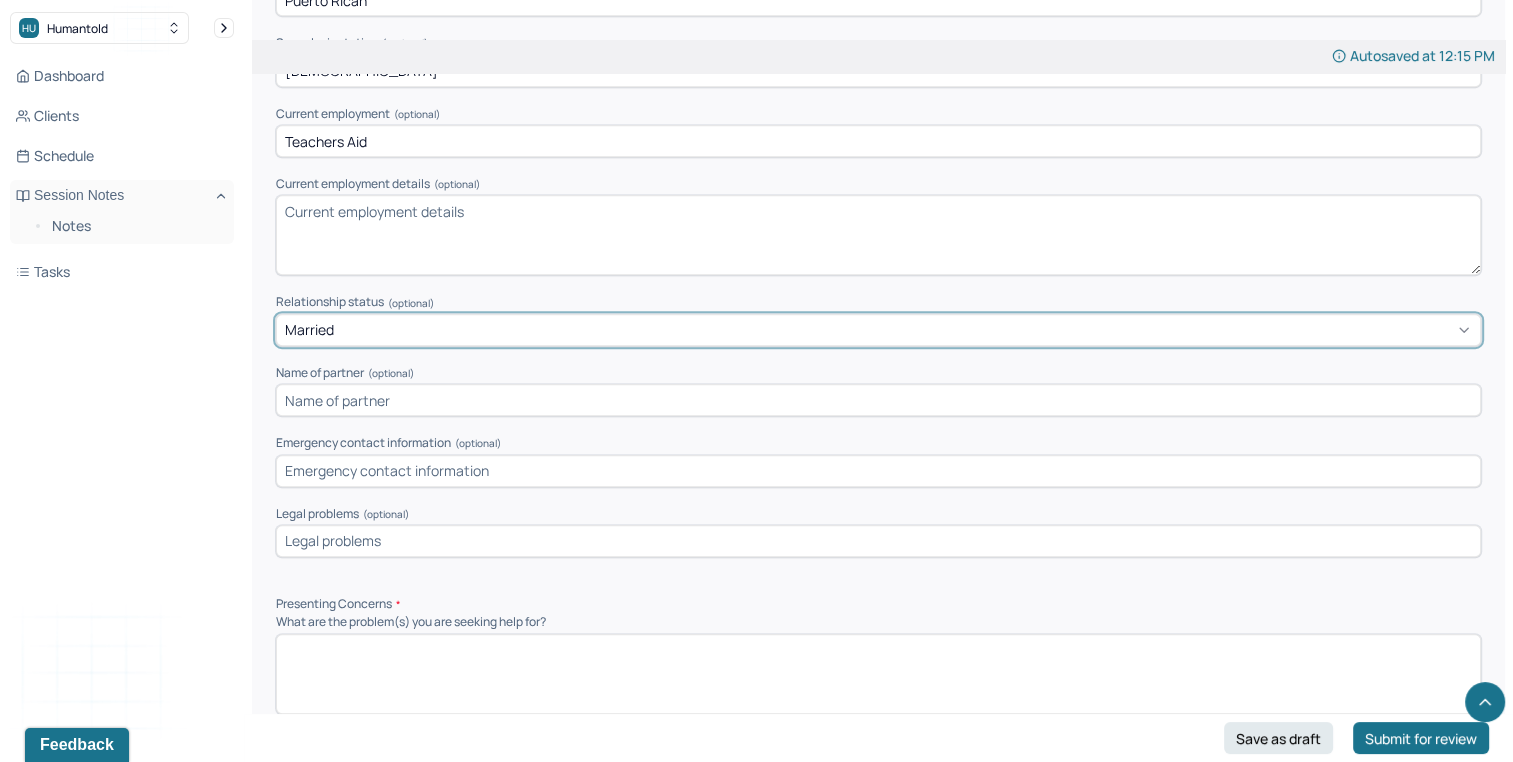 click at bounding box center (878, 400) 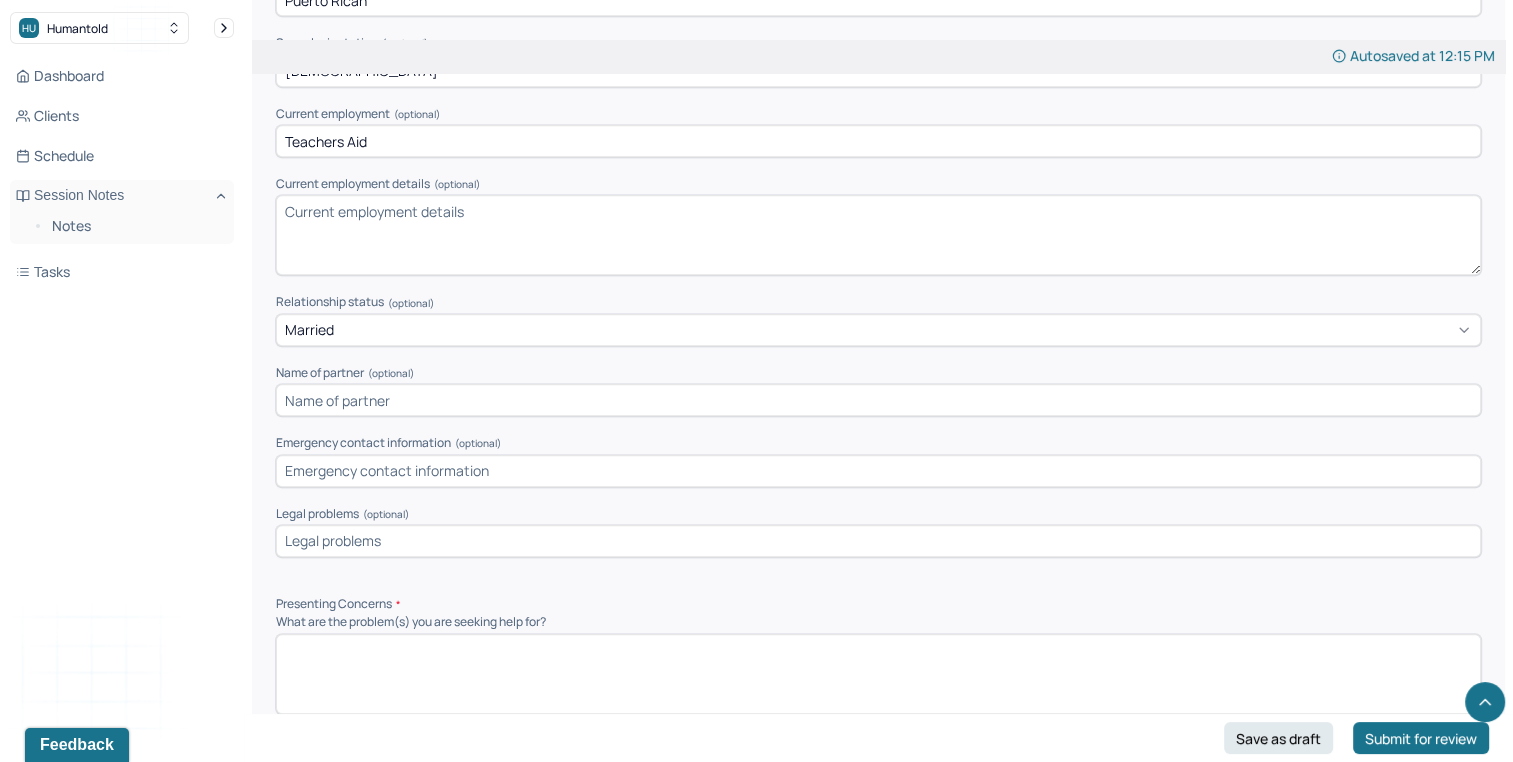 click at bounding box center [878, 400] 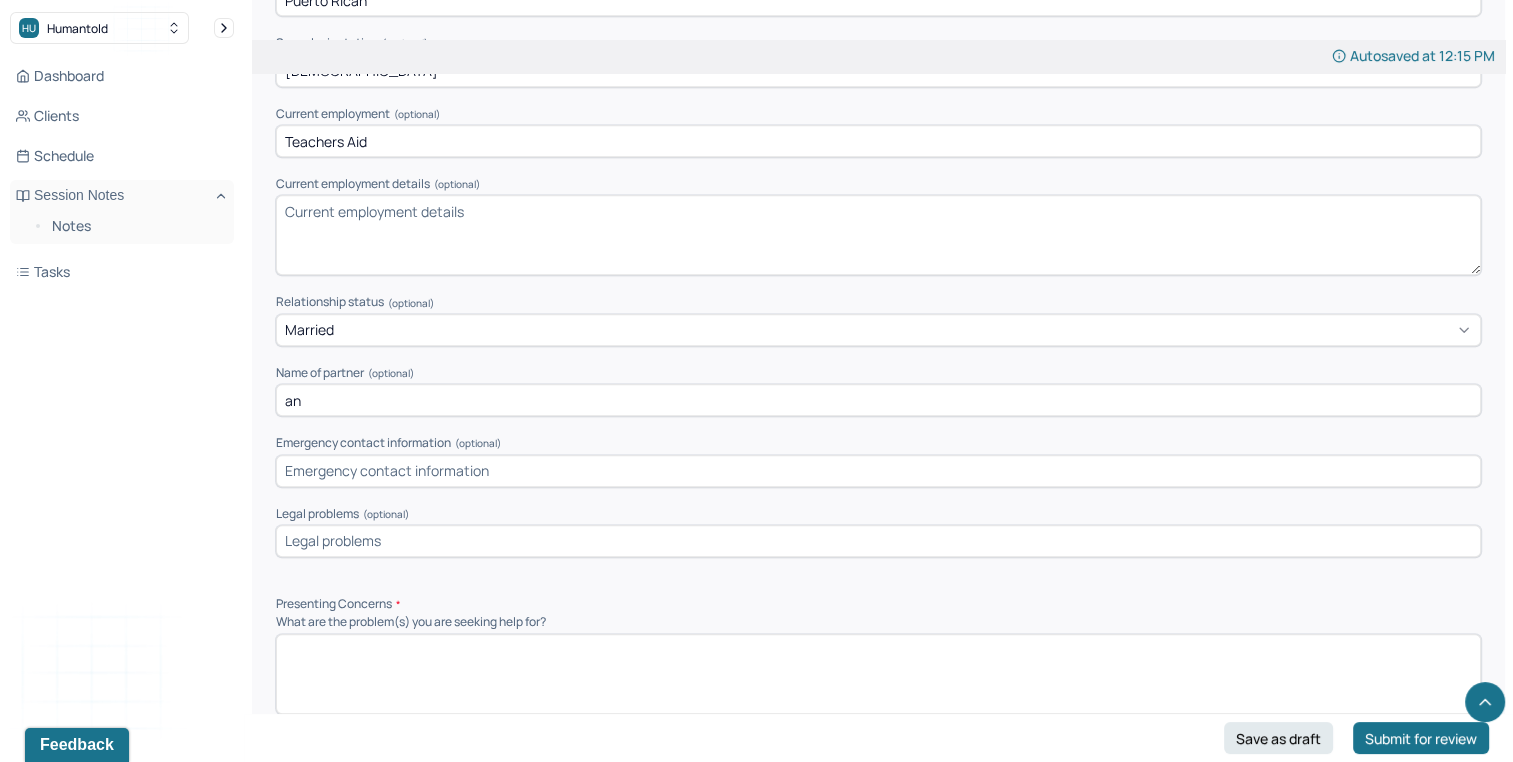 type on "a" 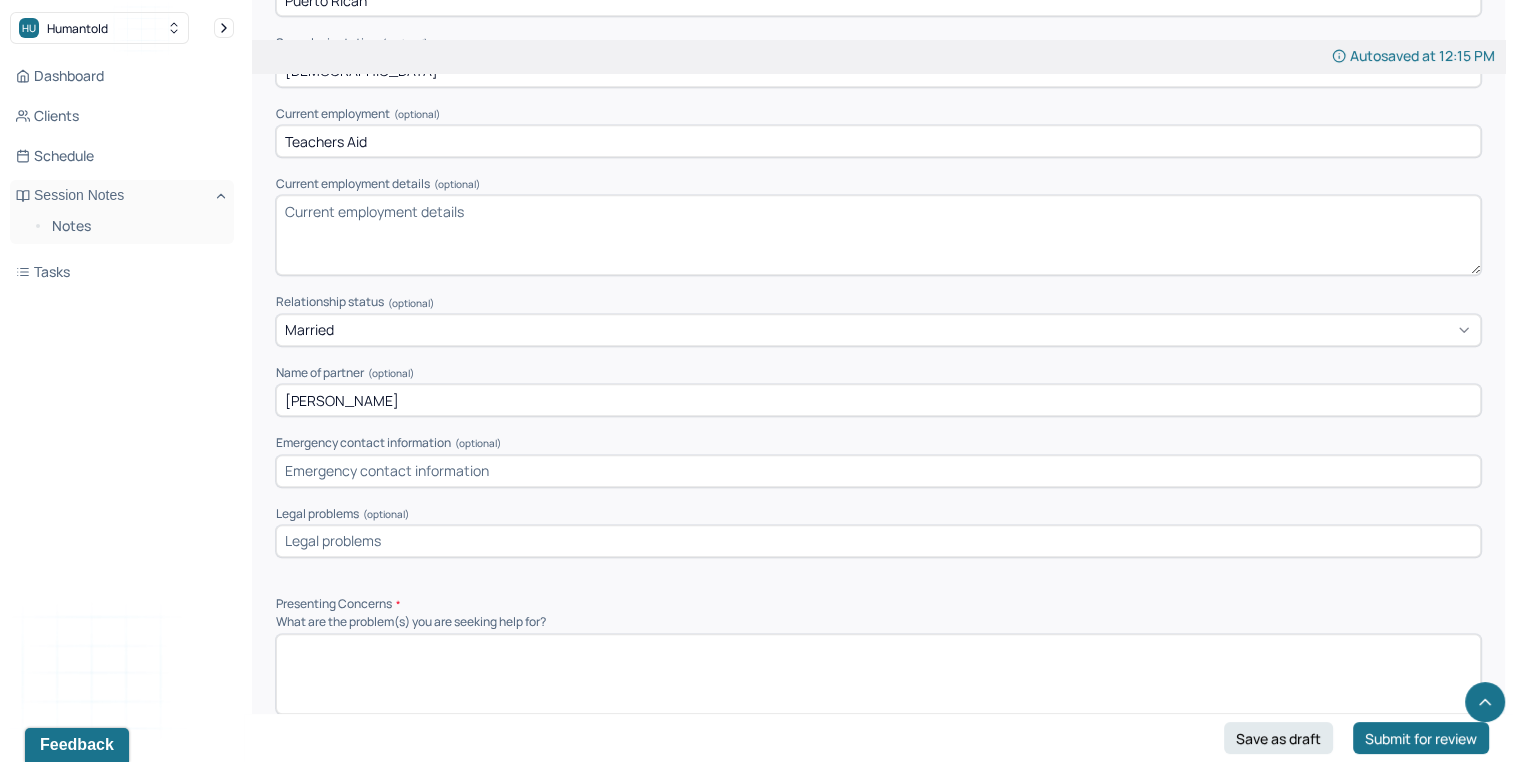 type on "[PERSON_NAME]" 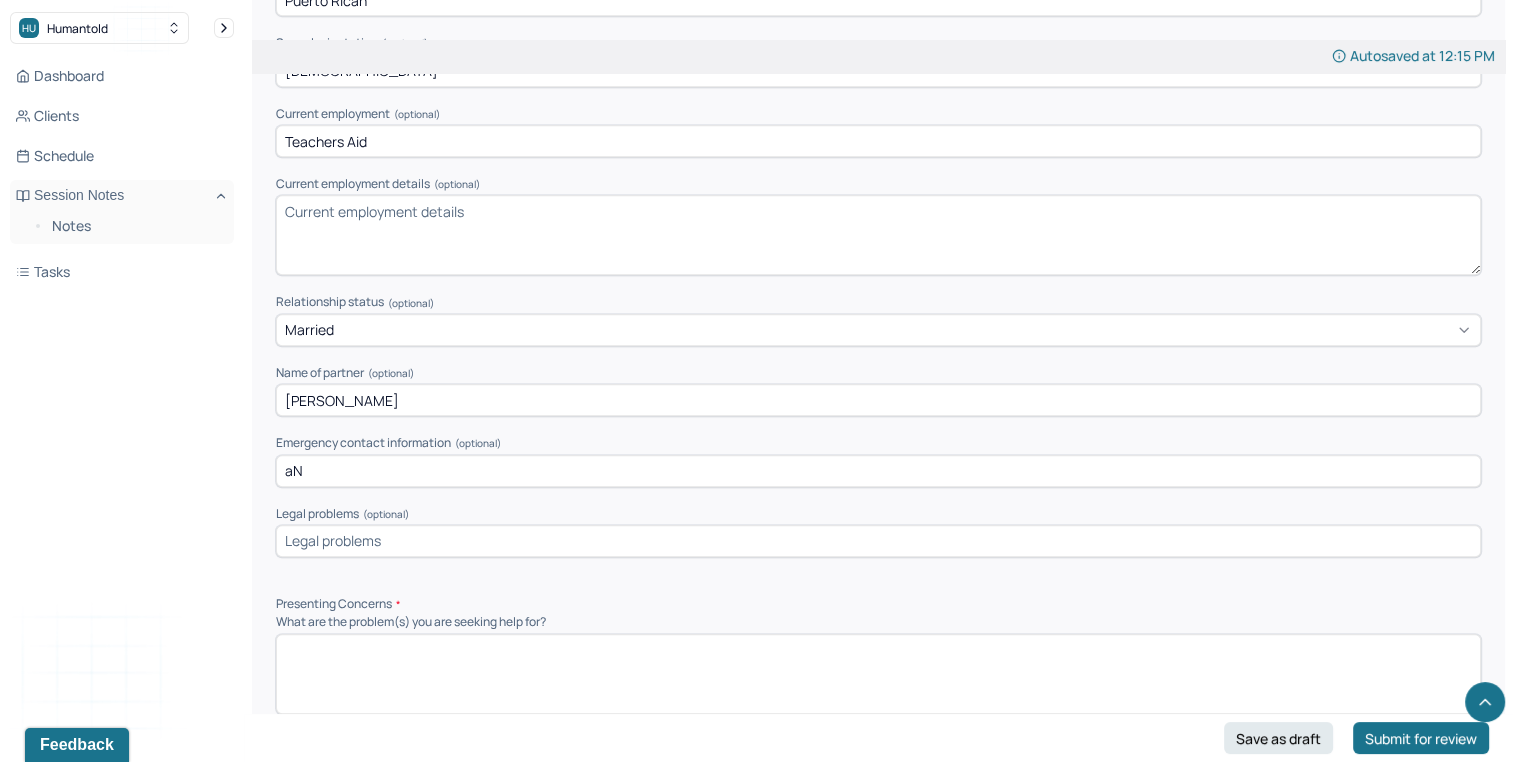 type on "a" 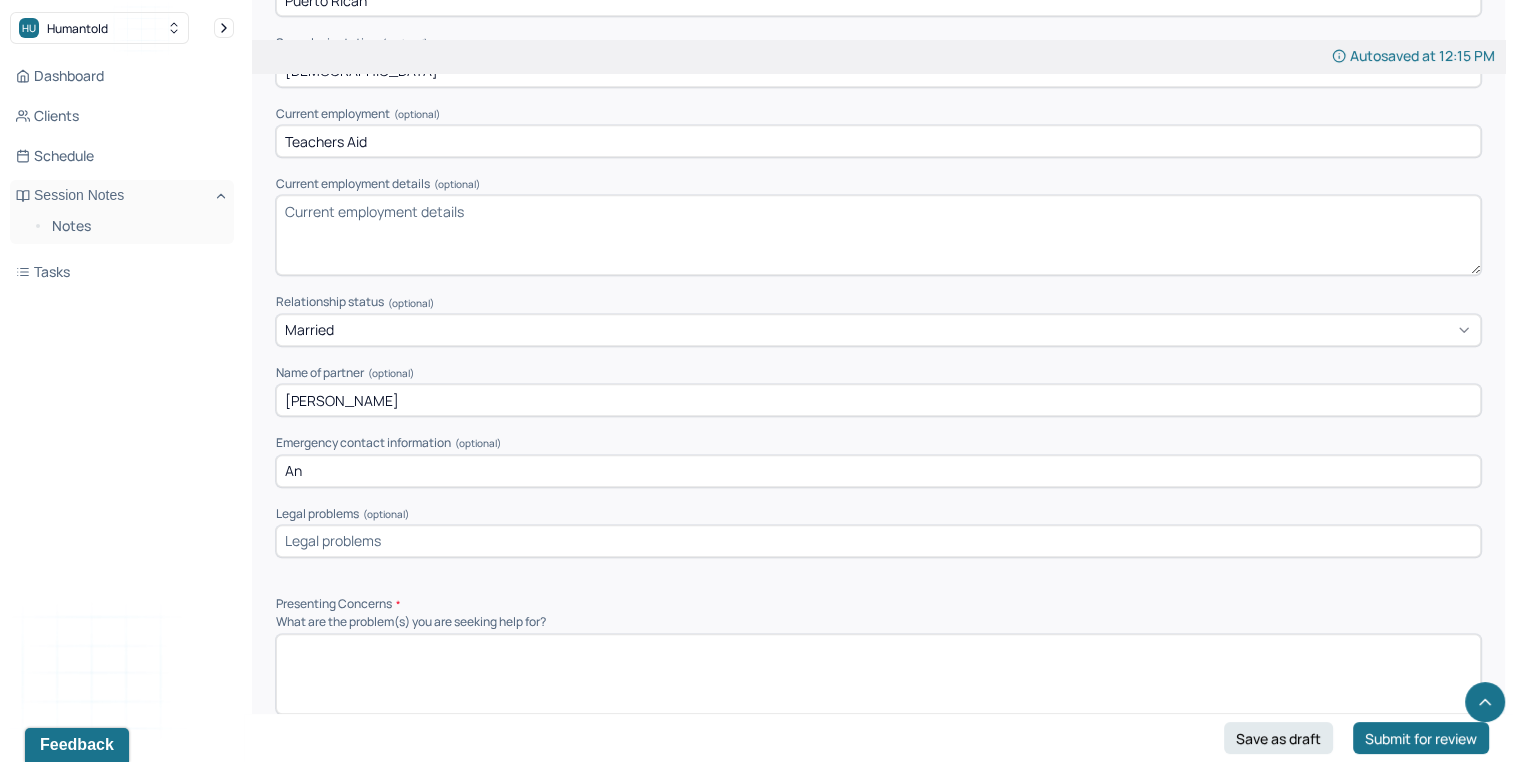 type on "A" 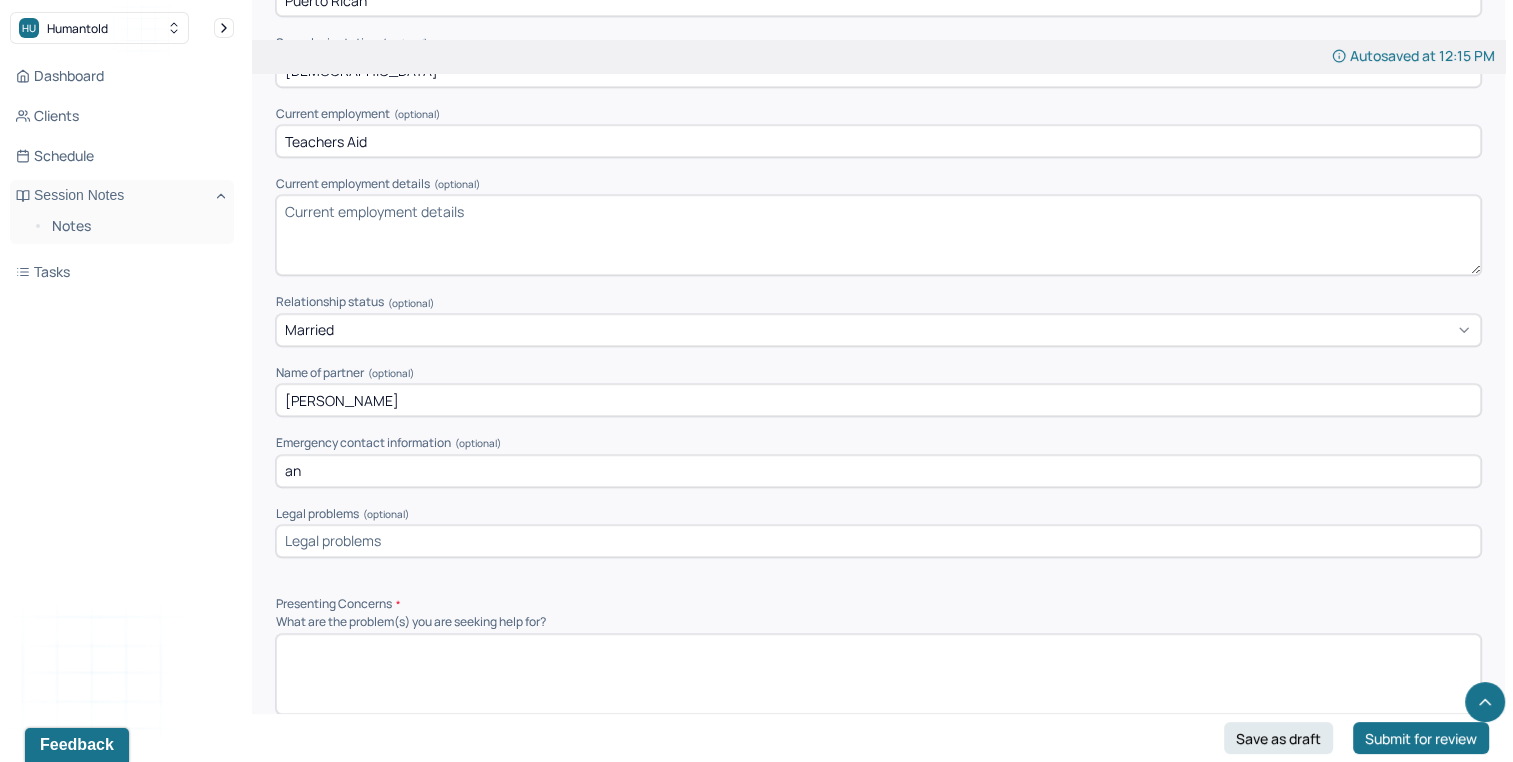 type on "a" 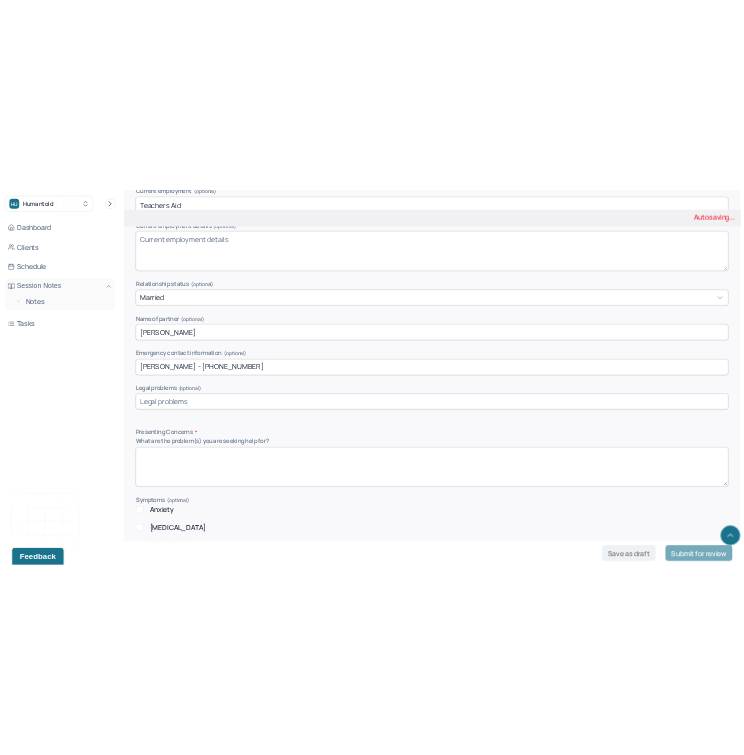 scroll, scrollTop: 1356, scrollLeft: 0, axis: vertical 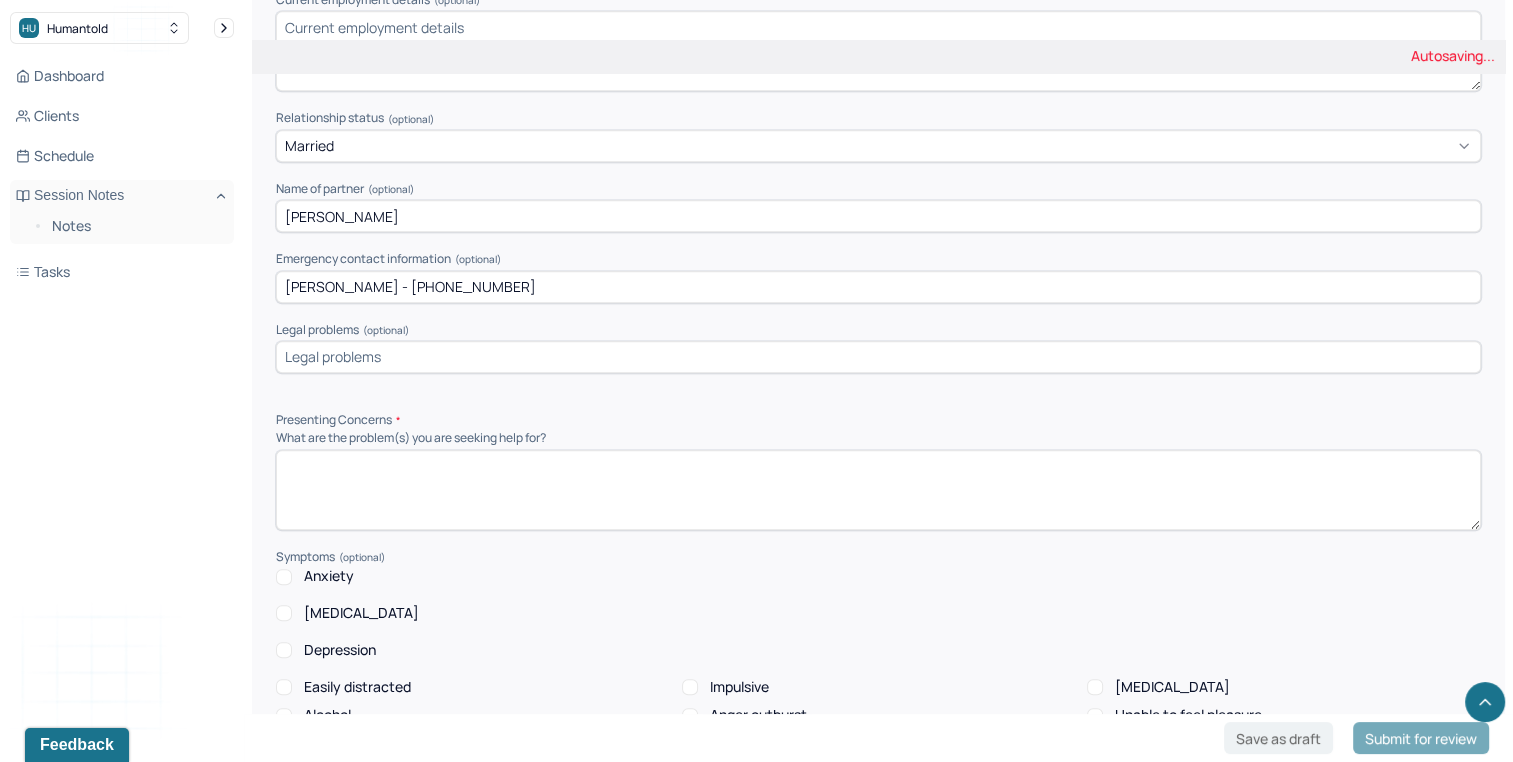 type on "[PERSON_NAME] - [PHONE_NUMBER]" 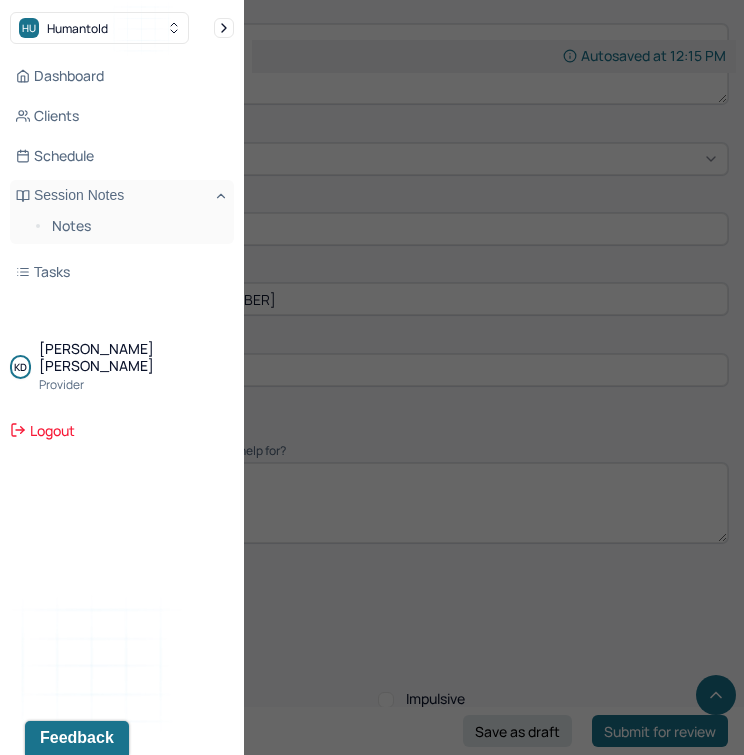 click at bounding box center [372, 377] 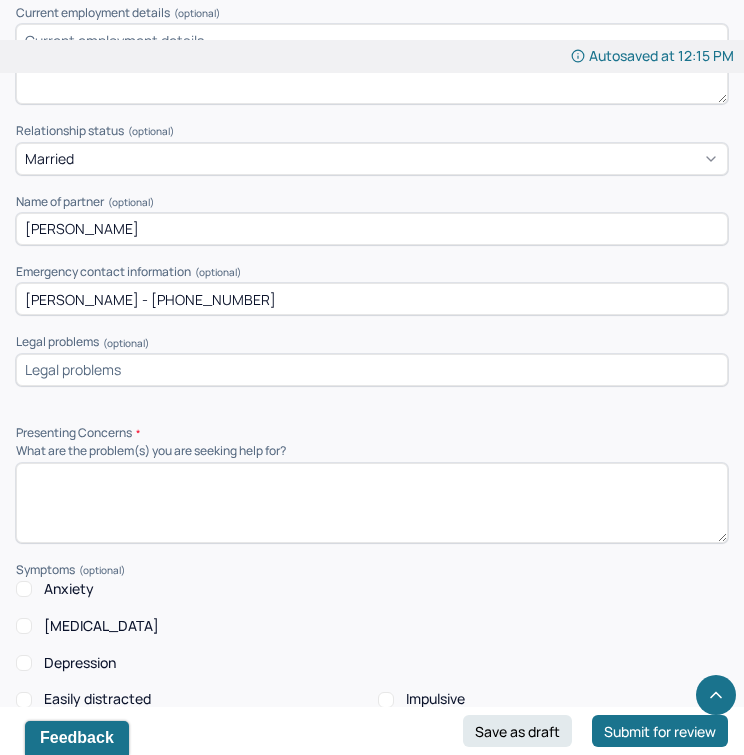 click on "Depression" at bounding box center [80, 663] 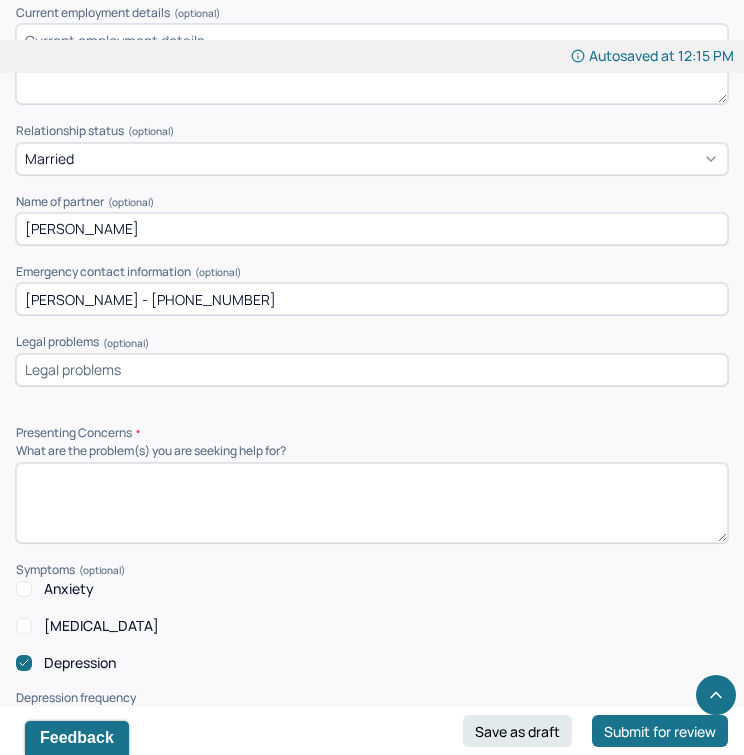 click on "Anxiety" at bounding box center (69, 589) 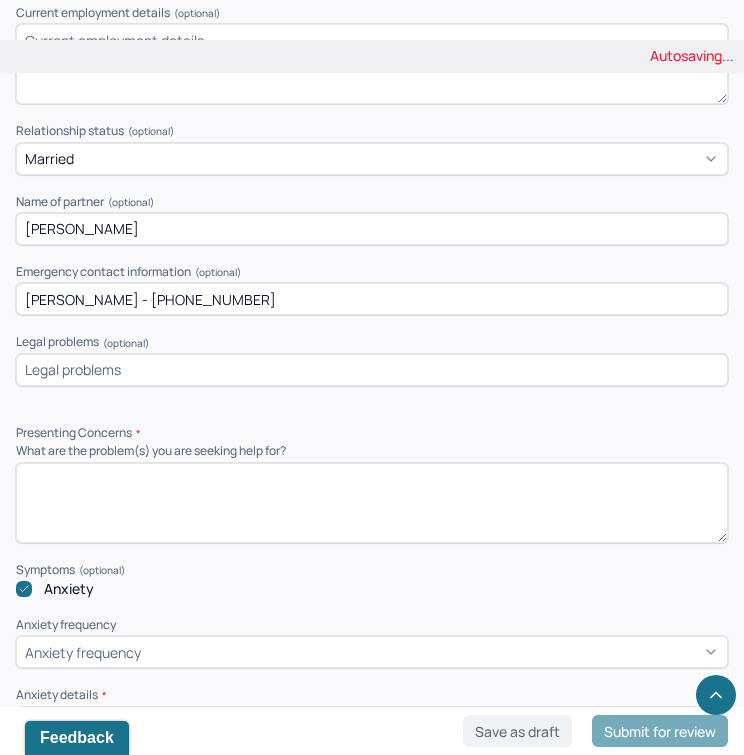 click at bounding box center (372, 503) 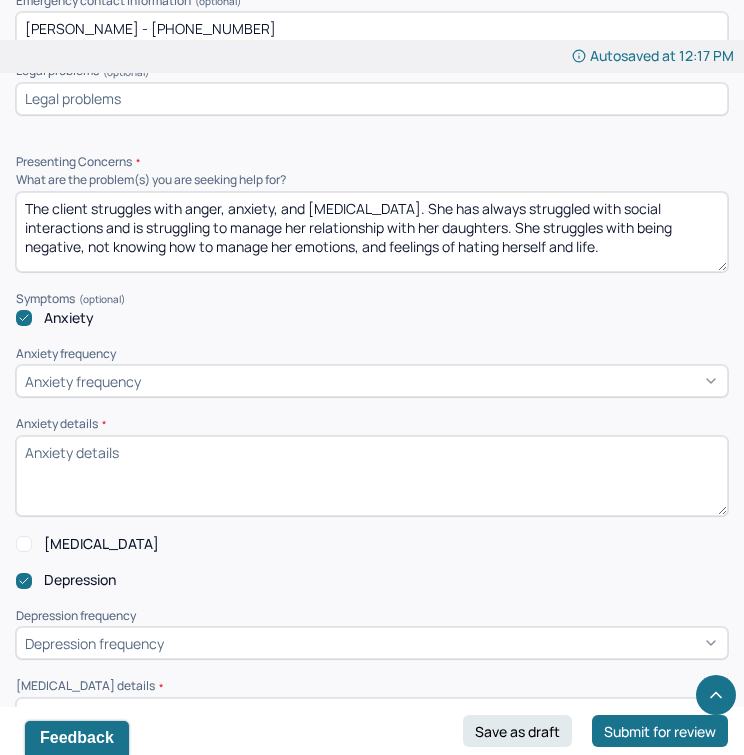 scroll, scrollTop: 1637, scrollLeft: 0, axis: vertical 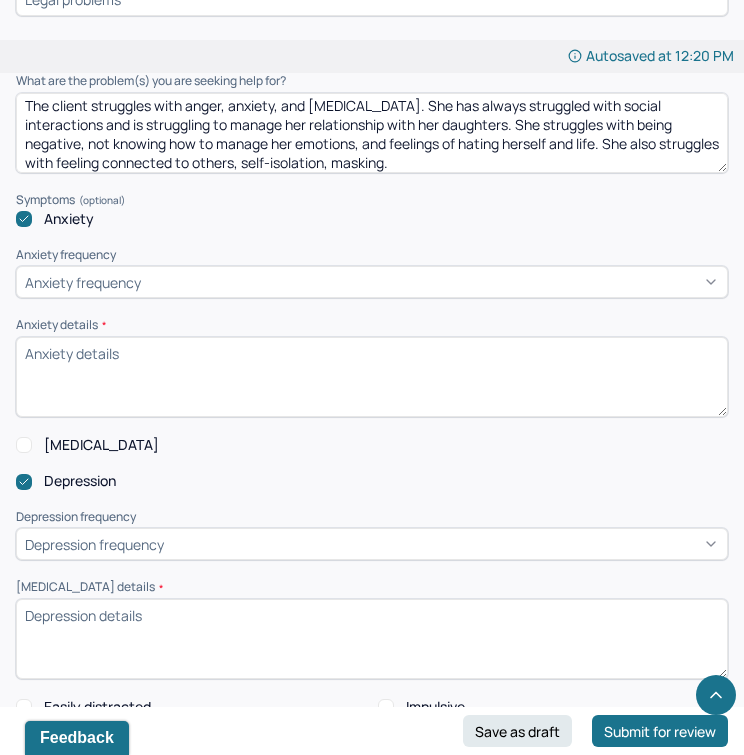 type on "The client struggles with anger, anxiety, and [MEDICAL_DATA]. She has always struggled with social interactions and is struggling to manage her relationship with her daughters. She struggles with being negative, not knowing how to manage her emotions, and feelings of hating herself and life. She also struggles with feeling connected to others, self-isolation, masking." 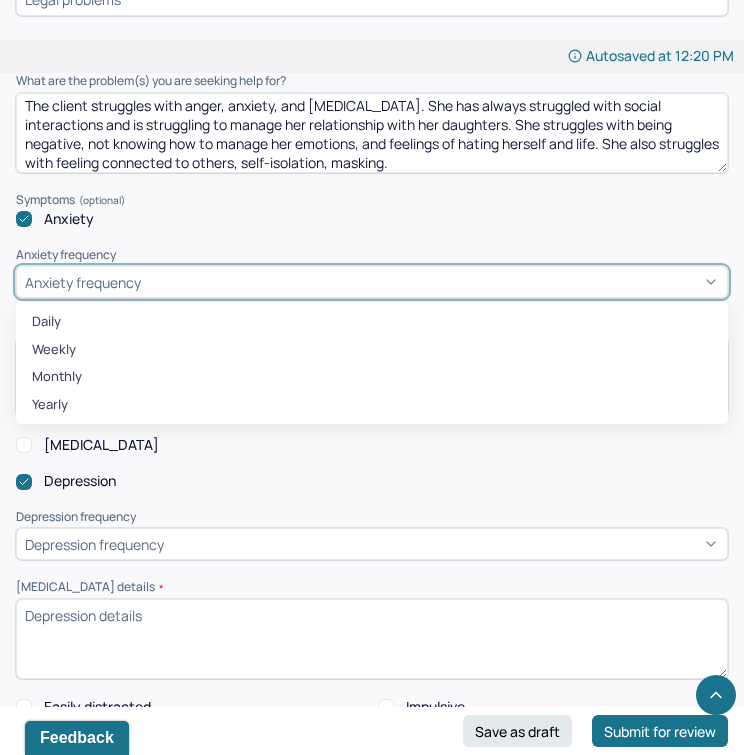 click on "Anxiety frequency" at bounding box center [372, 282] 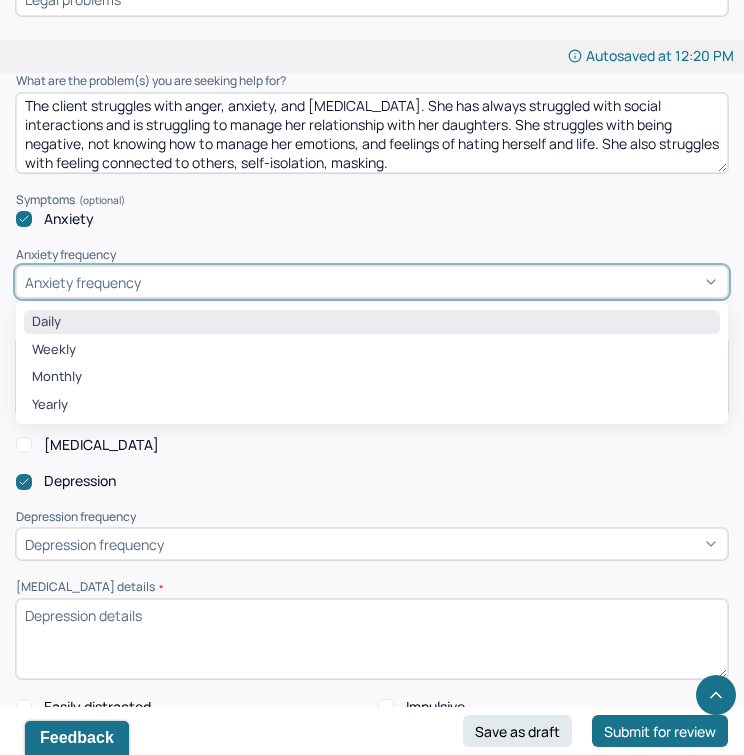 click on "Daily" at bounding box center [372, 322] 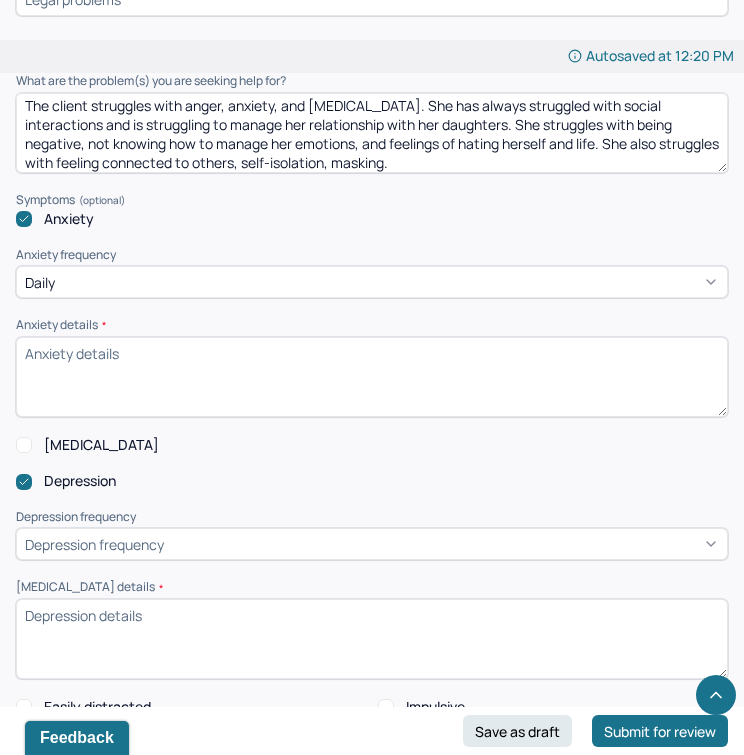 click on "Anxiety details *" at bounding box center [372, 377] 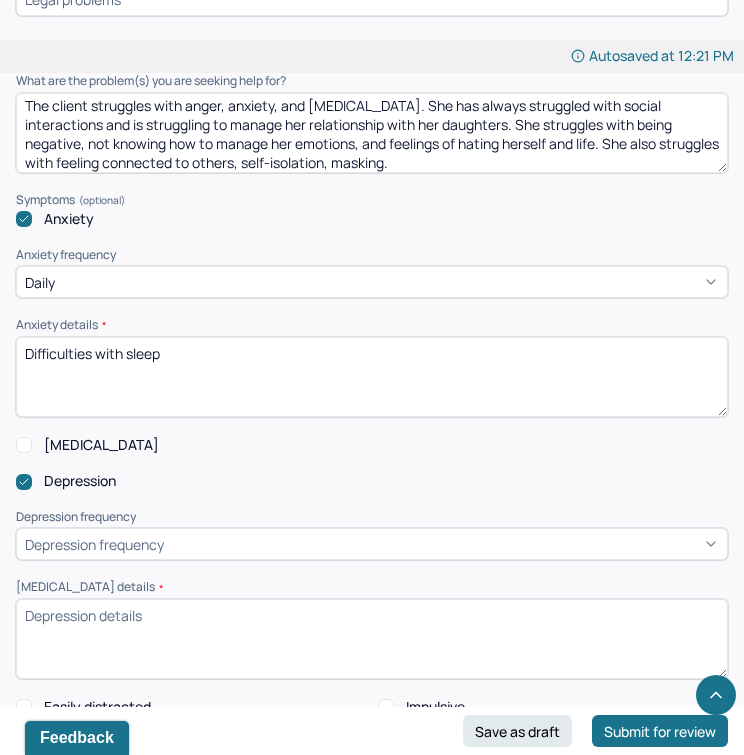 type on "Difficulties with sleep" 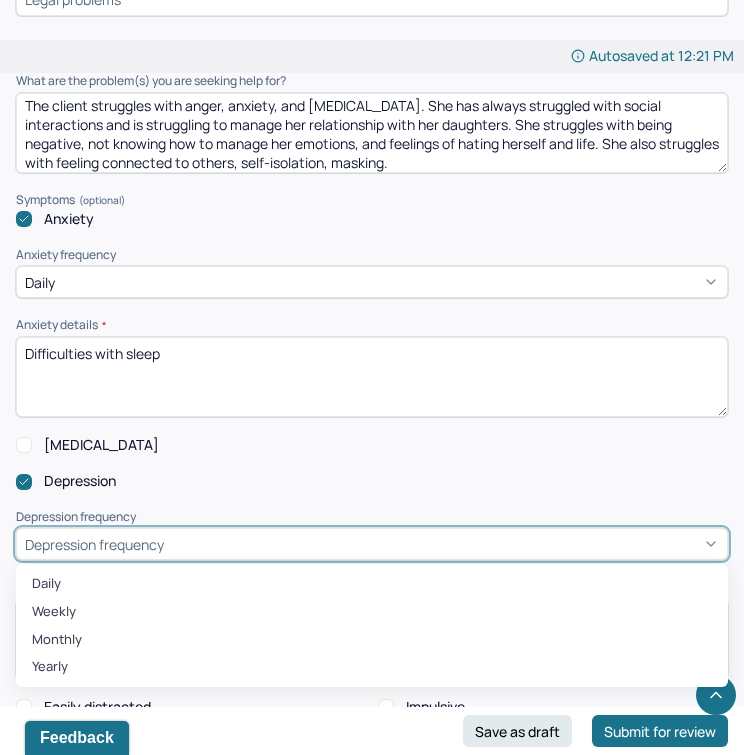 click on "Depression frequency" at bounding box center (372, 544) 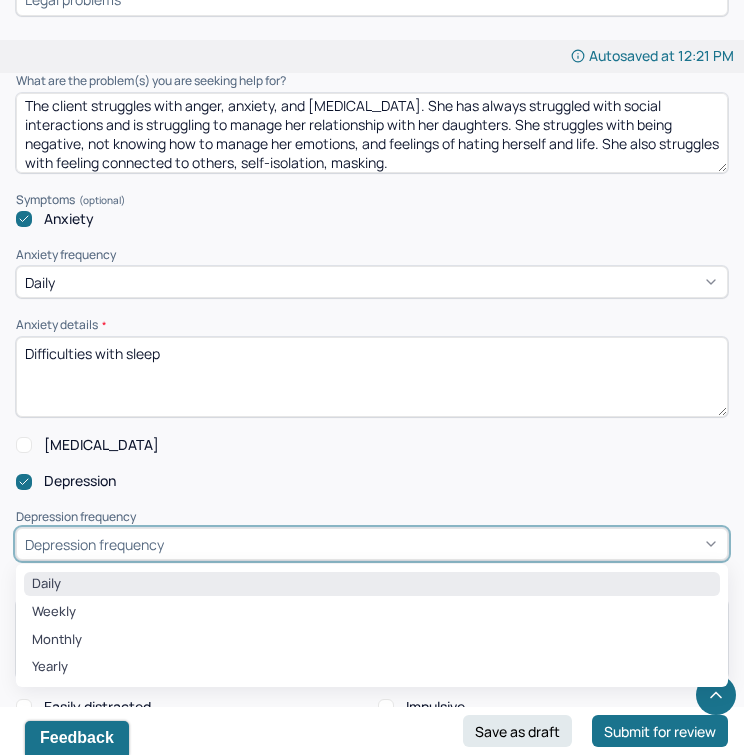 click on "Daily" at bounding box center [372, 584] 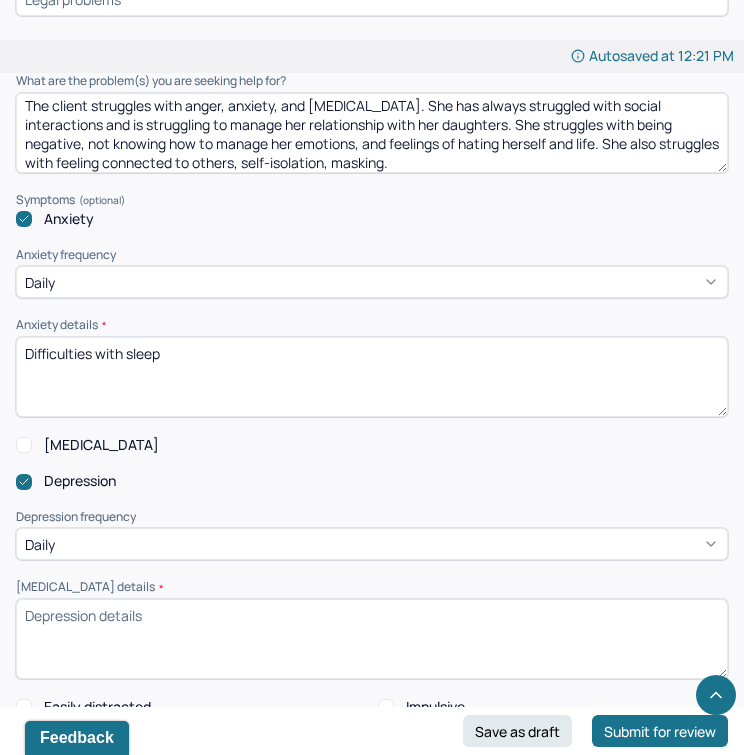 click on "[MEDICAL_DATA] details *" at bounding box center (372, 639) 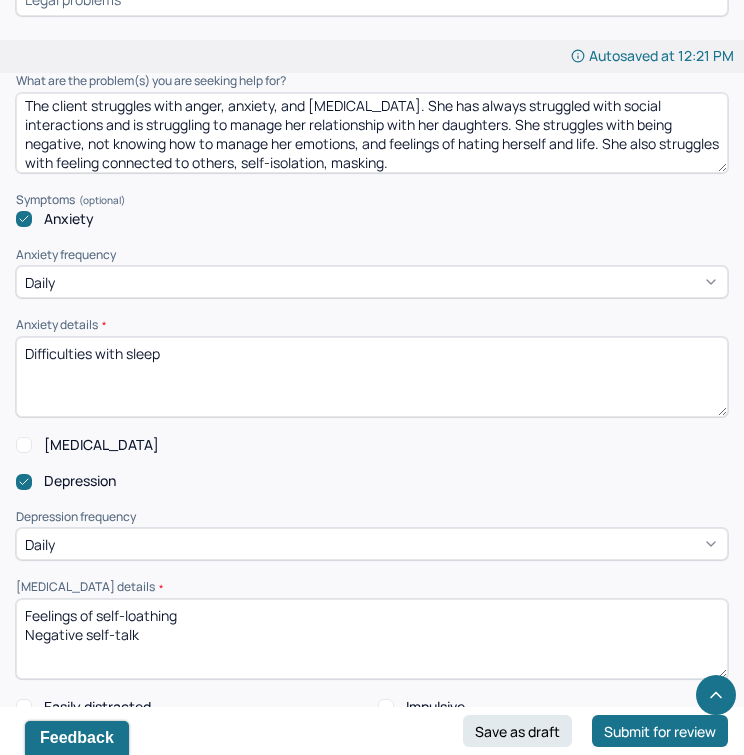 click on "Feelings of self loathing
Negative self-talk" at bounding box center (372, 639) 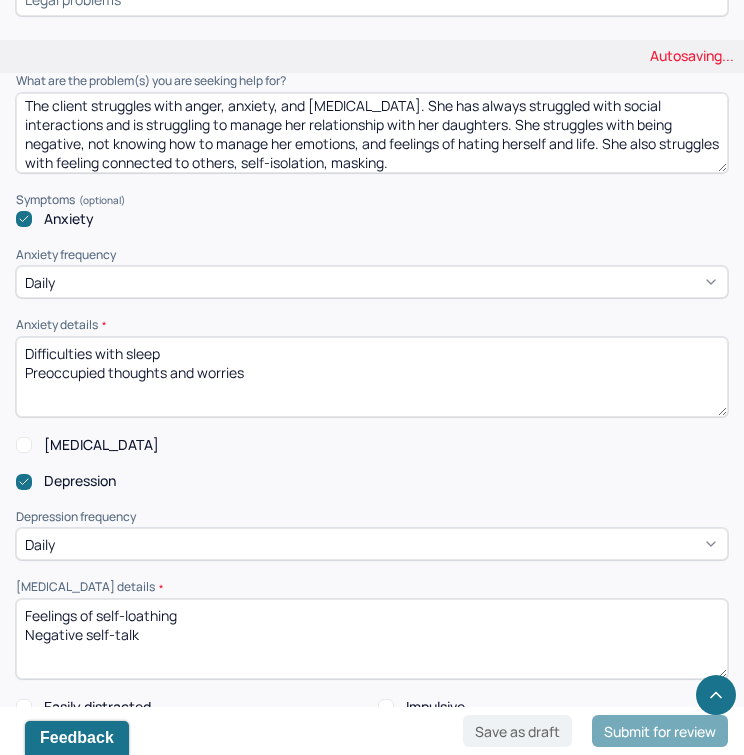 type on "Difficulties with sleep
Preoccupied thoughts and worries" 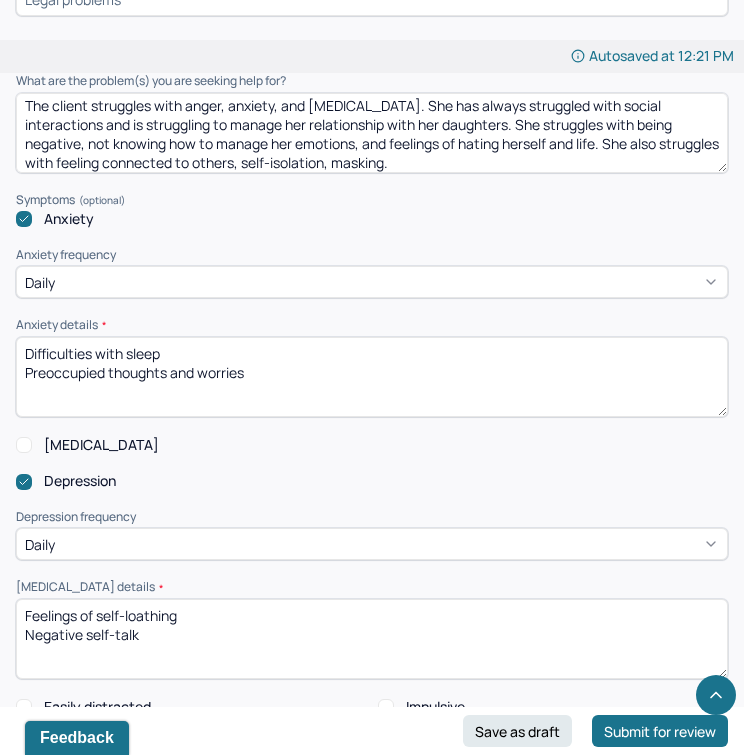 click on "The client struggles with anger, anxiety, and [MEDICAL_DATA]. She has always struggled with social interactions and is struggling to manage her relationship with her daughters. She struggles with being negative, not knowing how to manage her emotions, and feelings of hating herself and life. She also struggles with feeling connected to others, self-isolation, masking." at bounding box center (372, 133) 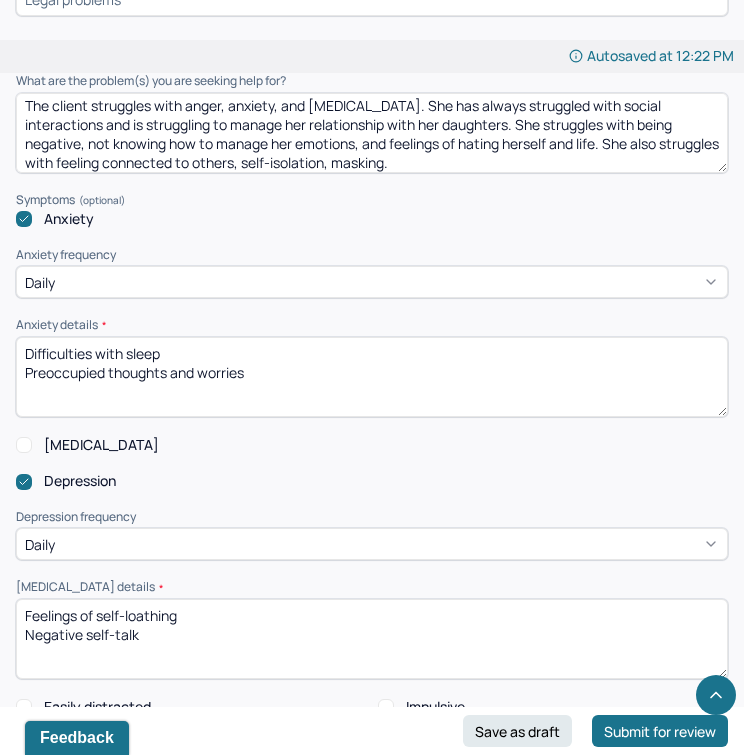 click on "The client struggles with anger, anxiety, and [MEDICAL_DATA]. She has always struggled with social interactions and is struggling to manage her relationship with her daughters. She struggles with being negative, not knowing how to manage her emotions, and feelings of hating herself and life. She also struggles with feeling connected to others, self-isolation, masking." at bounding box center (372, 133) 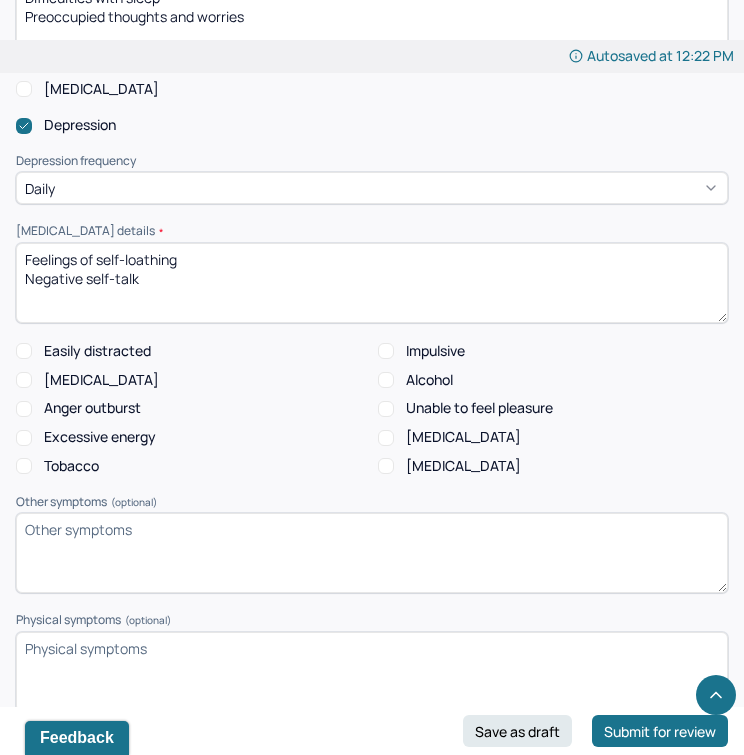 scroll, scrollTop: 2060, scrollLeft: 0, axis: vertical 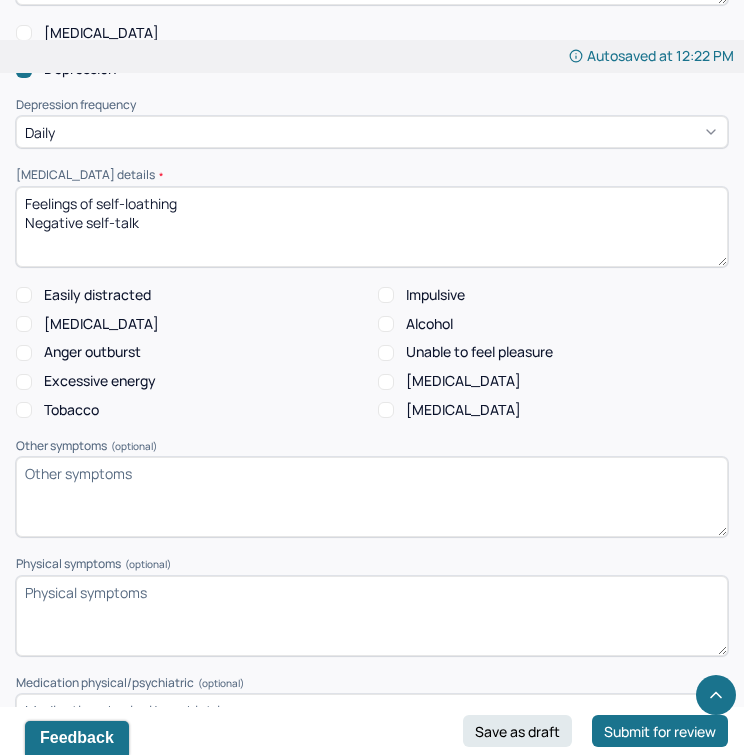 type on "The client struggles with anger, anxiety, and [MEDICAL_DATA]. She has always struggled with social interactions and is struggling to manage her relationship with her daughters. She struggles with being negative, not knowing how to manage her emotions, and feelings of hating herself and life. She also struggles with feeling connected to others, self-loathing, self-isolation, masking." 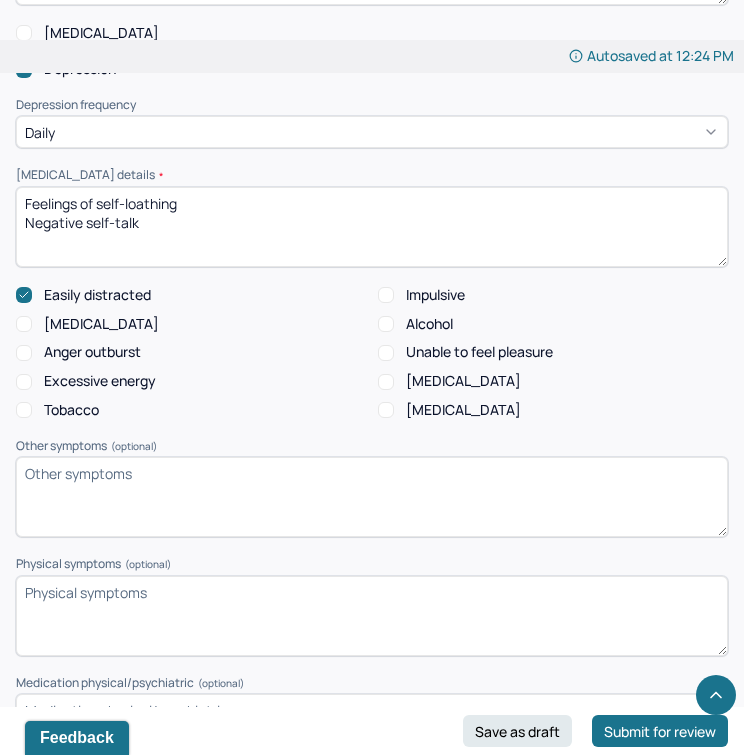click on "Easily distracted Impulsive [MEDICAL_DATA] Alcohol Anger outburst Unable to feel pleasure Excessive energy [MEDICAL_DATA] Tobacco [MEDICAL_DATA]" at bounding box center [372, 353] 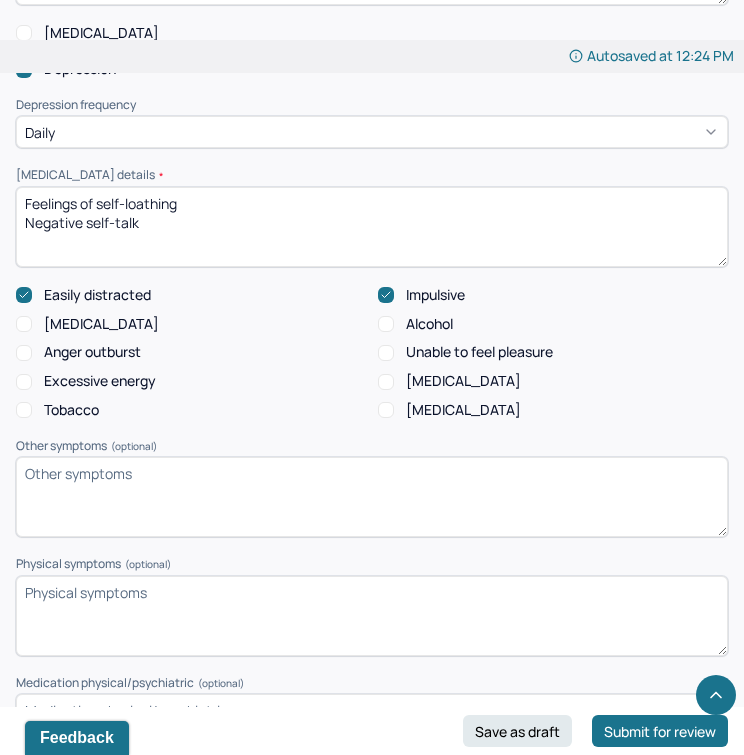 click on "Anger outburst" at bounding box center [191, 352] 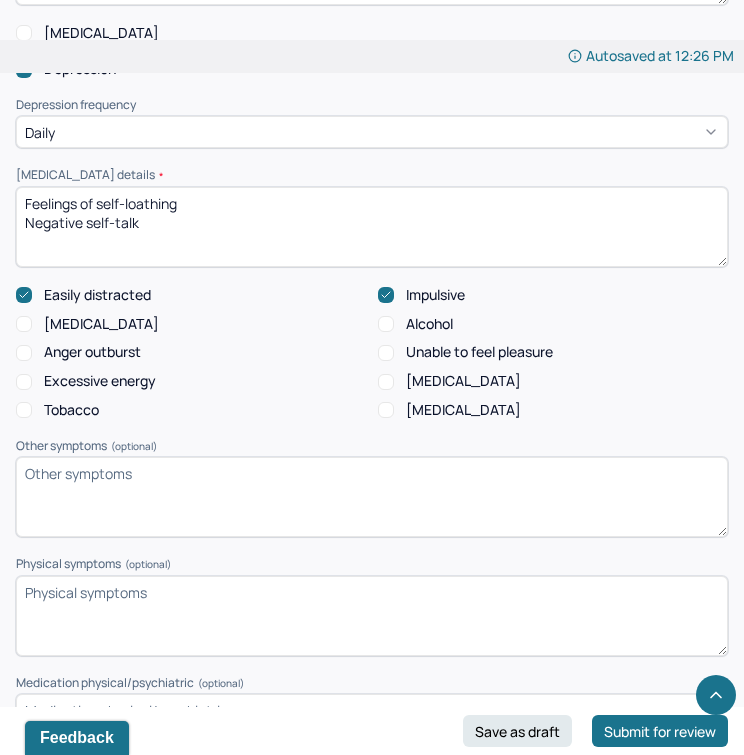 click on "Easily distracted Impulsive [MEDICAL_DATA] Alcohol Anger outburst Unable to feel pleasure Excessive energy [MEDICAL_DATA] Tobacco [MEDICAL_DATA]" at bounding box center [372, 353] 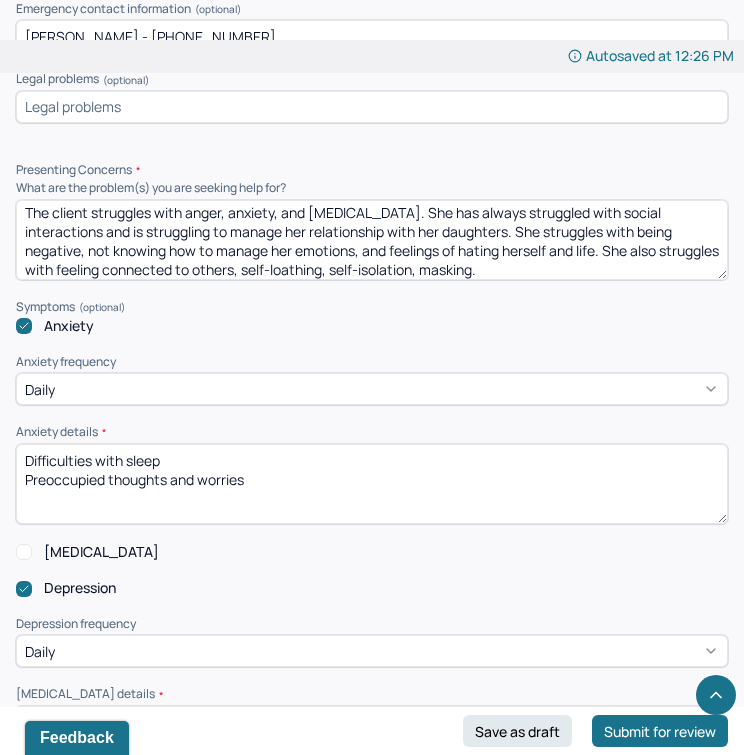scroll, scrollTop: 1597, scrollLeft: 0, axis: vertical 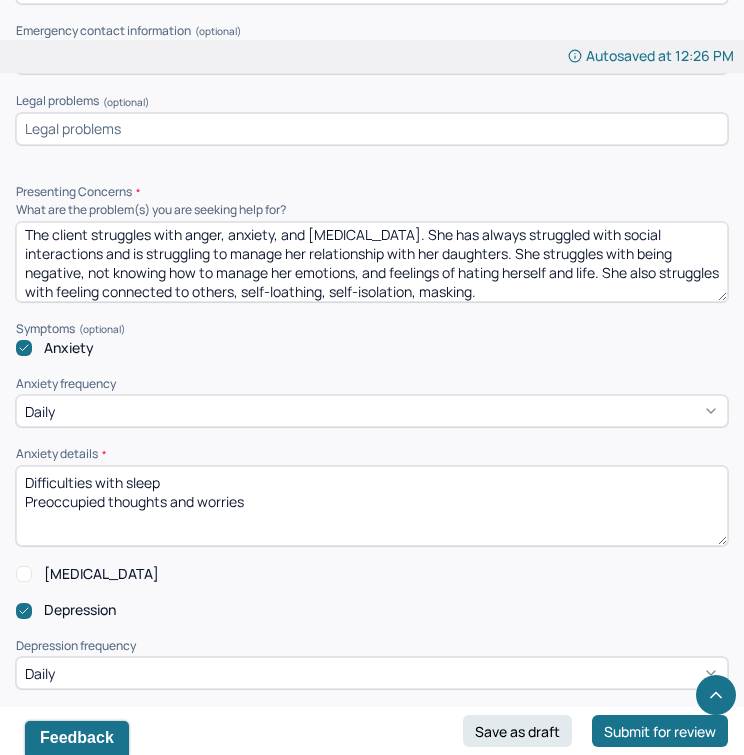 click on "The client struggles with anger, anxiety, and [MEDICAL_DATA]. She has always struggled with social interactions and is struggling to manage her relationship with her daughters. She struggles with being negative, not knowing how to manage her emotions, and feelings of hating herself and life. She also struggles with feeling connected to others, self-loathing, self-isolation, masking." at bounding box center (372, 262) 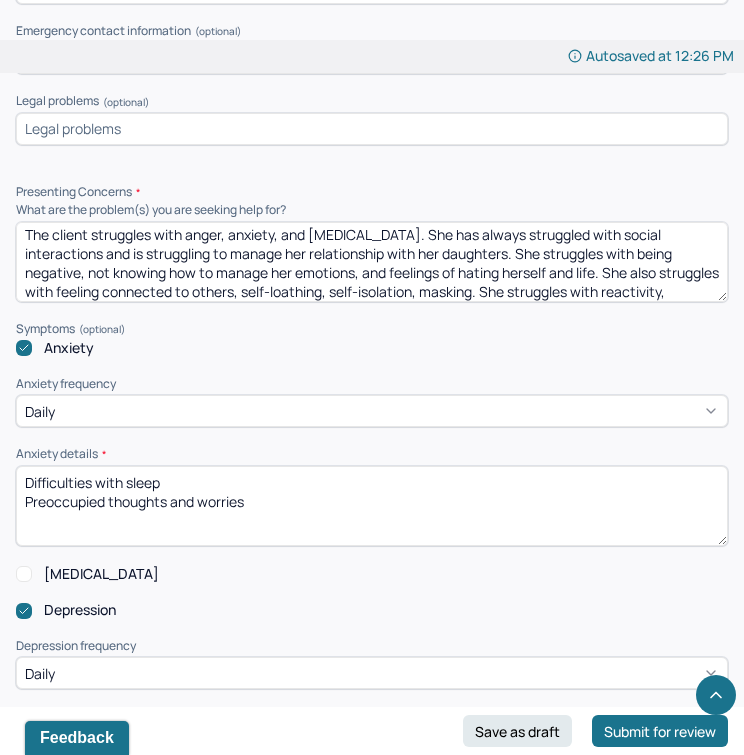 scroll, scrollTop: 24, scrollLeft: 0, axis: vertical 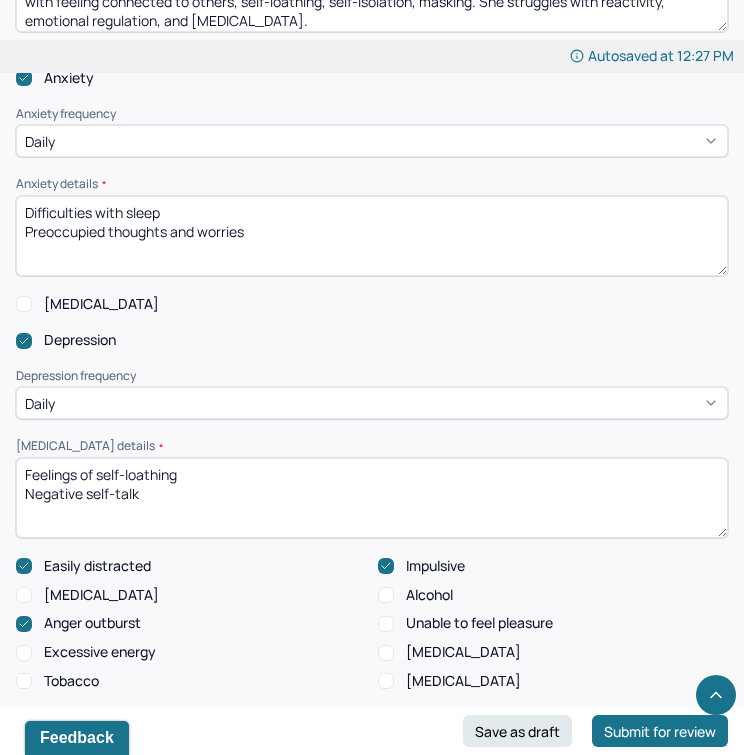 type on "The client struggles with anger, anxiety, and [MEDICAL_DATA]. She has always struggled with social interactions and is struggling to manage her relationship with her daughters. She struggles with being negative, not knowing how to manage her emotions, and feelings of hating herself and life. She also struggles with feeling connected to others, self-loathing, self-isolation, masking. She struggles with reactivity, emotional regulation, and [MEDICAL_DATA]." 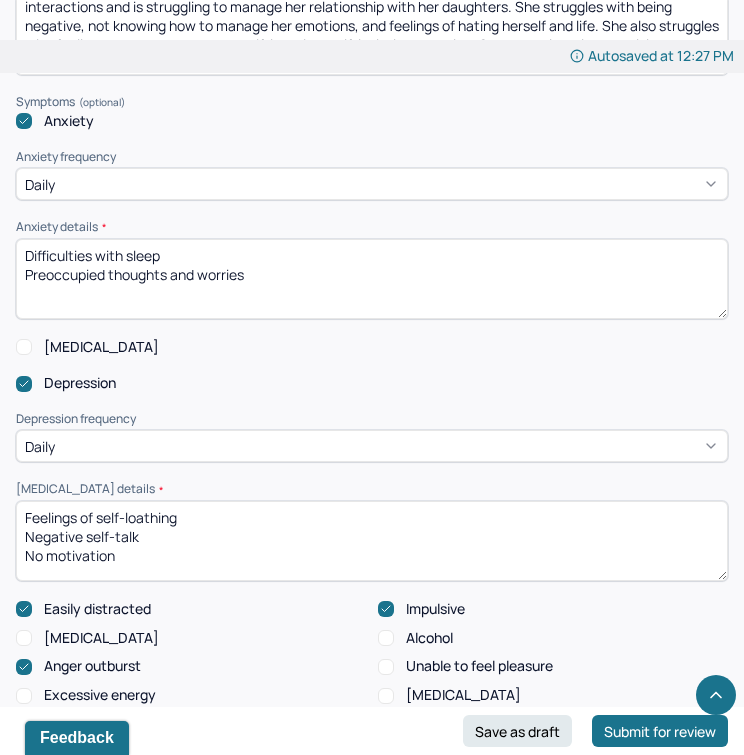scroll, scrollTop: 1823, scrollLeft: 0, axis: vertical 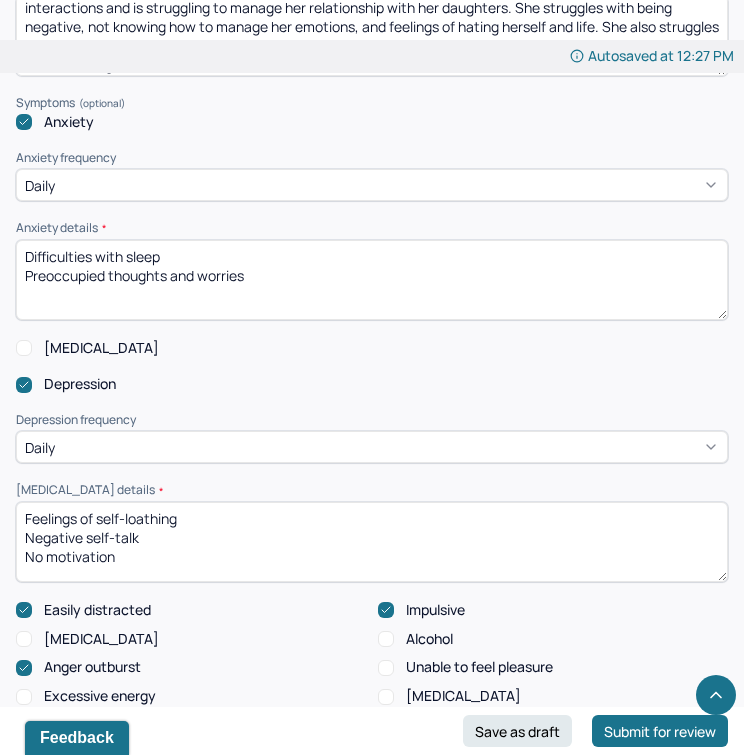 type on "Feelings of self-loathing
Negative self-talk
No motivation" 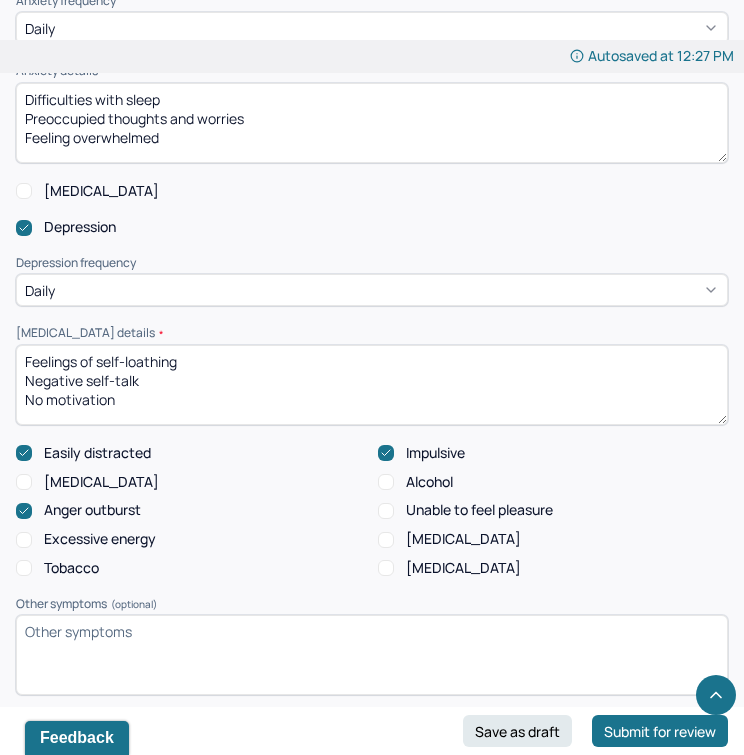 scroll, scrollTop: 1983, scrollLeft: 0, axis: vertical 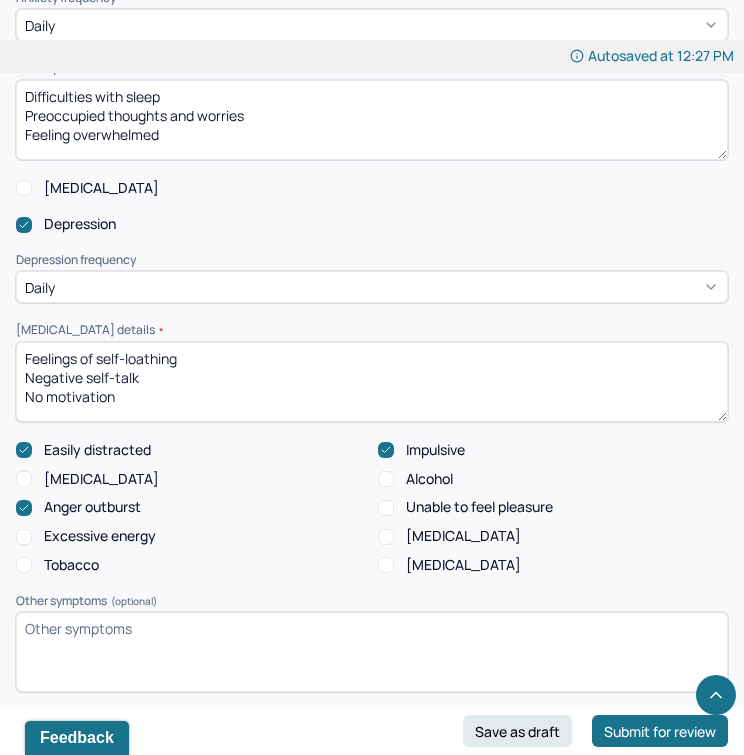 type on "Difficulties with sleep
Preoccupied thoughts and worries
Feeling overwhelmed" 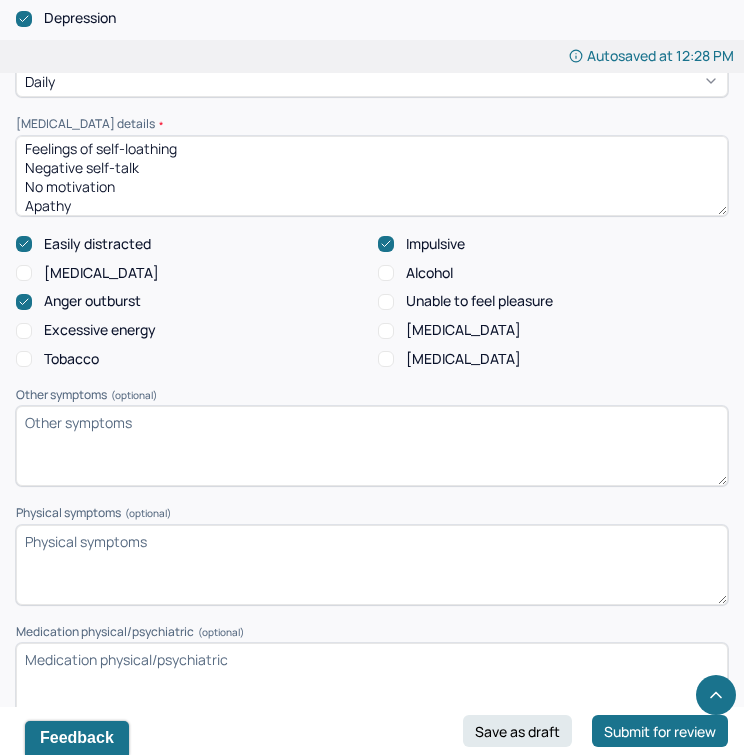 scroll, scrollTop: 2211, scrollLeft: 0, axis: vertical 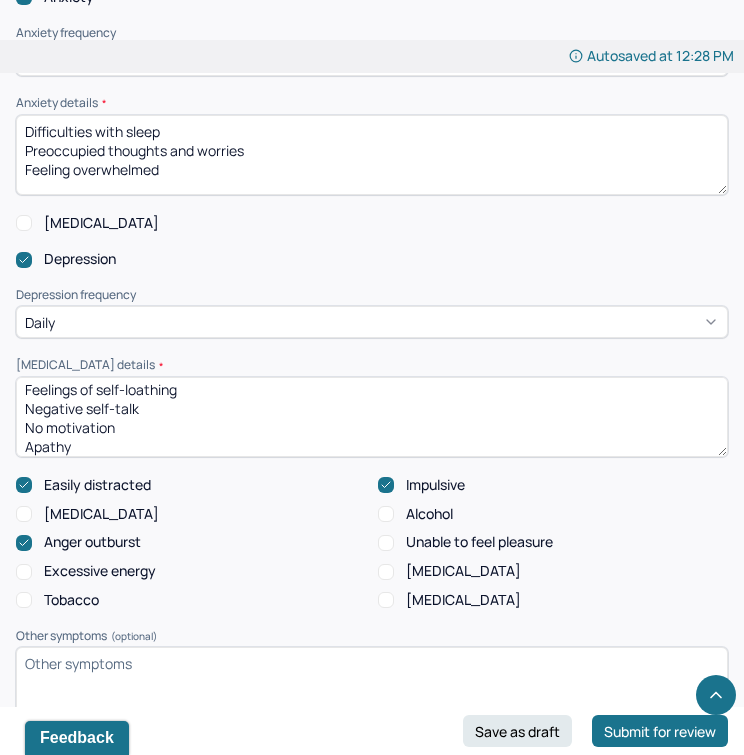 type on "Feelings of self-loathing
Negative self-talk
No motivation
Apathy" 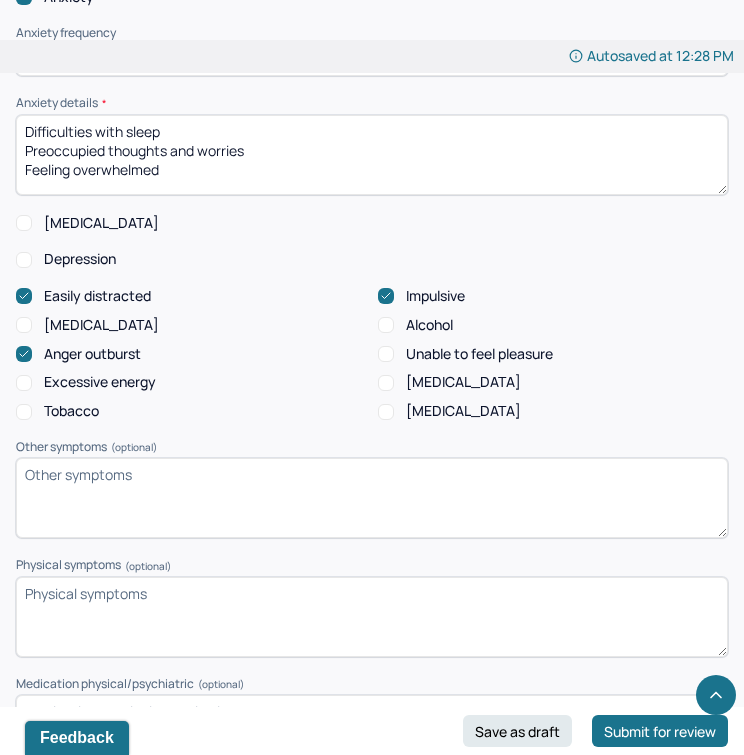 click on "Difficulties with sleep
Preoccupied thoughts and worries
Feeling overwhelmed" at bounding box center (372, 155) 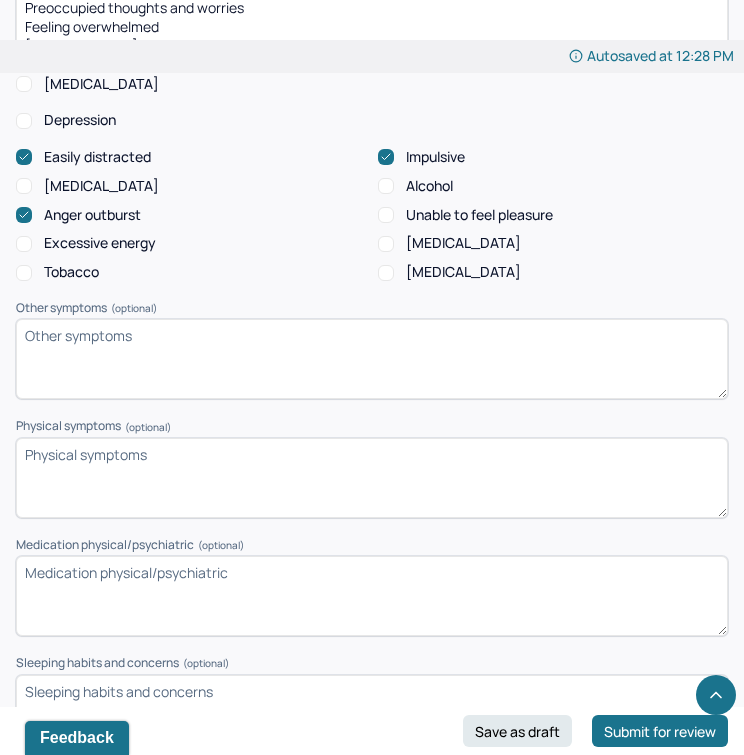 scroll, scrollTop: 2118, scrollLeft: 0, axis: vertical 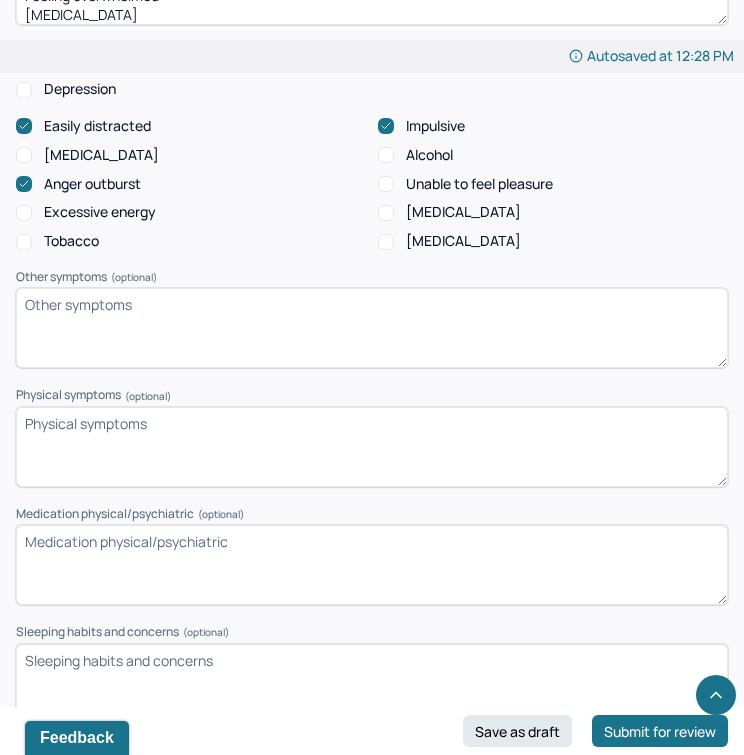 type on "Difficulties with sleep
Preoccupied thoughts and worries
Feeling overwhelmed
[MEDICAL_DATA]" 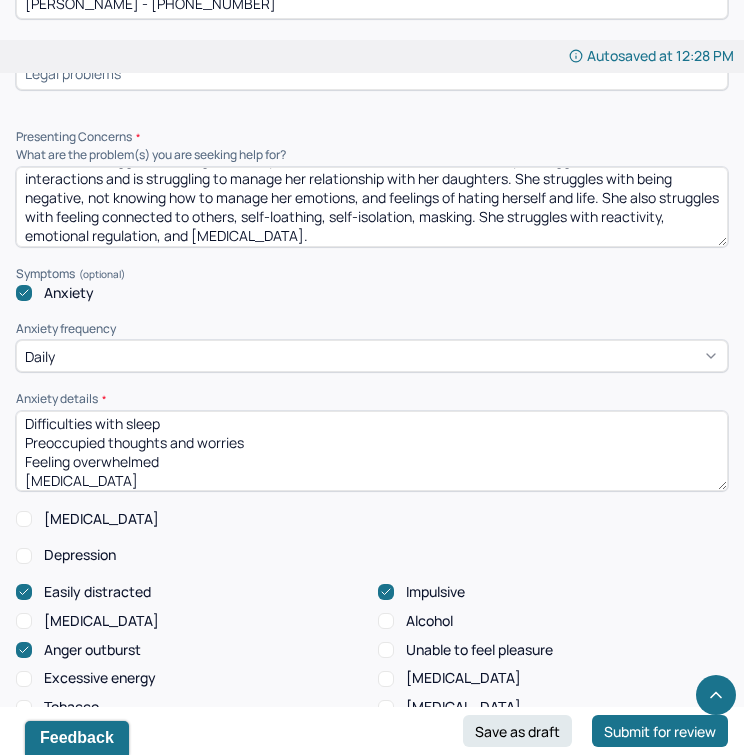 scroll, scrollTop: 1651, scrollLeft: 0, axis: vertical 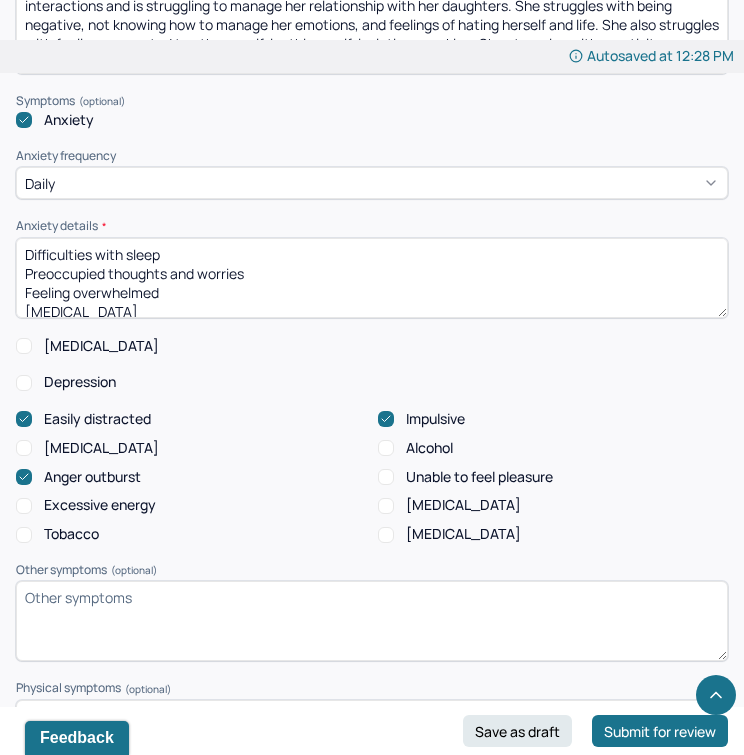 click on "Easily distracted" at bounding box center [97, 419] 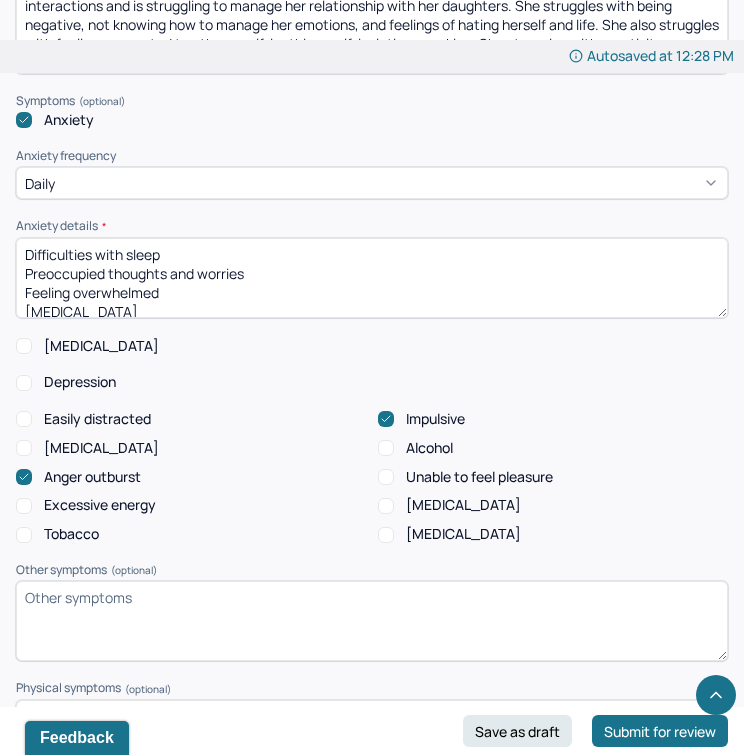click on "Depression" at bounding box center (24, 383) 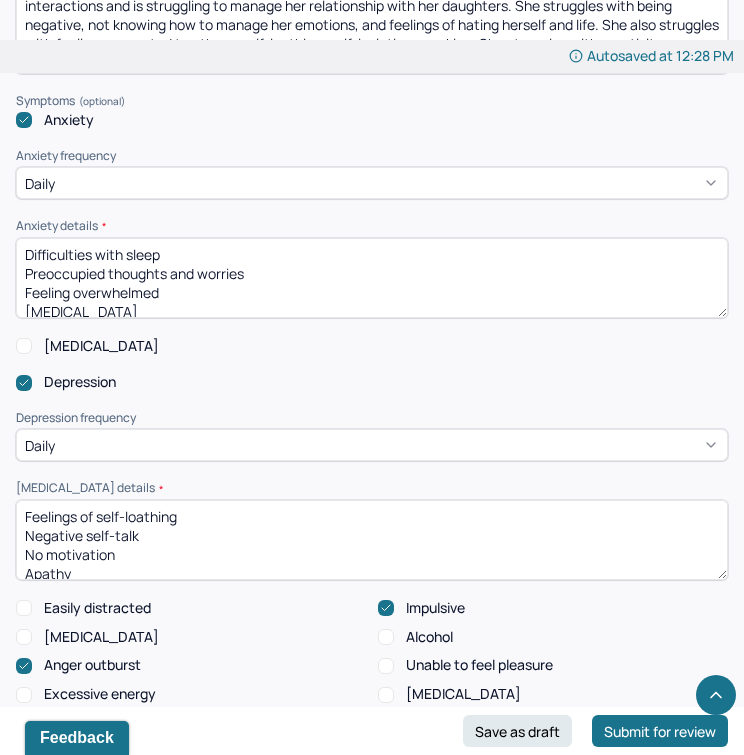 scroll, scrollTop: 10, scrollLeft: 0, axis: vertical 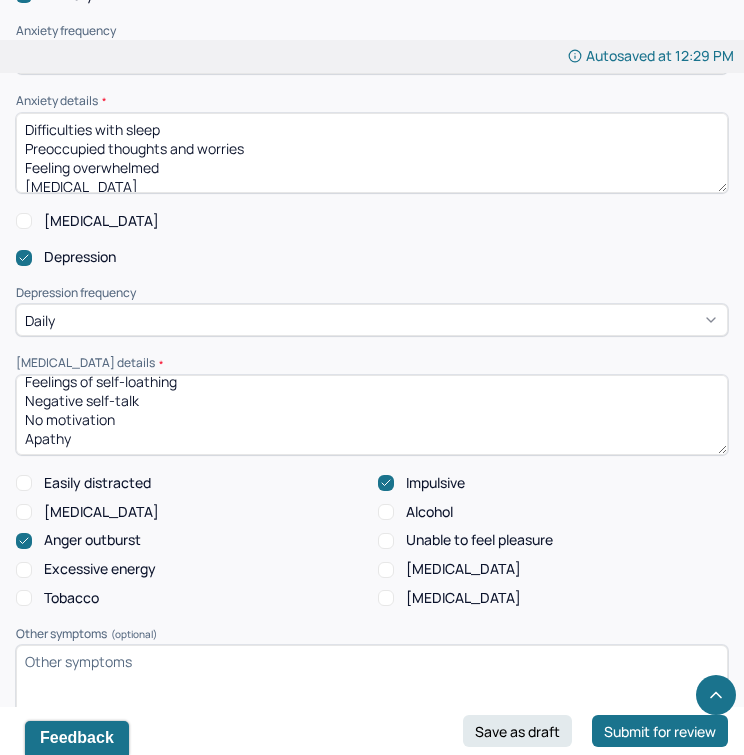 click on "Easily distracted" at bounding box center [24, 483] 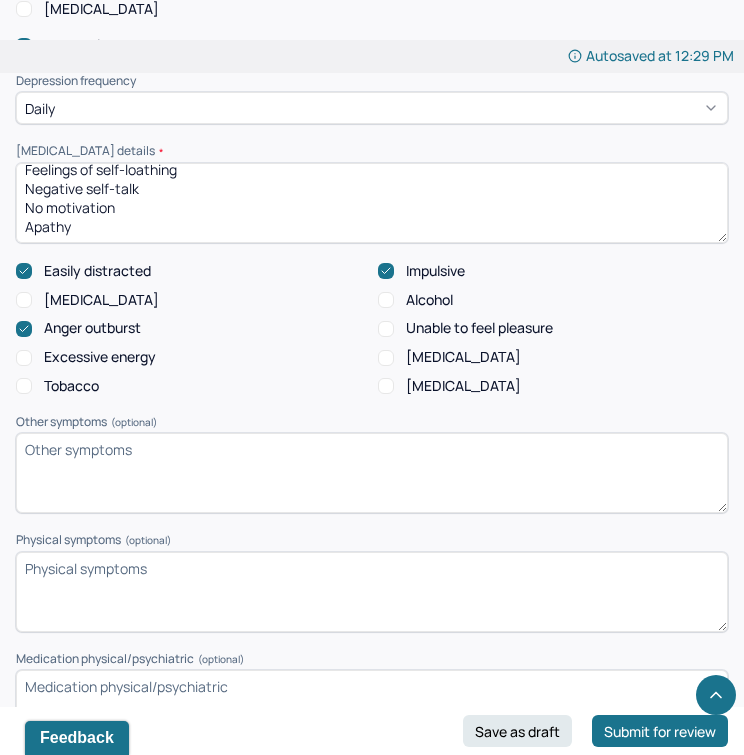 scroll, scrollTop: 2168, scrollLeft: 0, axis: vertical 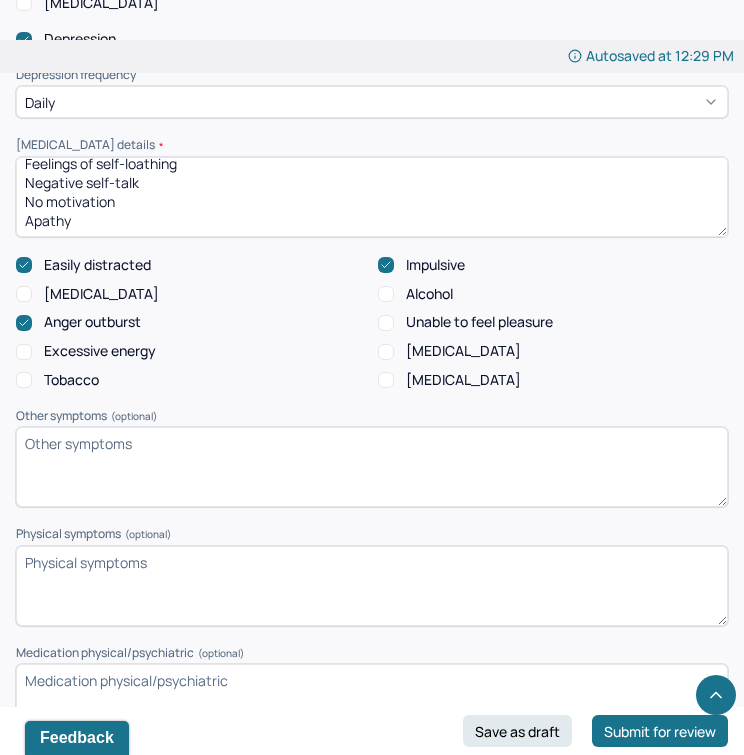 click on "Unable to feel pleasure" at bounding box center [386, 323] 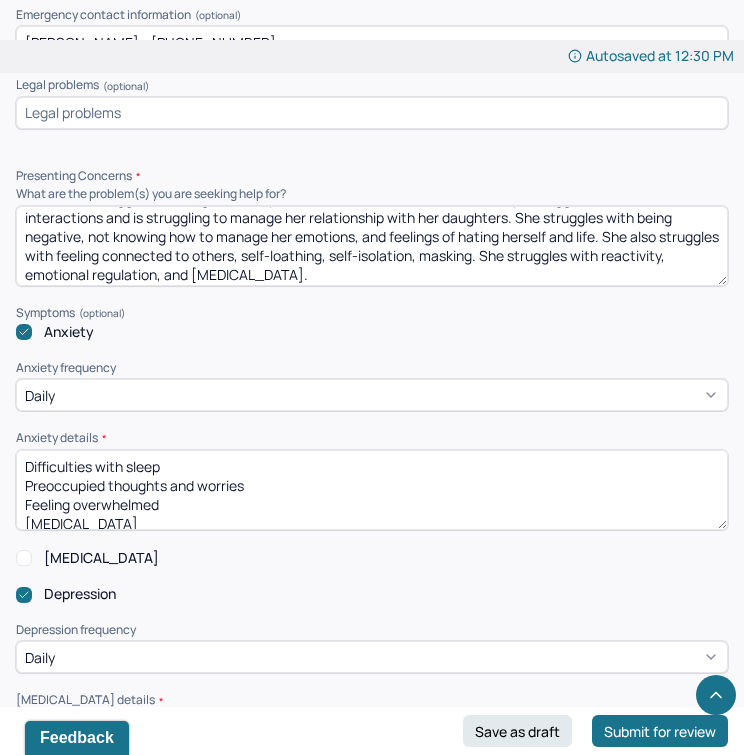 scroll, scrollTop: 1617, scrollLeft: 0, axis: vertical 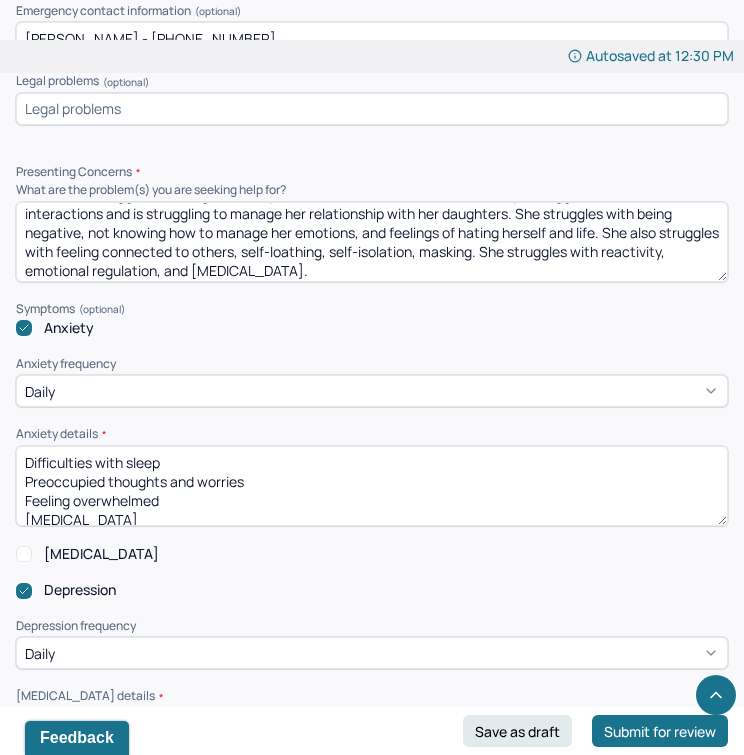 click on "The client struggles with anger, anxiety, and [MEDICAL_DATA]. She has always struggled with social interactions and is struggling to manage her relationship with her daughters. She struggles with being negative, not knowing how to manage her emotions, and feelings of hating herself and life. She also struggles with feeling connected to others, self-loathing, self-isolation, masking. She struggles with reactivity, emotional regulation, and [MEDICAL_DATA]." at bounding box center [372, 242] 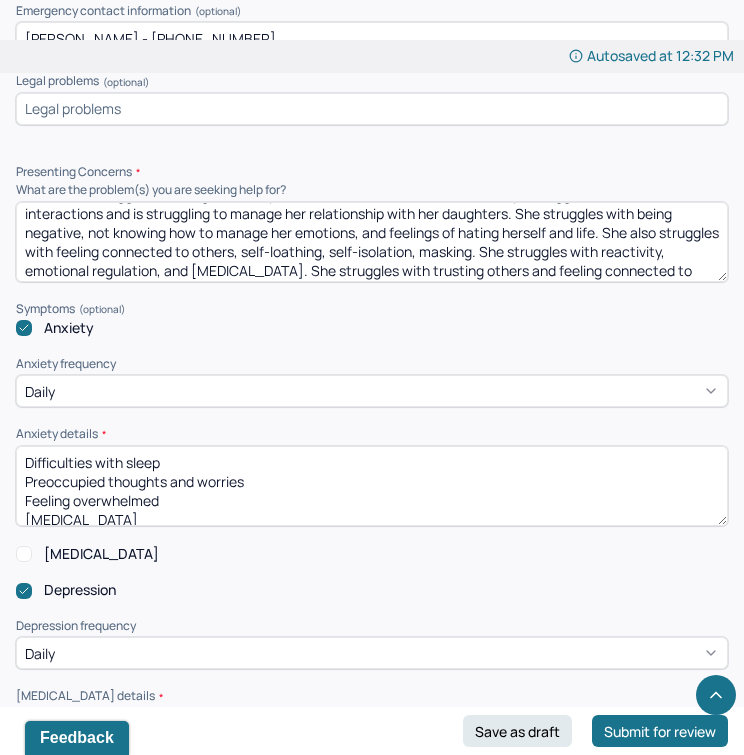 click on "The client struggles with anger, anxiety, and [MEDICAL_DATA]. She has always struggled with social interactions and is struggling to manage her relationship with her daughters. She struggles with being negative, not knowing how to manage her emotions, and feelings of hating herself and life. She also struggles with feeling connected to others, self-loathing, self-isolation, masking. She struggles with reactivity, emotional regulation, and [MEDICAL_DATA]. She struggles with trusting others and feeling connected to others." at bounding box center [372, 242] 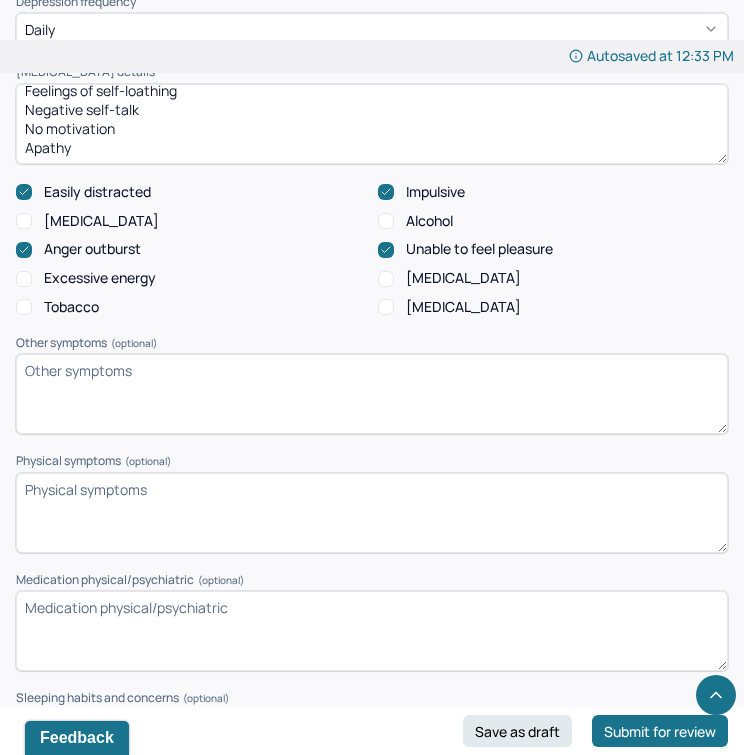 scroll, scrollTop: 2102, scrollLeft: 0, axis: vertical 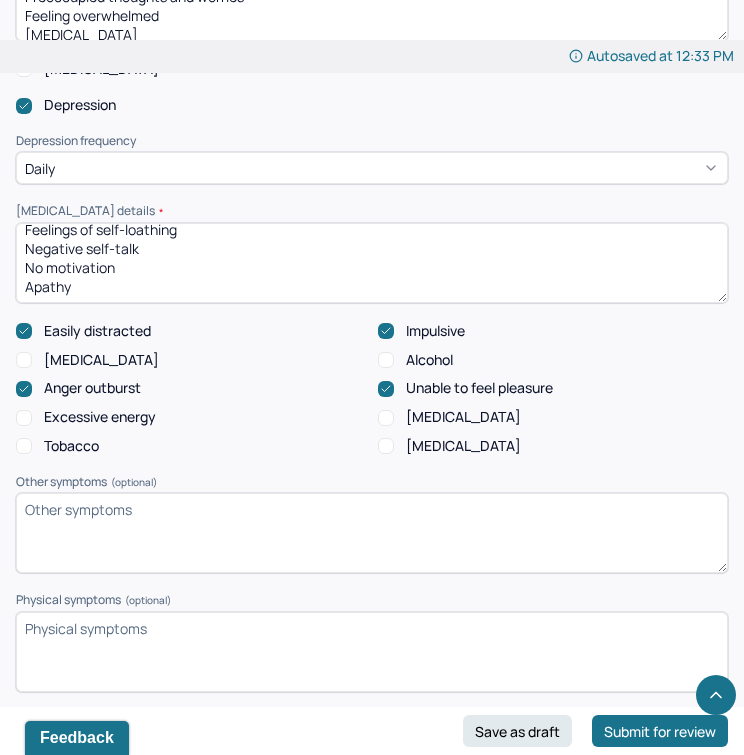 type on "The client struggles with anger, anxiety, and [MEDICAL_DATA]. She has always struggled with social interactions and is struggling to manage her relationship with her daughters. She struggles with being negative, not knowing how to manage her emotions, and feelings of hating herself and life. She also struggles with feeling connected to others, self-loathing, self-isolation, masking. She struggles with reactivity, emotional regulation, and [MEDICAL_DATA]. She struggles with trusting others, fear of failure, and feeling connected to others." 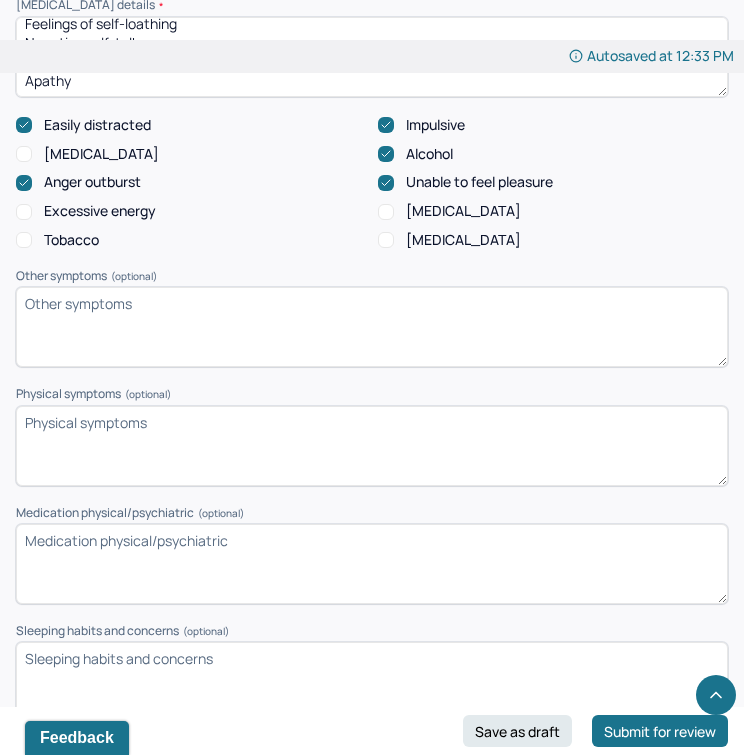 scroll, scrollTop: 2319, scrollLeft: 0, axis: vertical 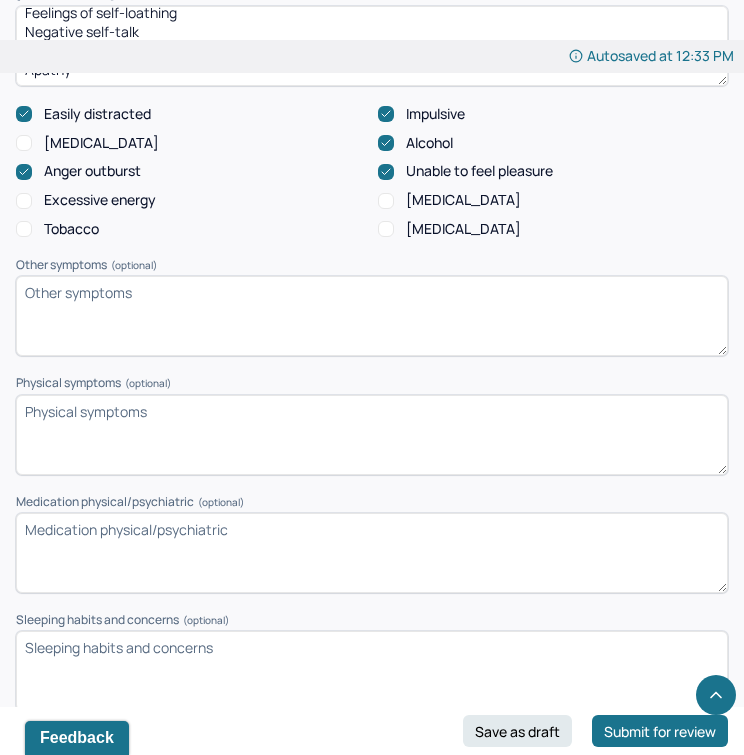 click on "Other symptoms (optional)" at bounding box center [372, 316] 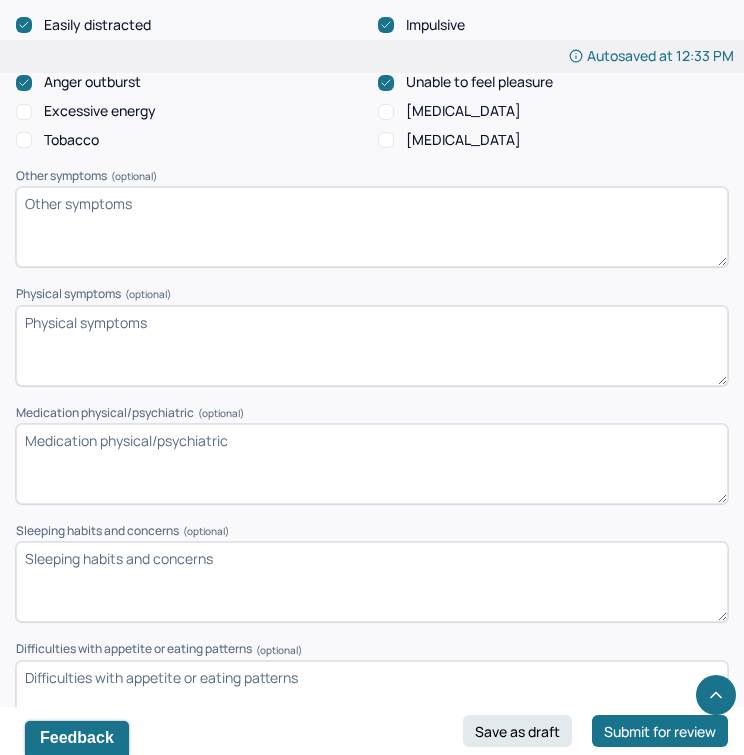 scroll, scrollTop: 2396, scrollLeft: 0, axis: vertical 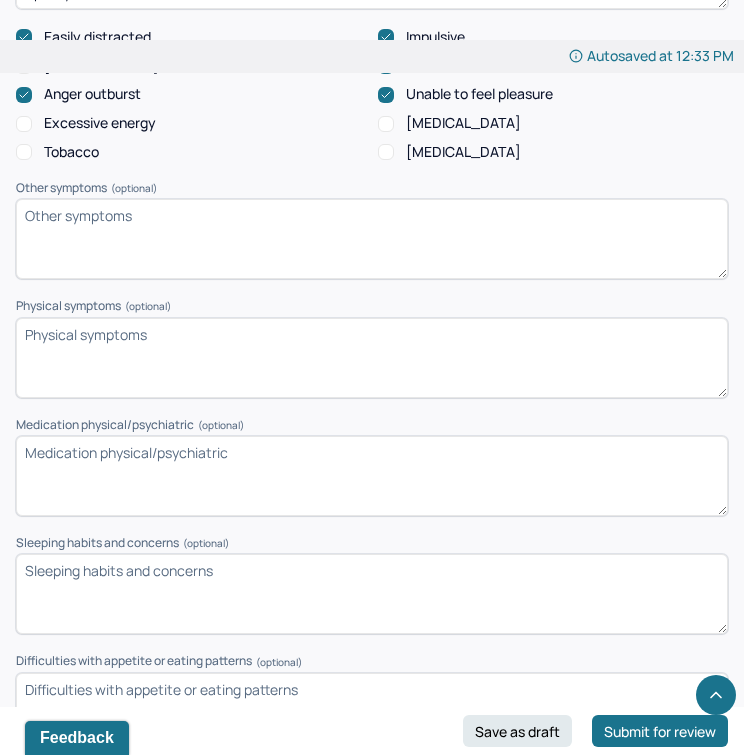 click on "Other symptoms (optional)" at bounding box center (372, 239) 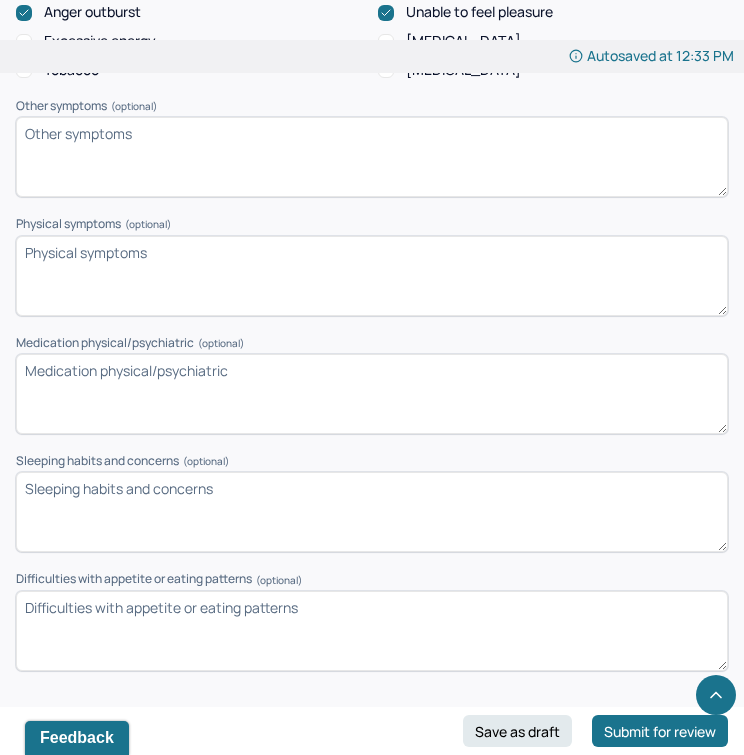 scroll, scrollTop: 2490, scrollLeft: 0, axis: vertical 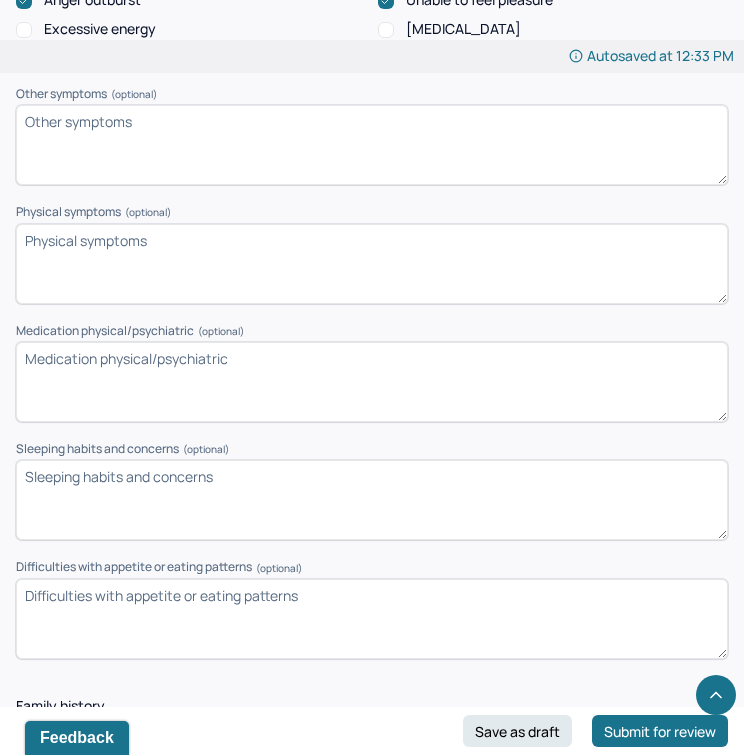 click on "Physical symptoms (optional)" at bounding box center (372, 264) 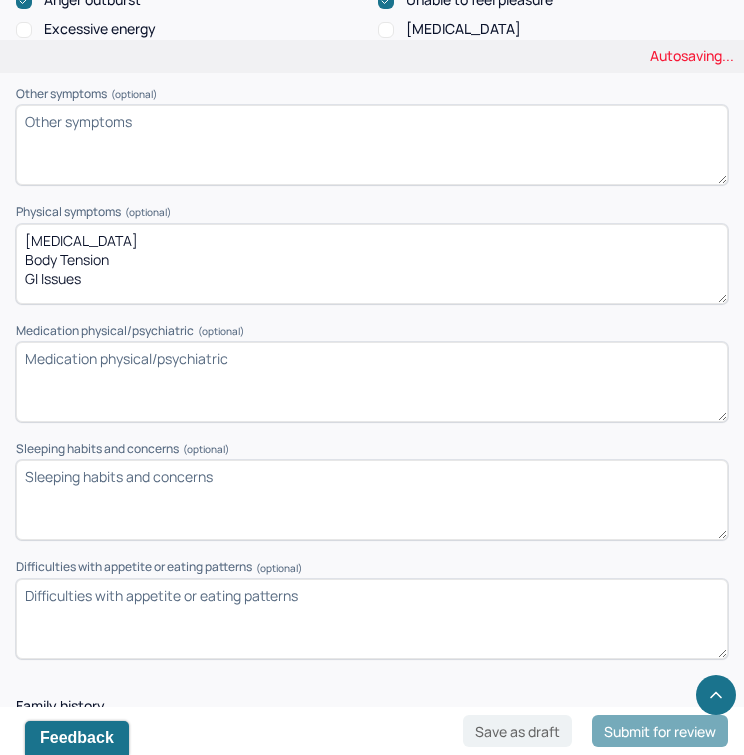 click on "[MEDICAL_DATA]
Body Tension" at bounding box center [372, 264] 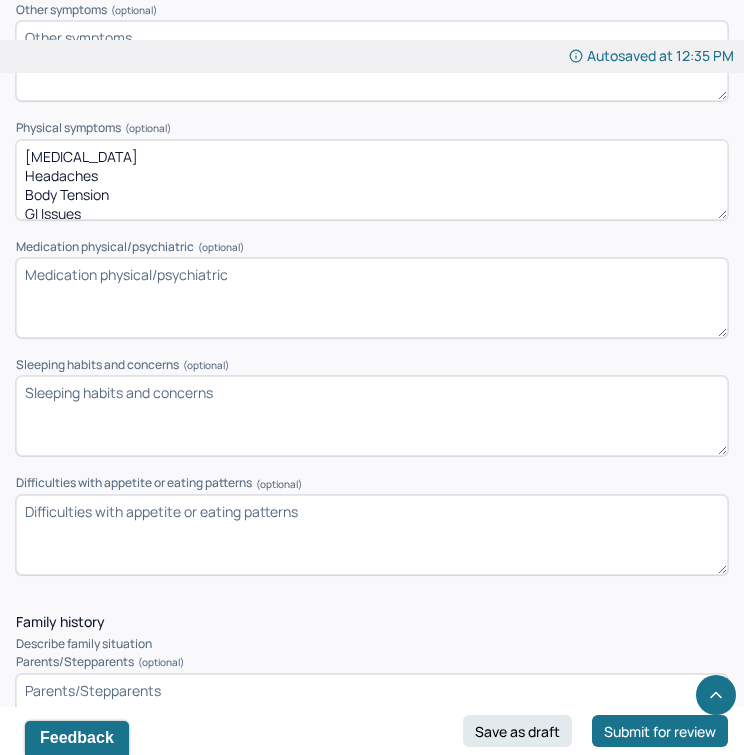 scroll, scrollTop: 2592, scrollLeft: 0, axis: vertical 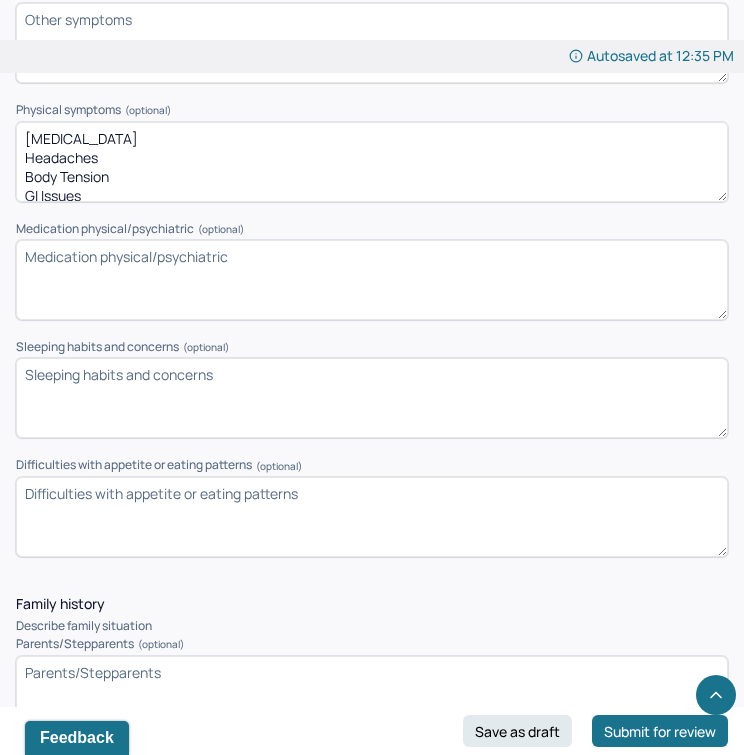 type on "[MEDICAL_DATA]
Headaches
Body Tension
GI Issues" 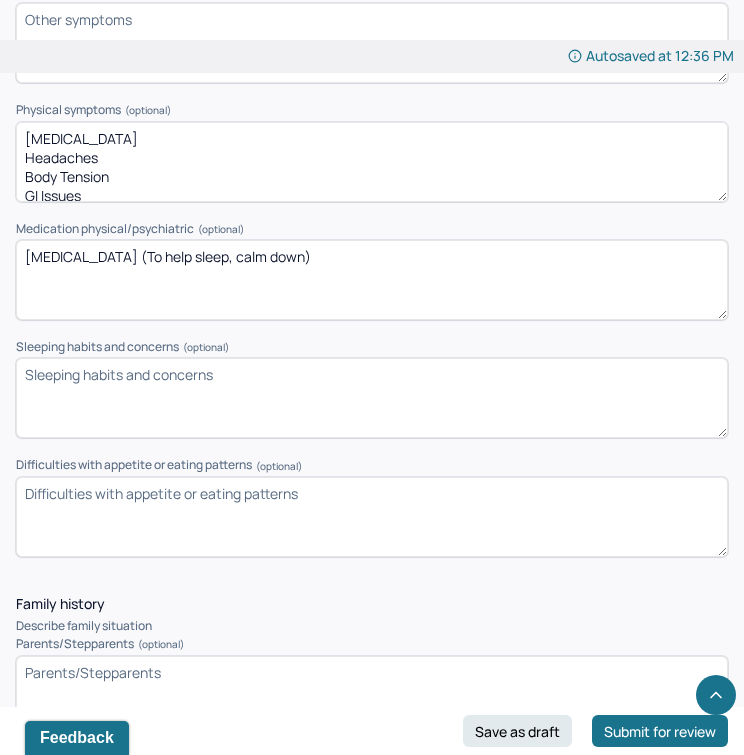 type on "[MEDICAL_DATA] (To help sleep, calm down)" 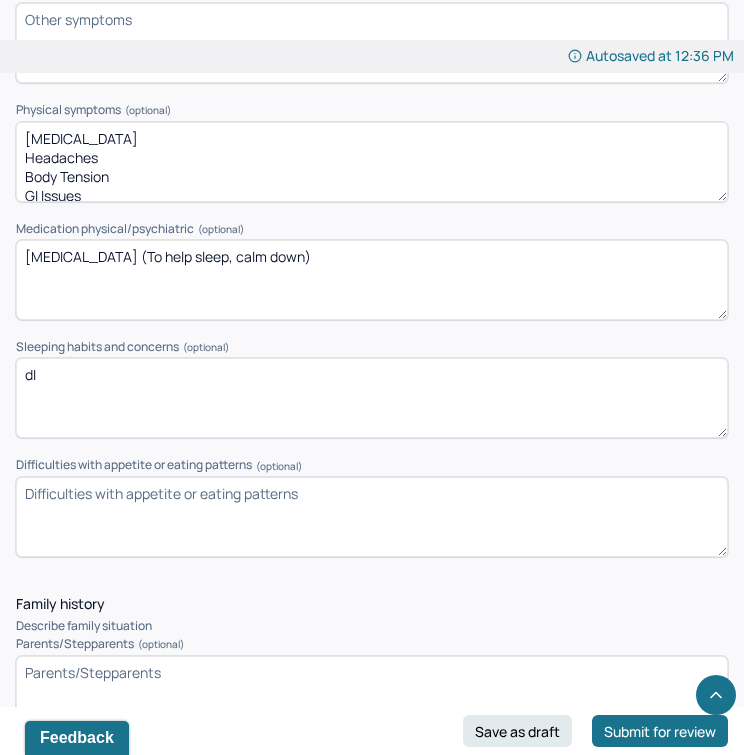 type on "d" 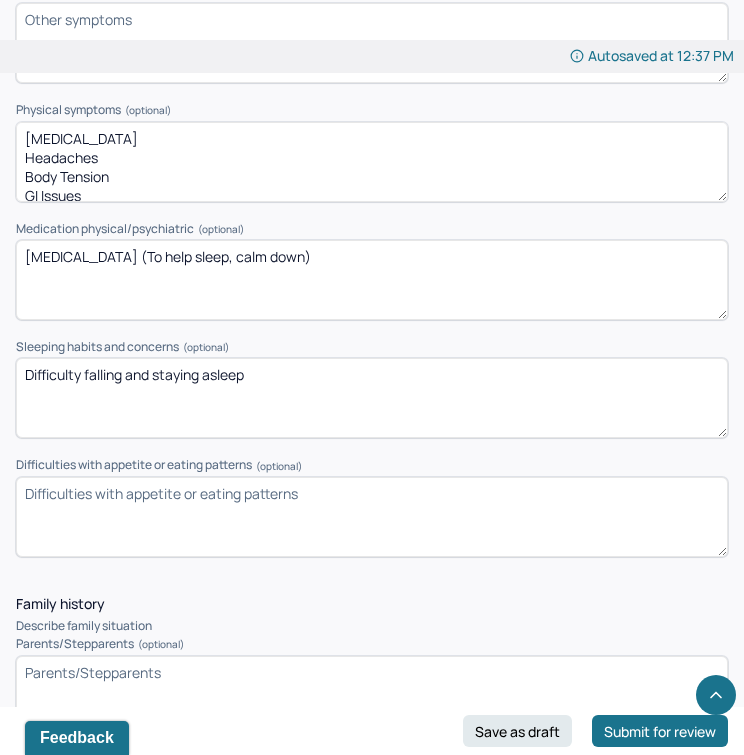 type on "Difficulty falling and staying asleep" 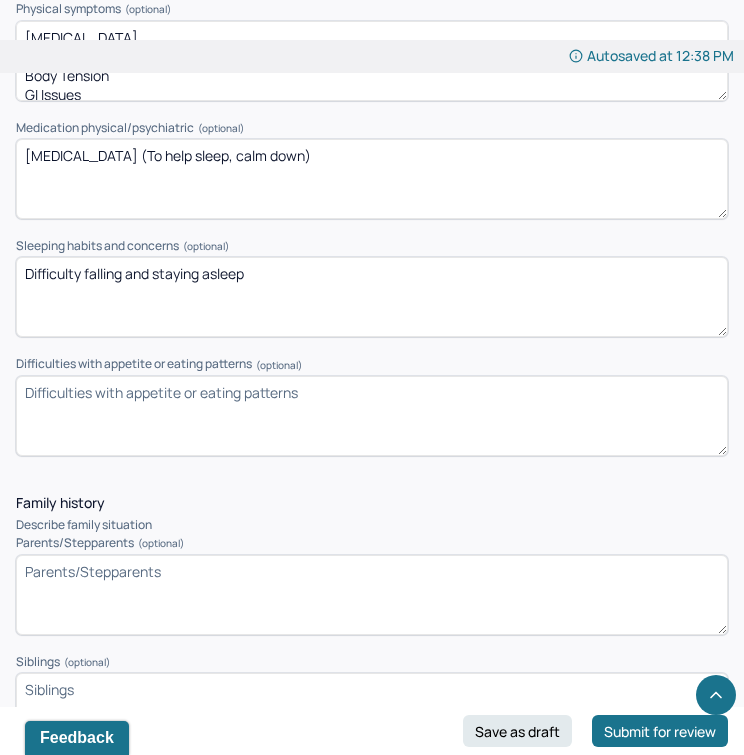scroll, scrollTop: 2701, scrollLeft: 0, axis: vertical 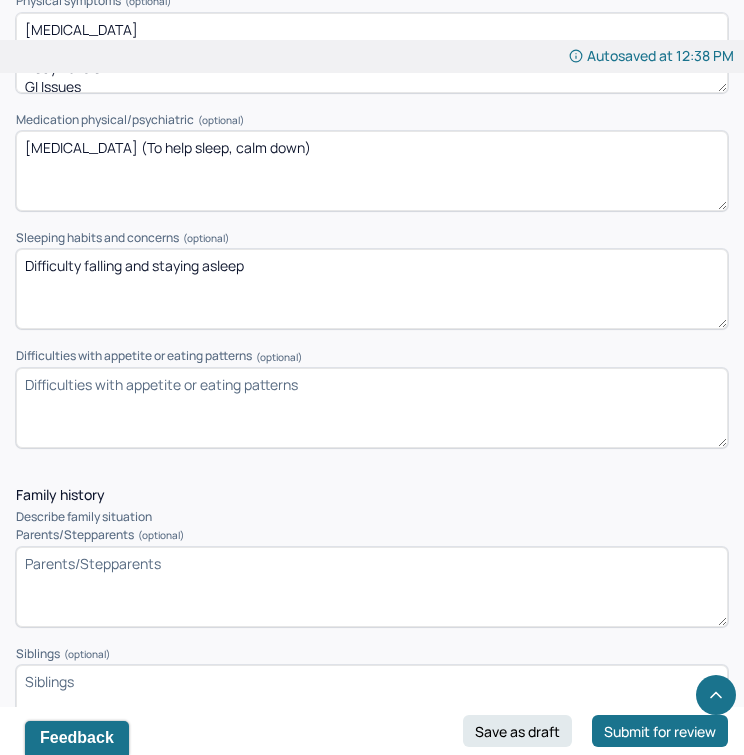 click on "Difficulties with appetite or eating patterns (optional)" at bounding box center (372, 408) 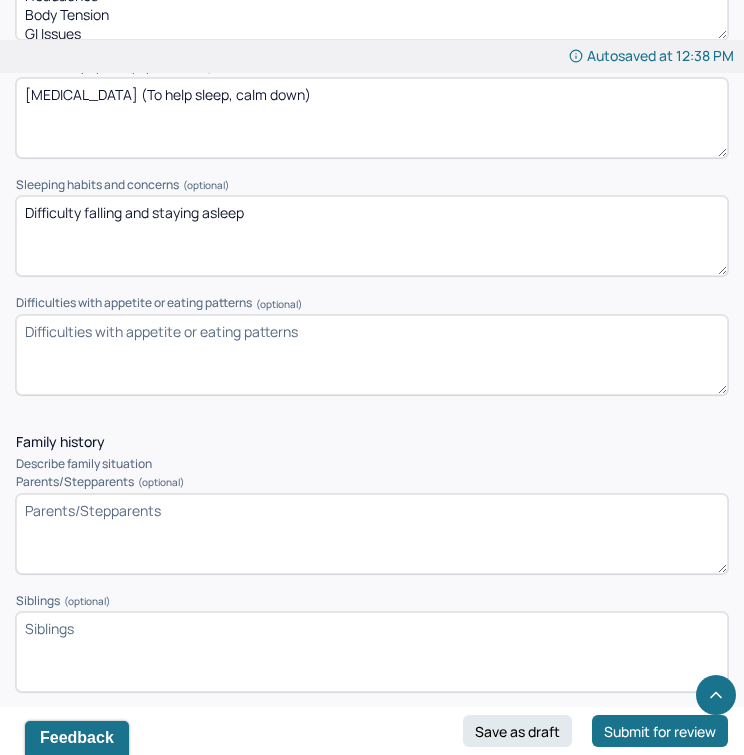scroll, scrollTop: 2764, scrollLeft: 0, axis: vertical 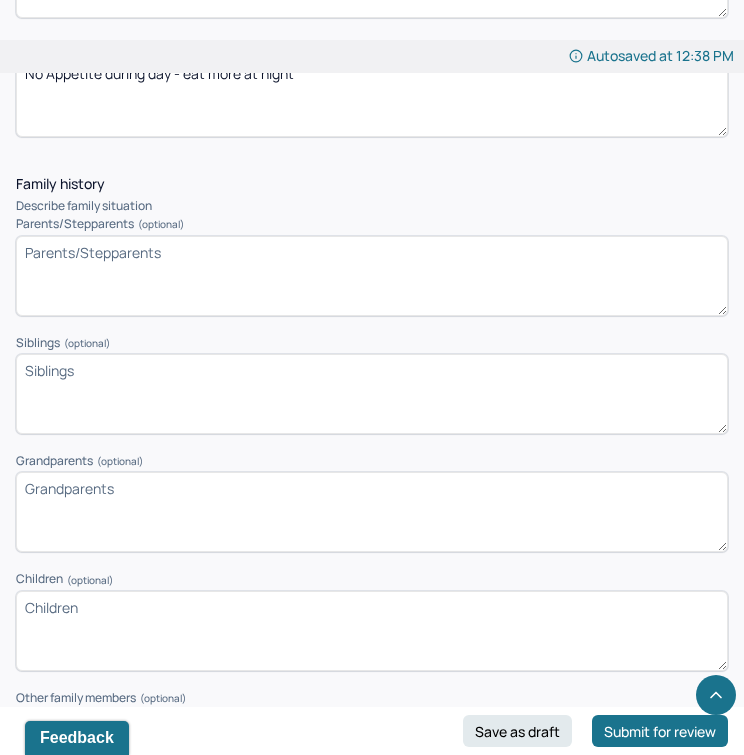 type on "No Appetite during day - eat more at night" 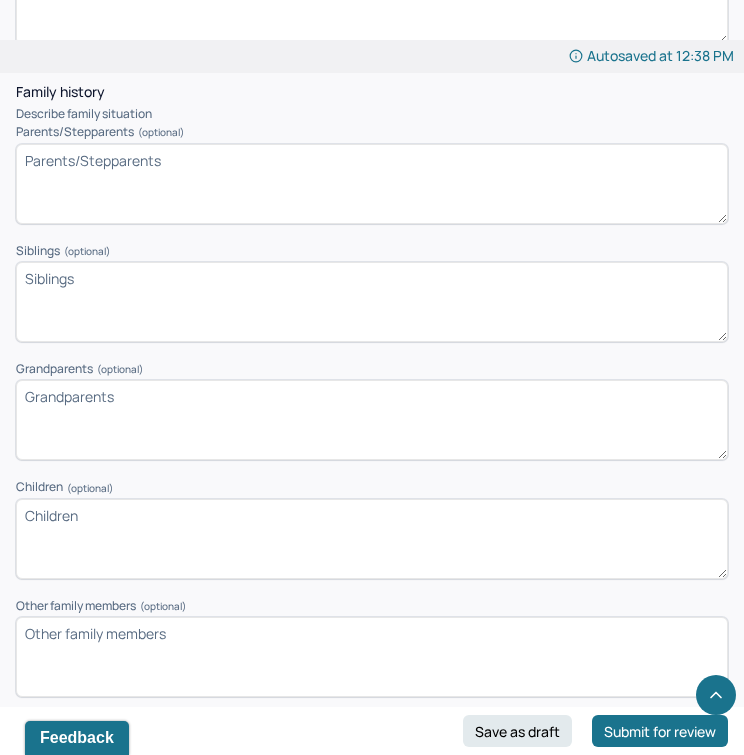 scroll, scrollTop: 3060, scrollLeft: 0, axis: vertical 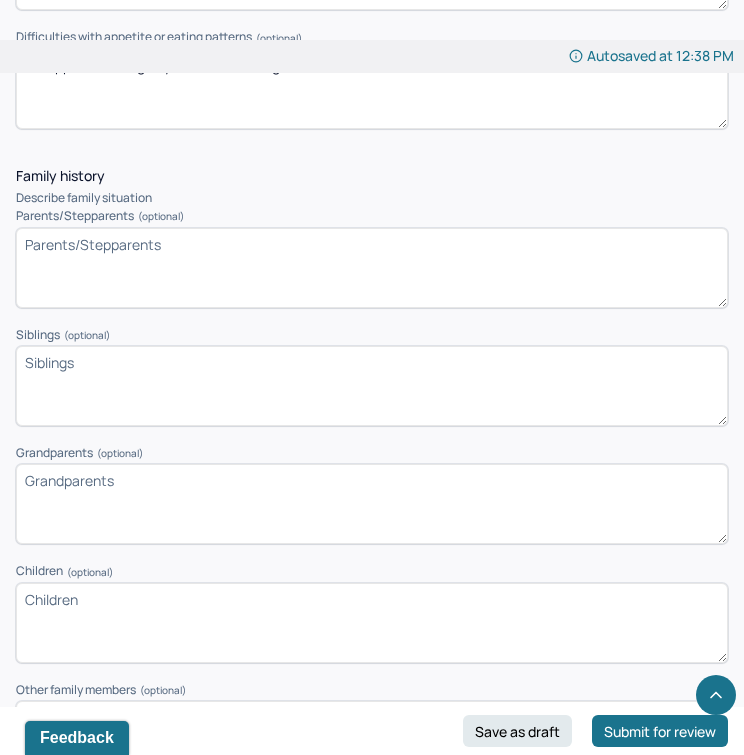 click on "Parents/Stepparents (optional)" at bounding box center (372, 268) 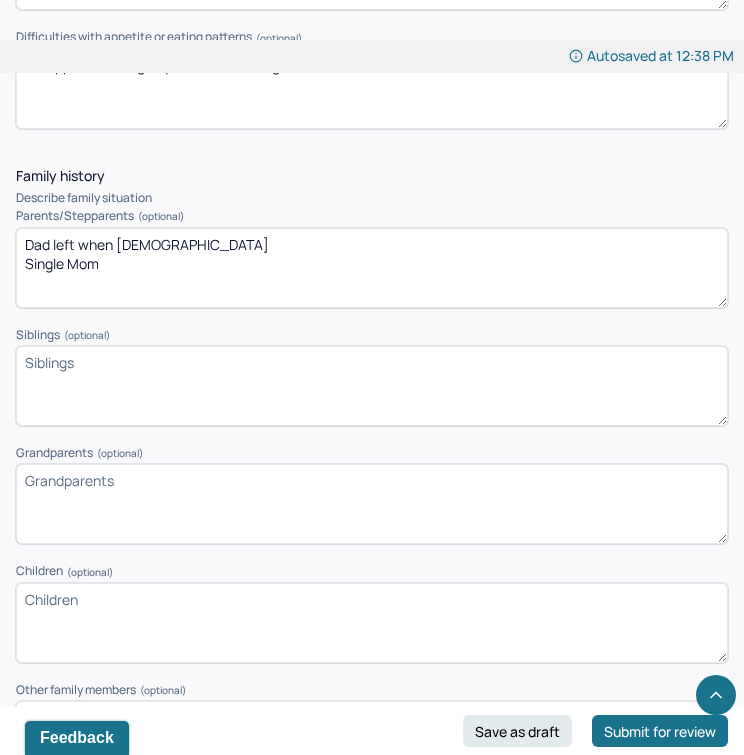 type on "Dad left when [DEMOGRAPHIC_DATA]
Single Mom" 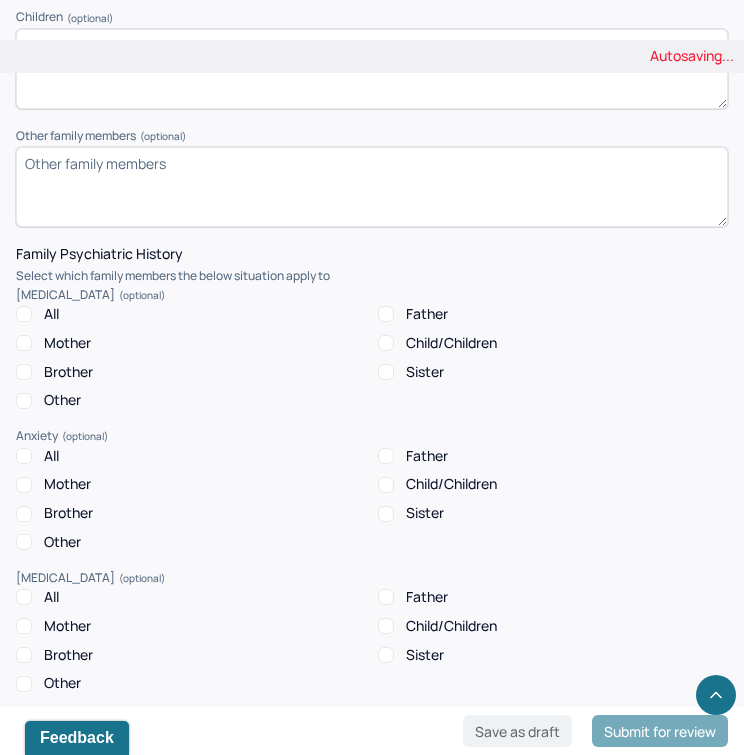 scroll, scrollTop: 3582, scrollLeft: 0, axis: vertical 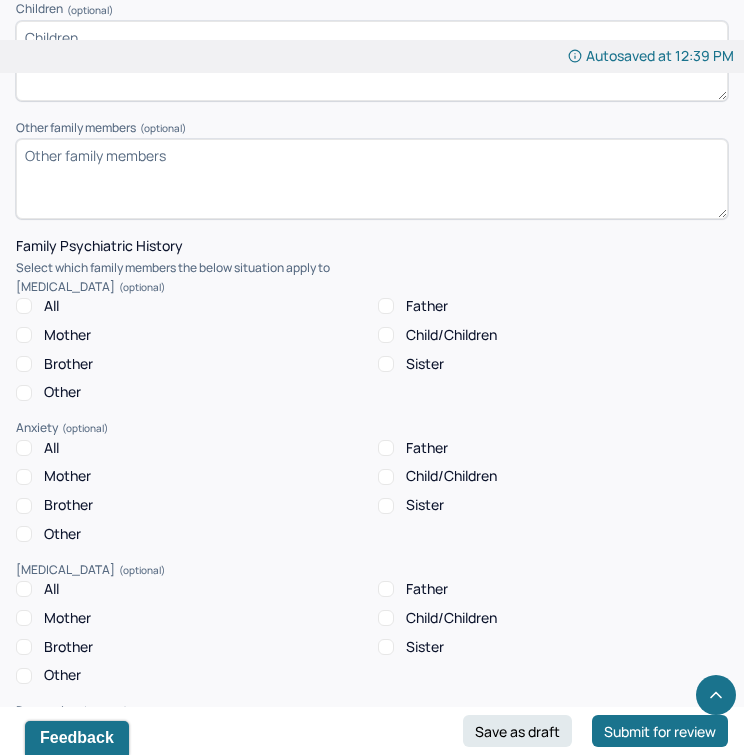 type on "Older brother" 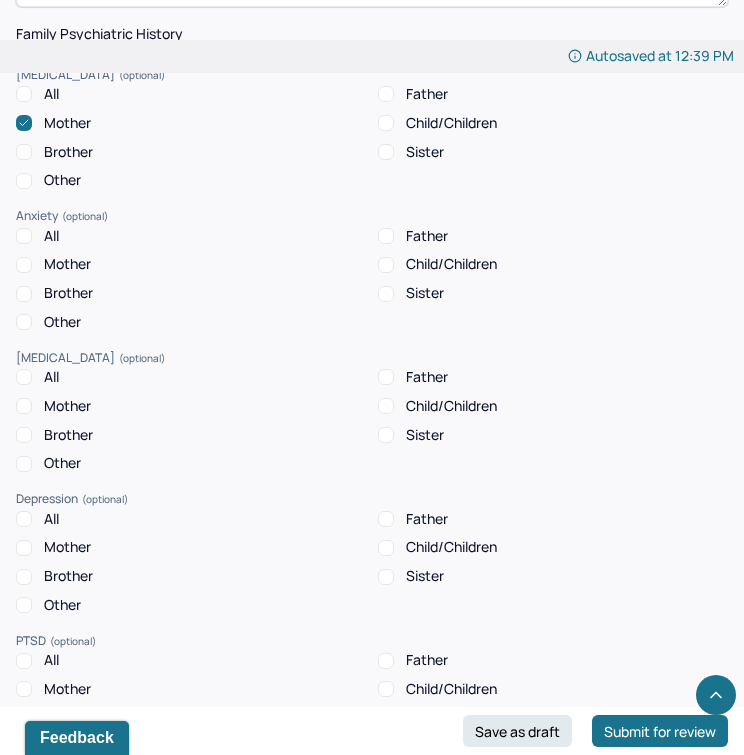 scroll, scrollTop: 3798, scrollLeft: 0, axis: vertical 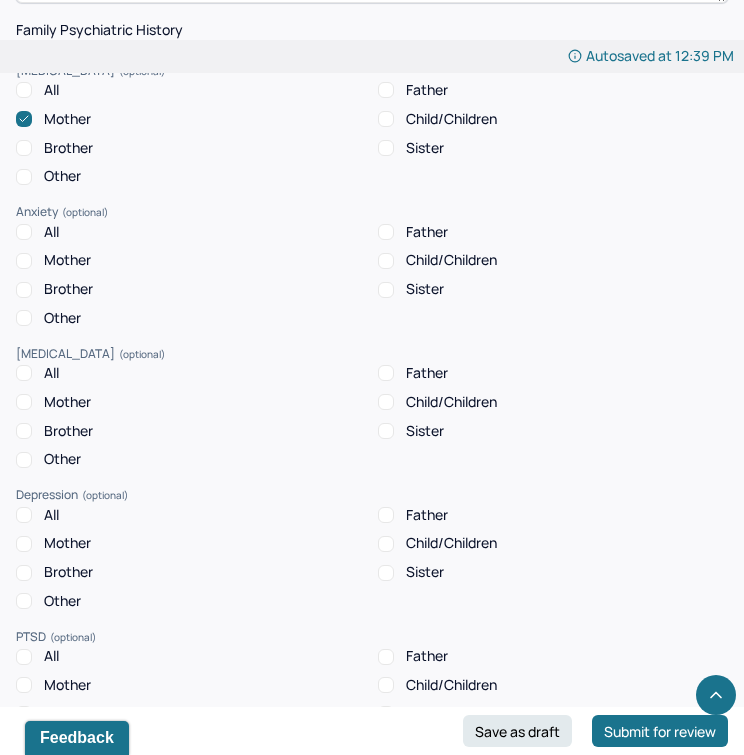 click on "Mother" at bounding box center [67, 260] 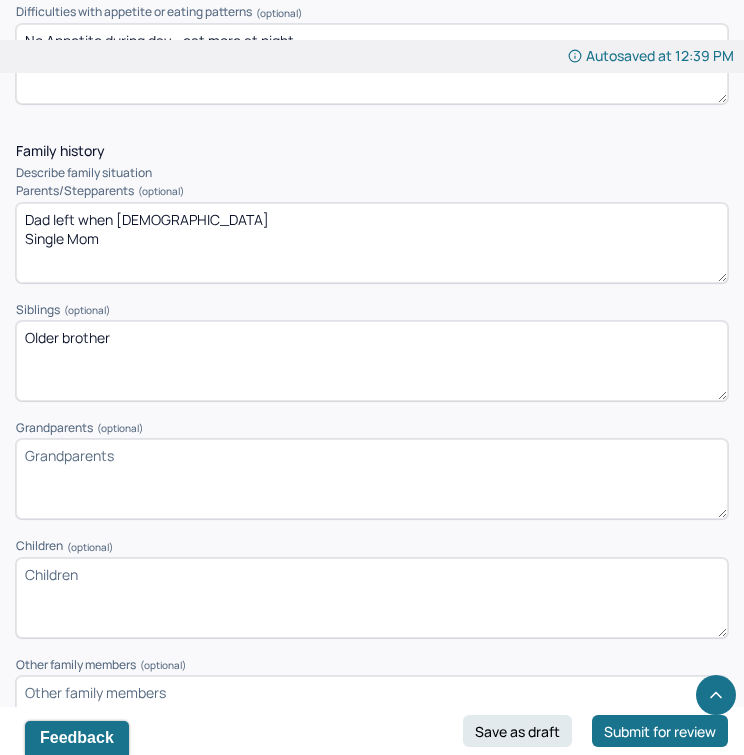 scroll, scrollTop: 3010, scrollLeft: 0, axis: vertical 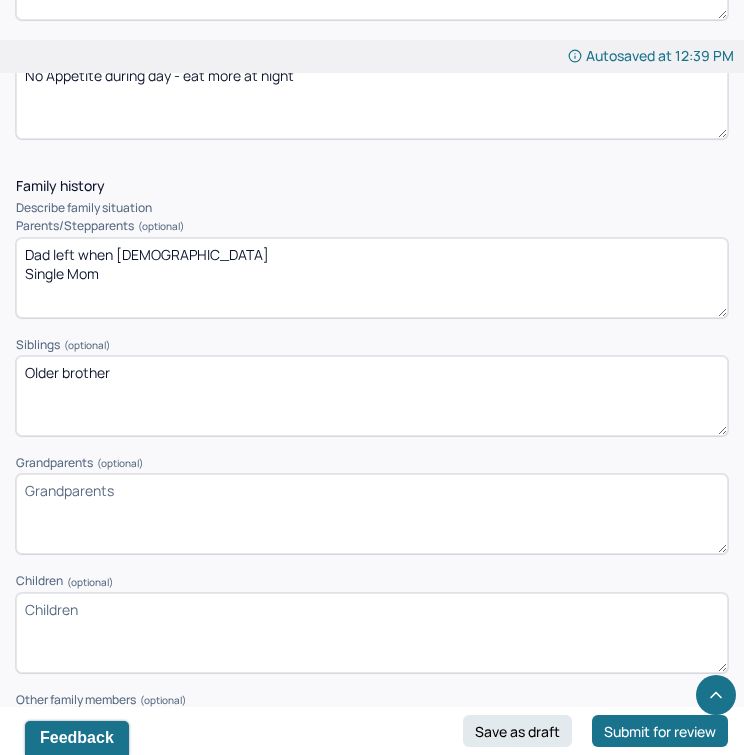 click on "Dad left when [DEMOGRAPHIC_DATA]
Single Mom" at bounding box center [372, 278] 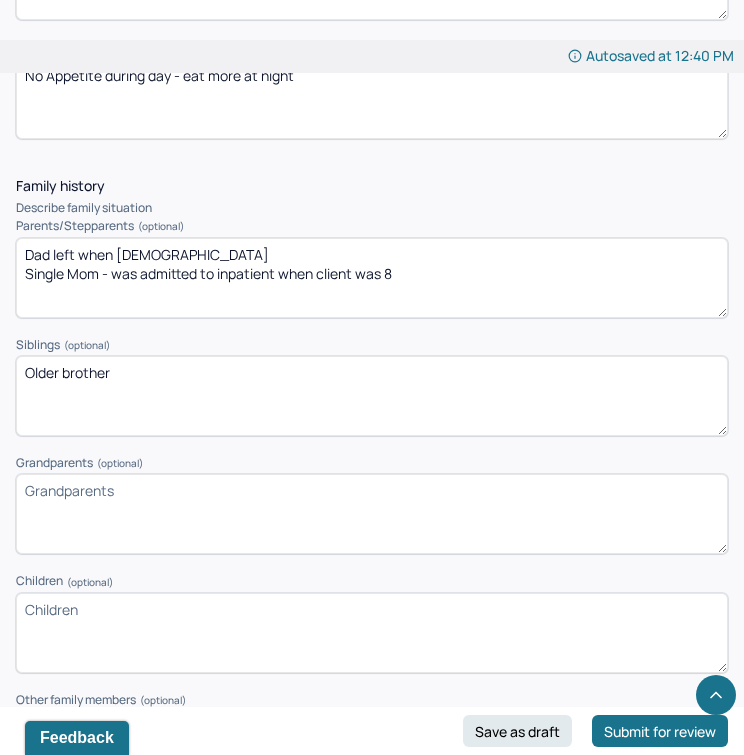 type on "Dad left when [DEMOGRAPHIC_DATA]
Single Mom - was admitted to inpatient when client was 8" 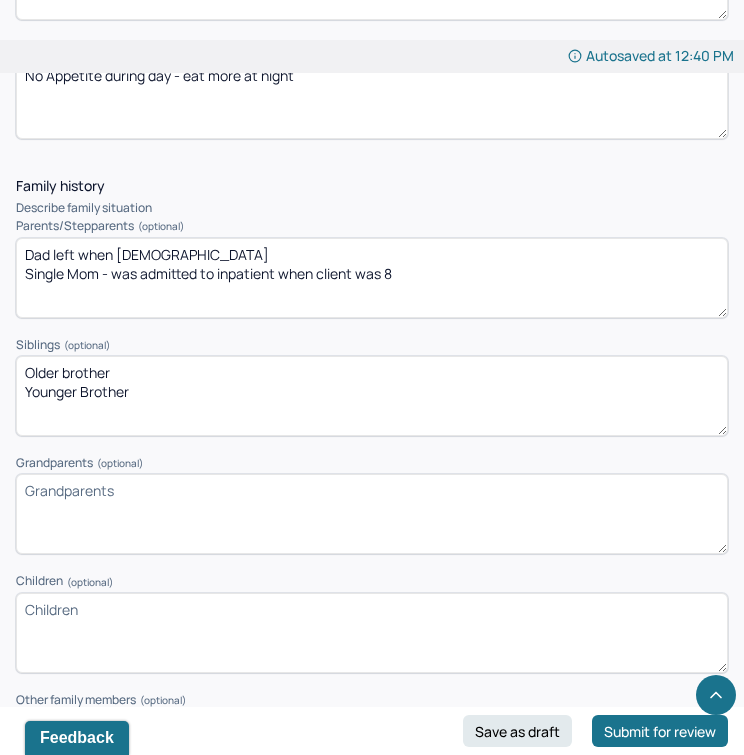 type on "Older brother
Younger Brother" 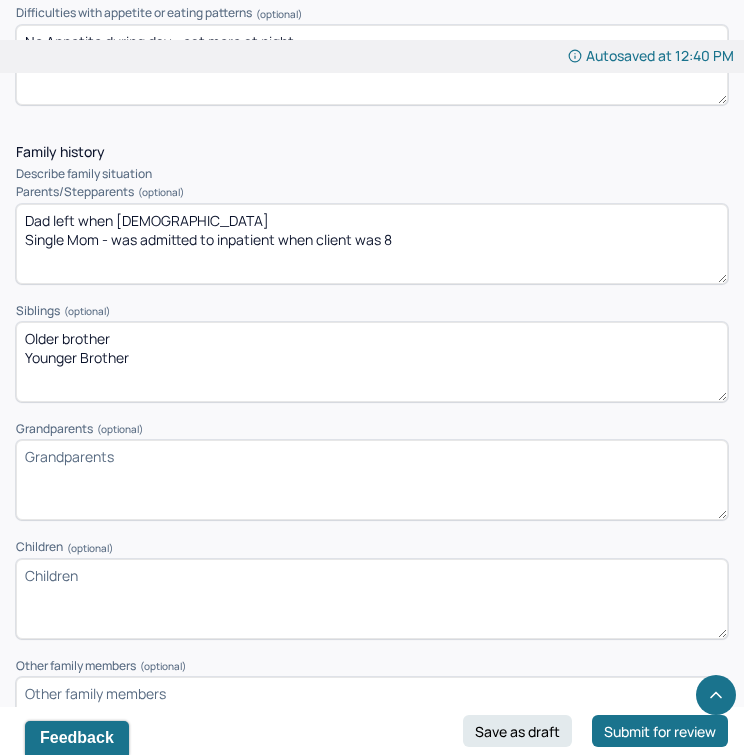 click on "Dad left when [DEMOGRAPHIC_DATA]
Single Mom - was admitted to inpatient when client was 8" at bounding box center [372, 244] 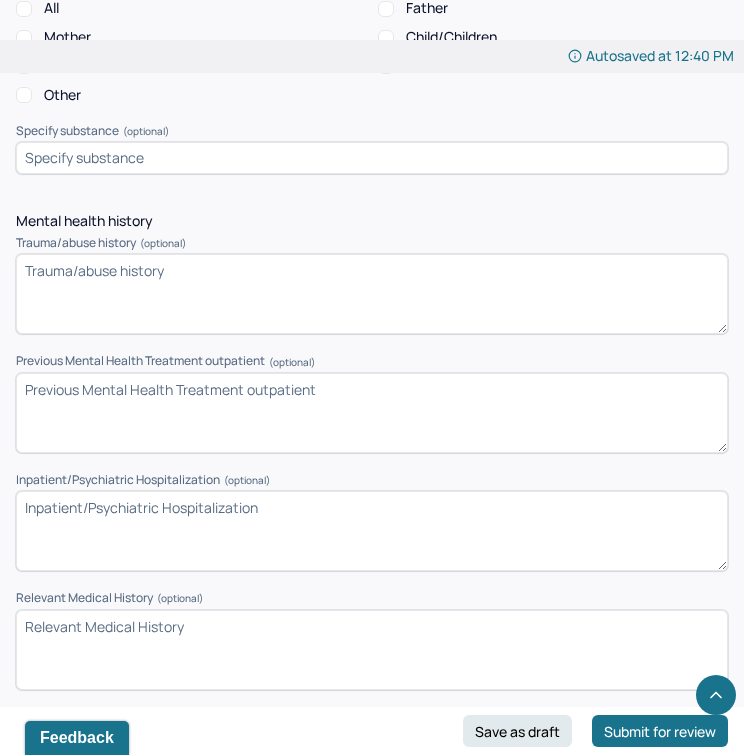 scroll, scrollTop: 4750, scrollLeft: 0, axis: vertical 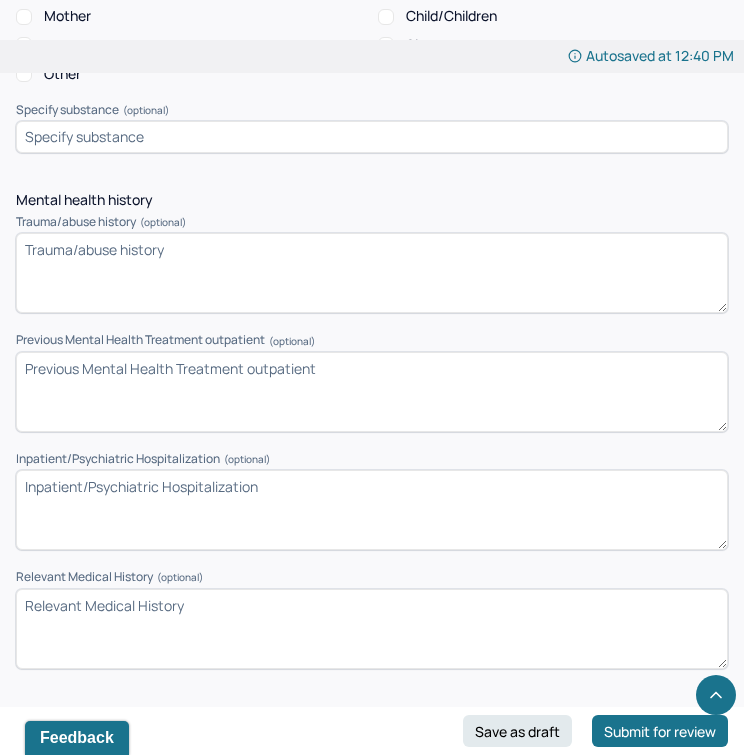 click on "Trauma/abuse history (optional)" at bounding box center [372, 273] 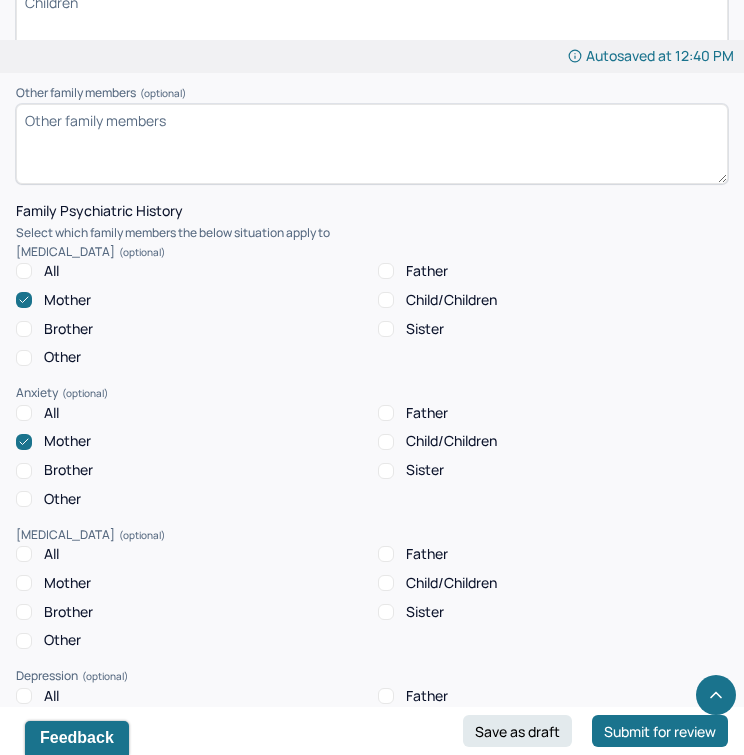 scroll, scrollTop: 3607, scrollLeft: 0, axis: vertical 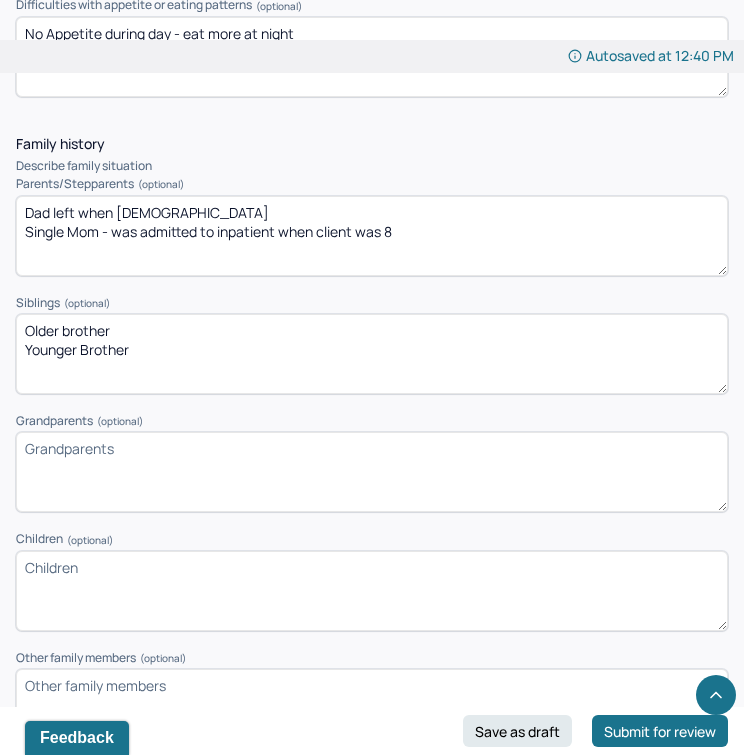 type on "Very Unstable Upbringing" 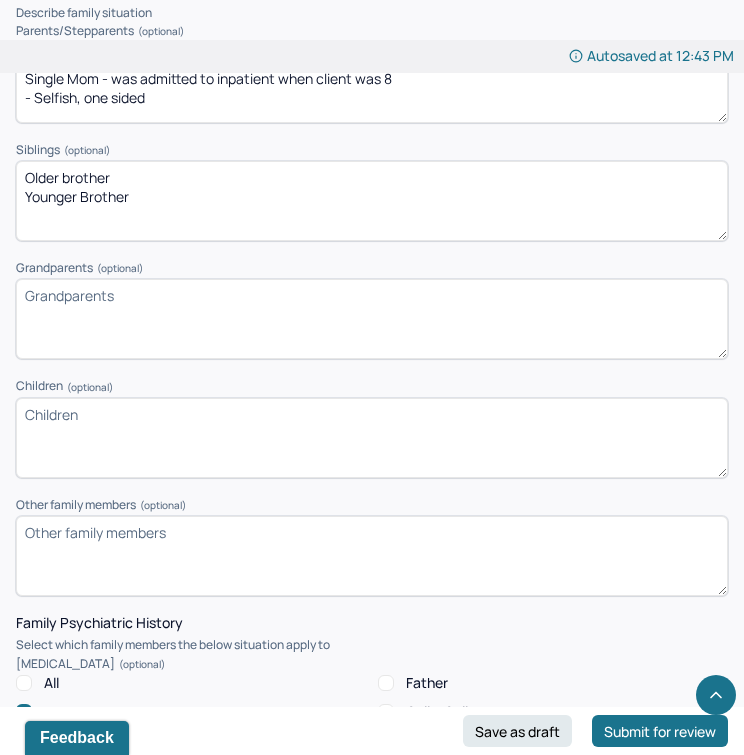 scroll, scrollTop: 3259, scrollLeft: 0, axis: vertical 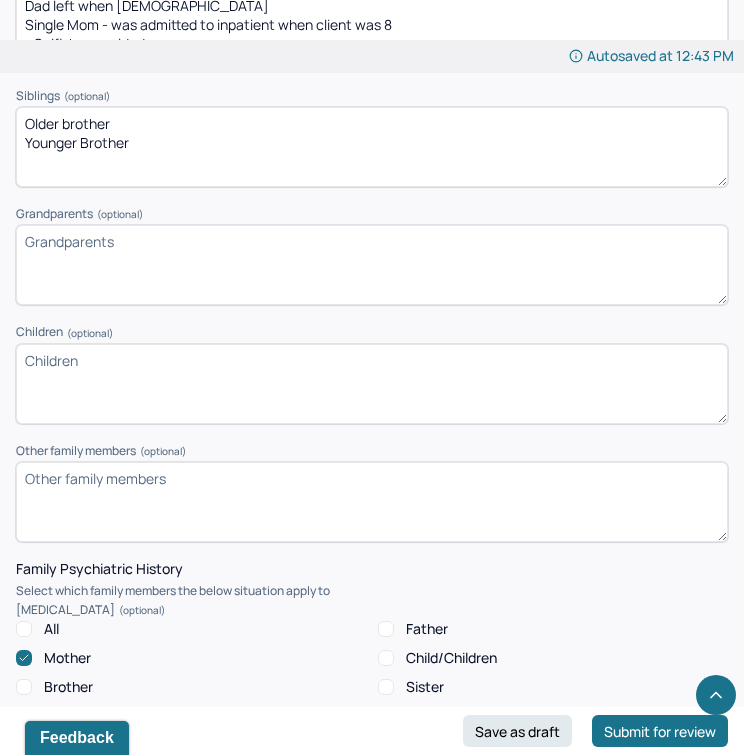 type on "Dad left when [DEMOGRAPHIC_DATA]
Single Mom - was admitted to inpatient when client was 8
- Selfish, one sided" 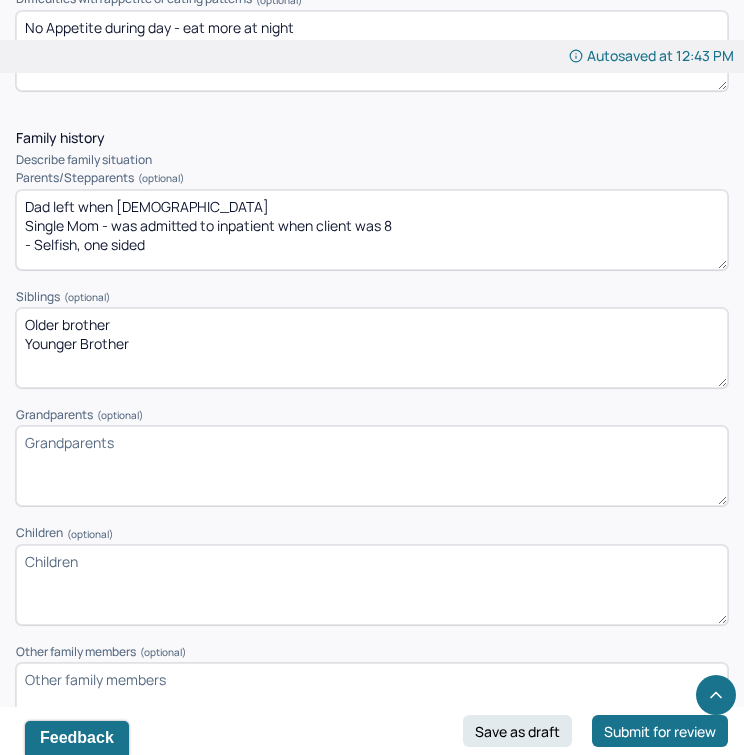 scroll, scrollTop: 3068, scrollLeft: 0, axis: vertical 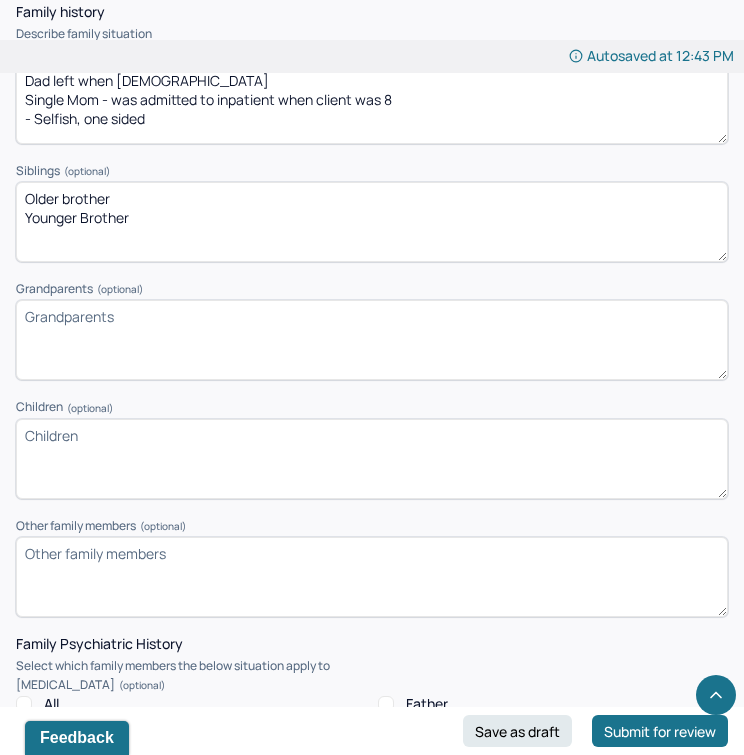 click on "Older brother
Younger Brother" at bounding box center (372, 222) 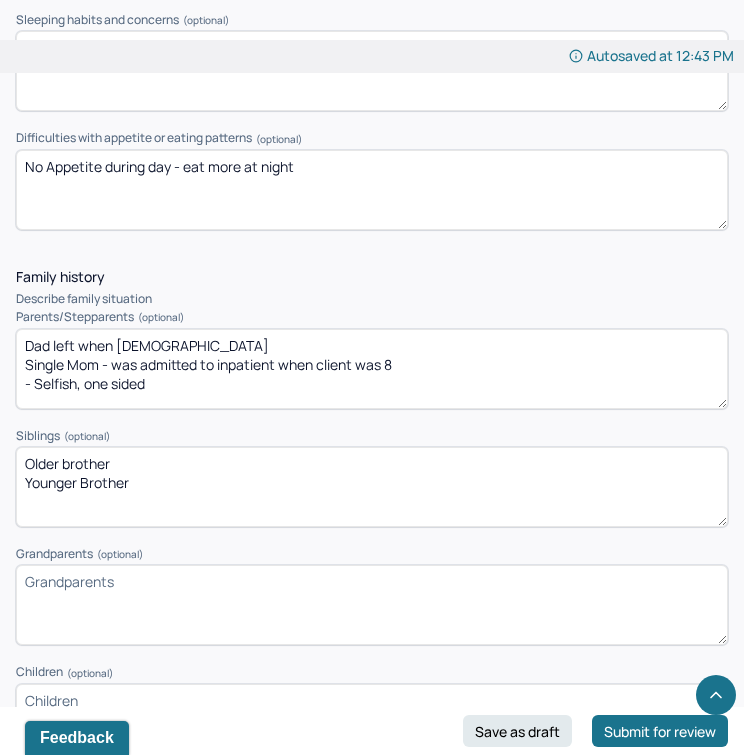 scroll, scrollTop: 2908, scrollLeft: 0, axis: vertical 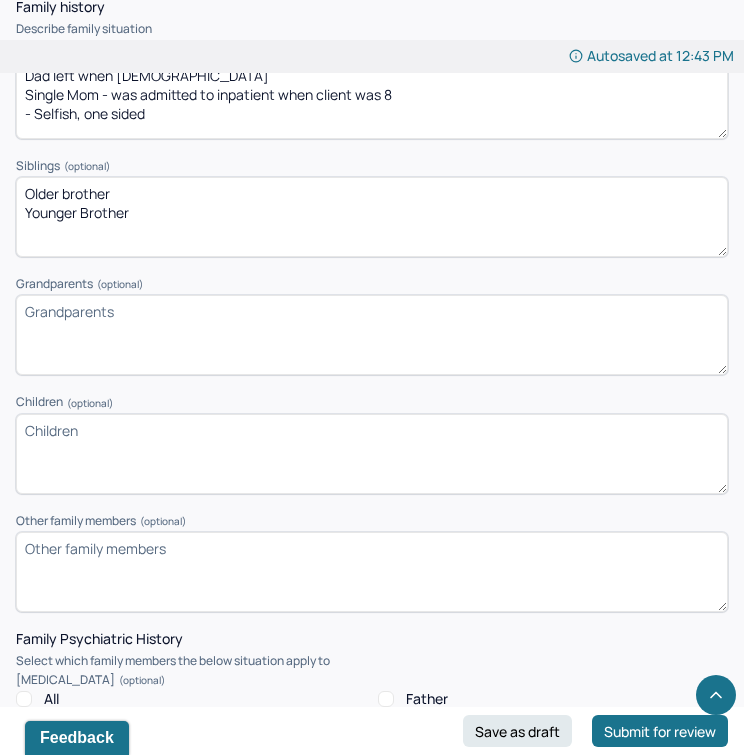 click on "Children (optional)" at bounding box center [372, 454] 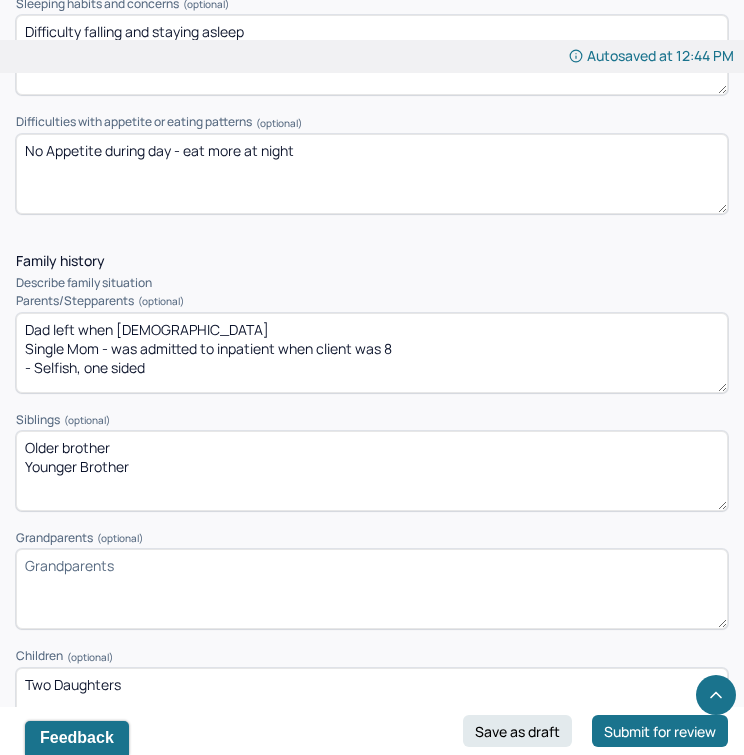 scroll, scrollTop: 2945, scrollLeft: 0, axis: vertical 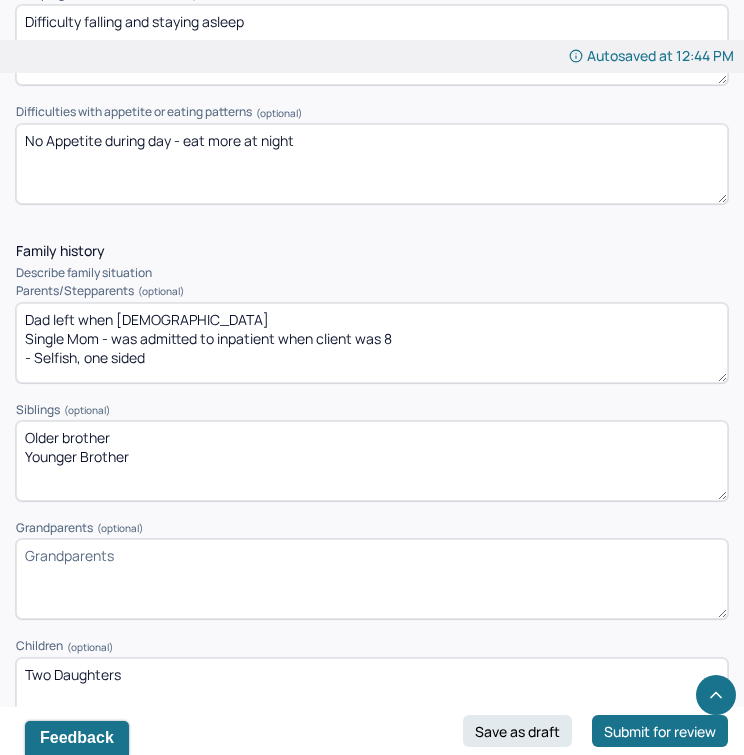 type on "Two Daughters" 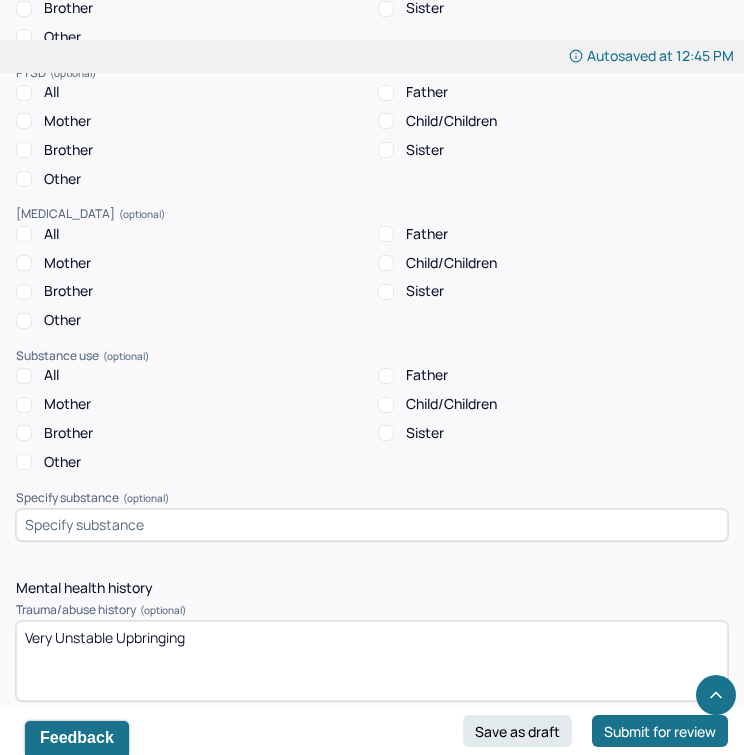 scroll, scrollTop: 4426, scrollLeft: 0, axis: vertical 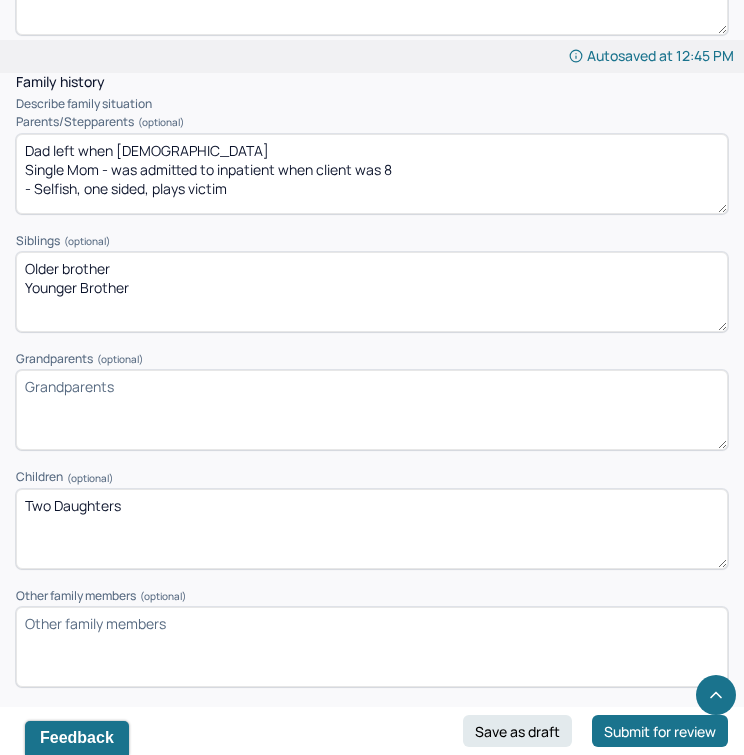 click on "Dad left when [DEMOGRAPHIC_DATA]
Single Mom - was admitted to inpatient when client was 8
- Selfish, one sided, plays victim" at bounding box center (372, 174) 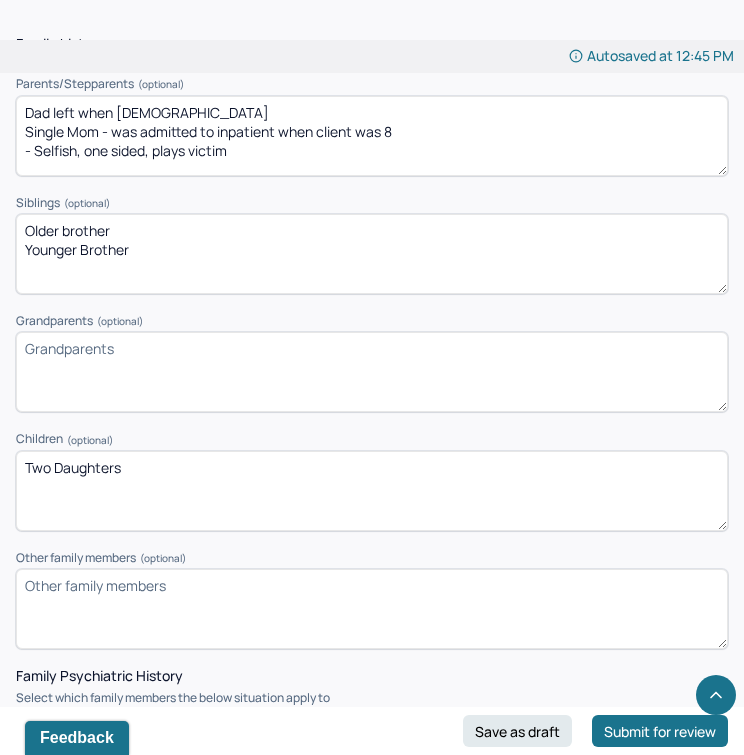 scroll, scrollTop: 3141, scrollLeft: 0, axis: vertical 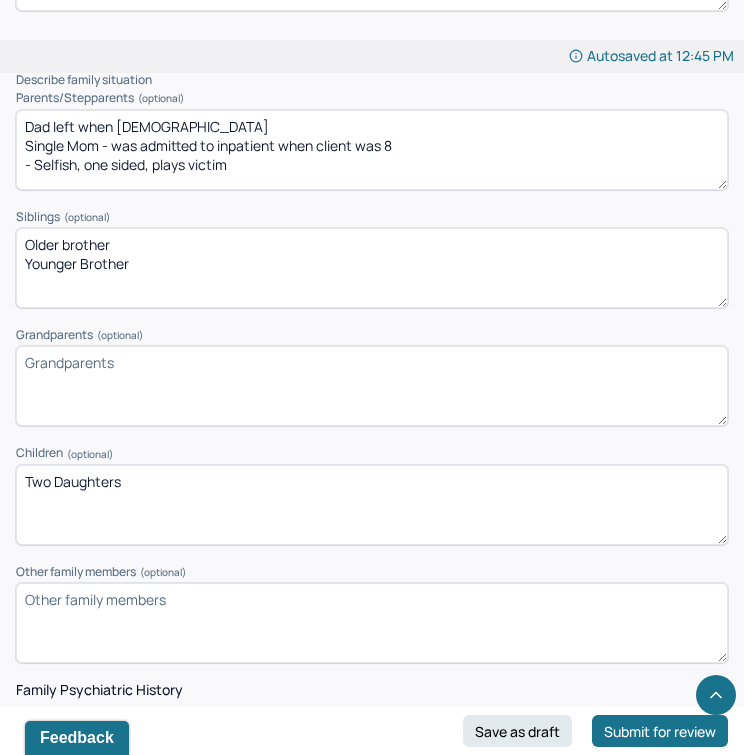 click on "Dad left when [DEMOGRAPHIC_DATA]
Single Mom - was admitted to inpatient when client was 8
- Selfish, one sided, plays victim" at bounding box center (372, 150) 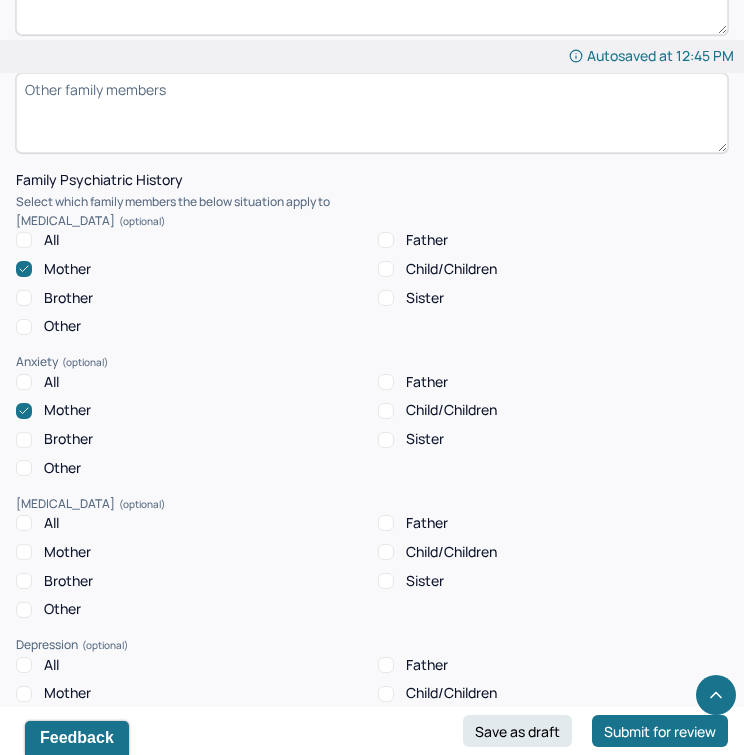 scroll, scrollTop: 3676, scrollLeft: 0, axis: vertical 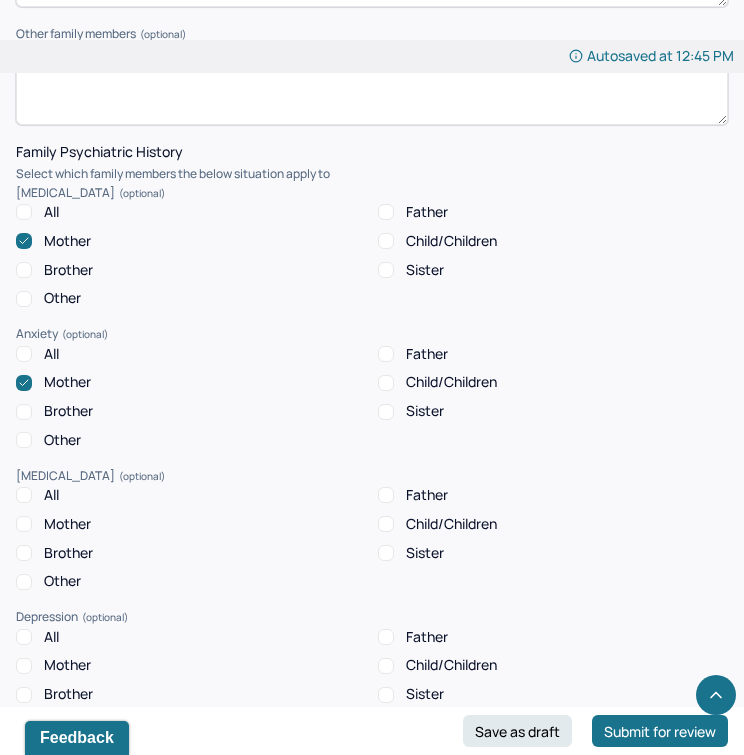 type on "Dad left when [DEMOGRAPHIC_DATA]
Single Mom - was admitted to inpatient when client was 8
- Selfish, one sided, plays victim" 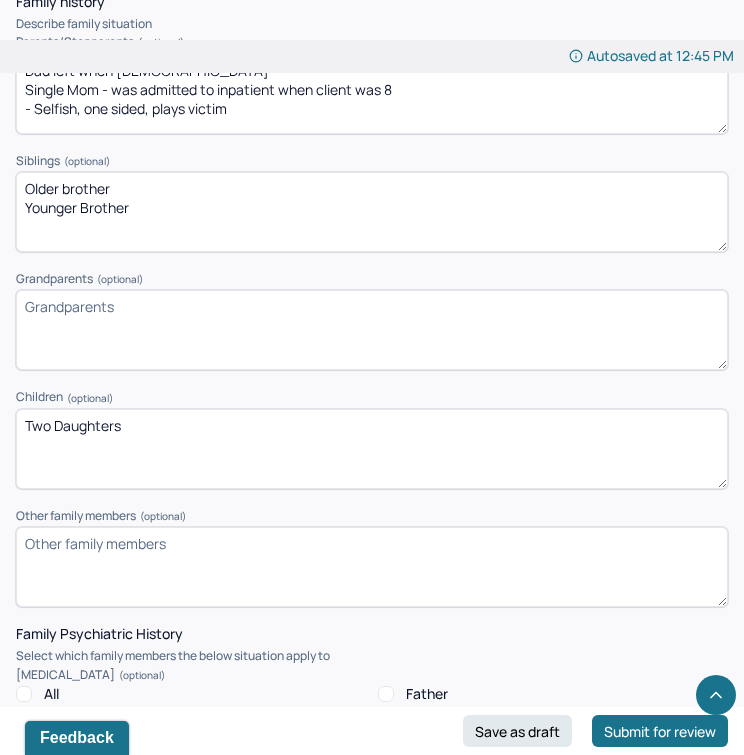 scroll, scrollTop: 3143, scrollLeft: 0, axis: vertical 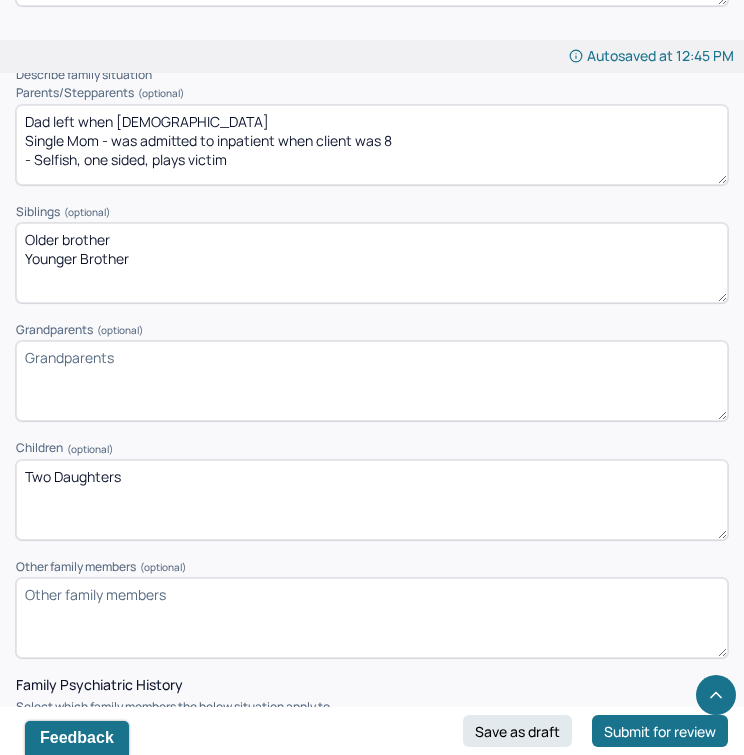 click on "Two Daughters" at bounding box center [372, 500] 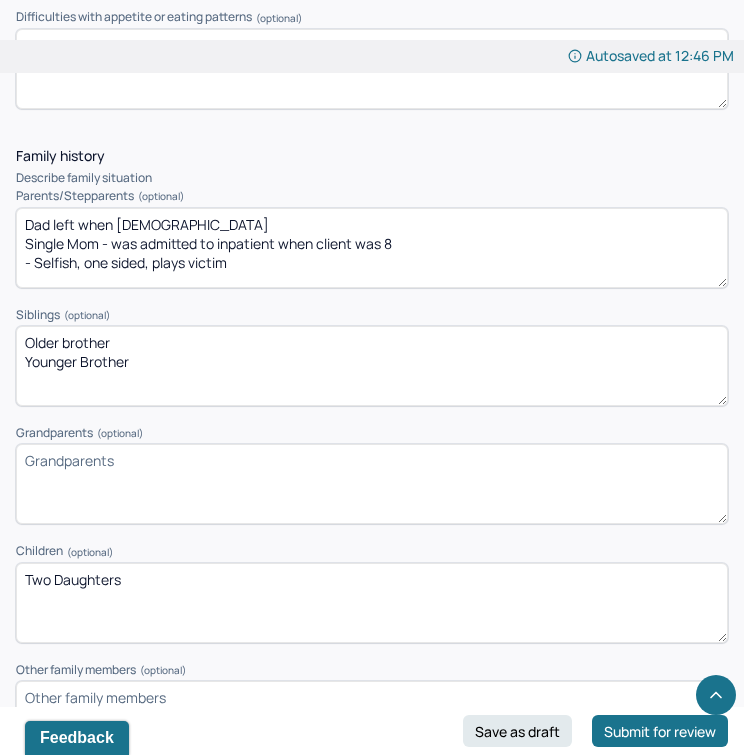 scroll, scrollTop: 3041, scrollLeft: 0, axis: vertical 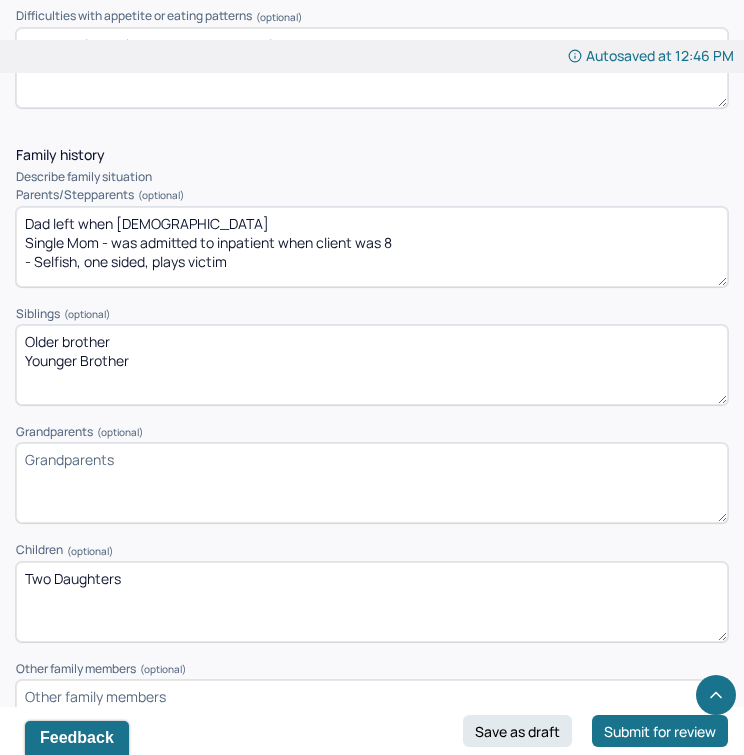 type on "Two Daughters" 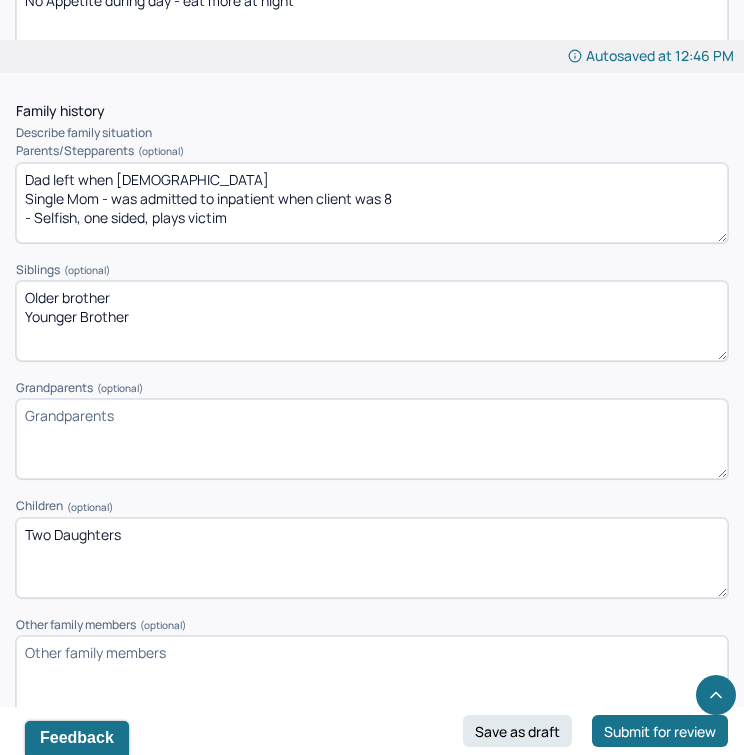 scroll, scrollTop: 3102, scrollLeft: 0, axis: vertical 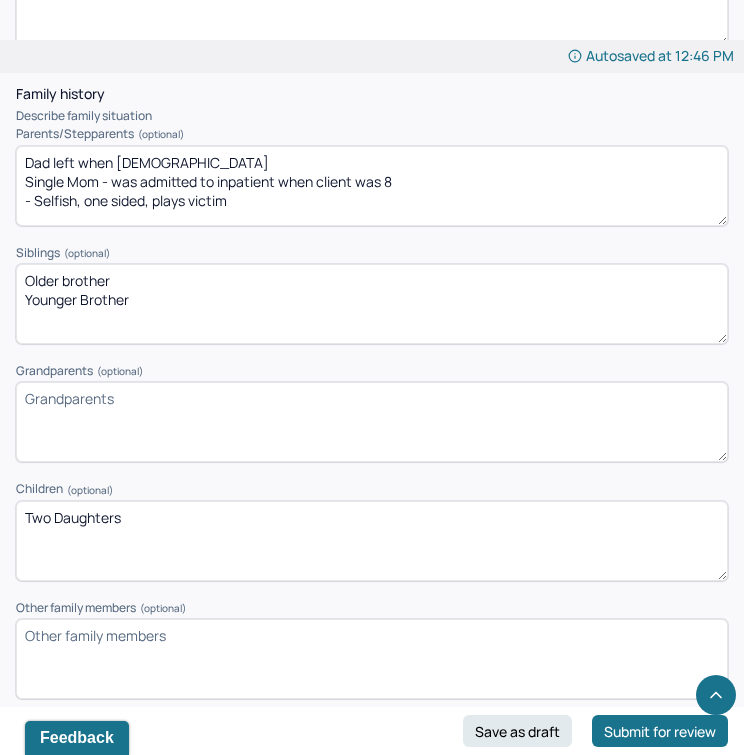 click on "Older brother
Younger Brother" at bounding box center (372, 304) 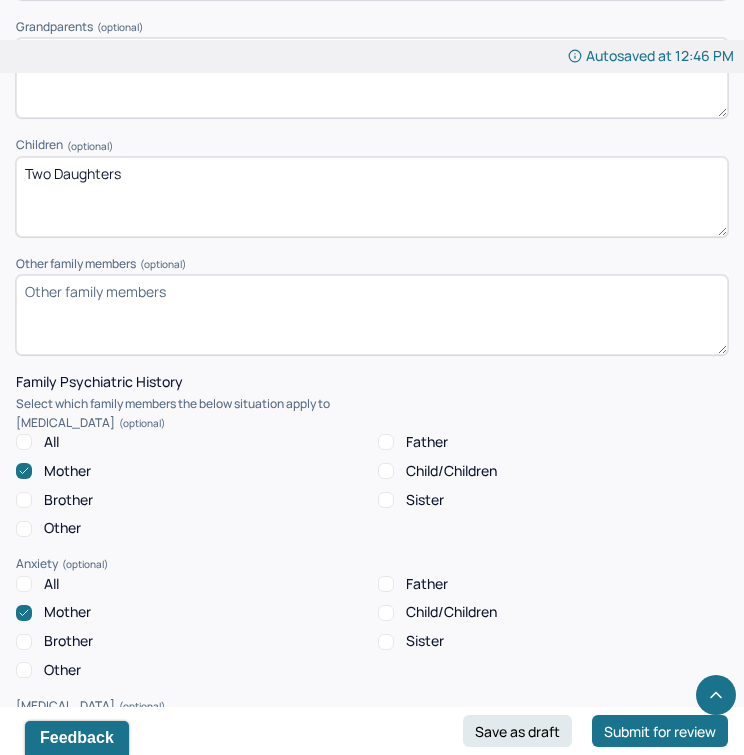 click on "Two Daughters" at bounding box center (372, 197) 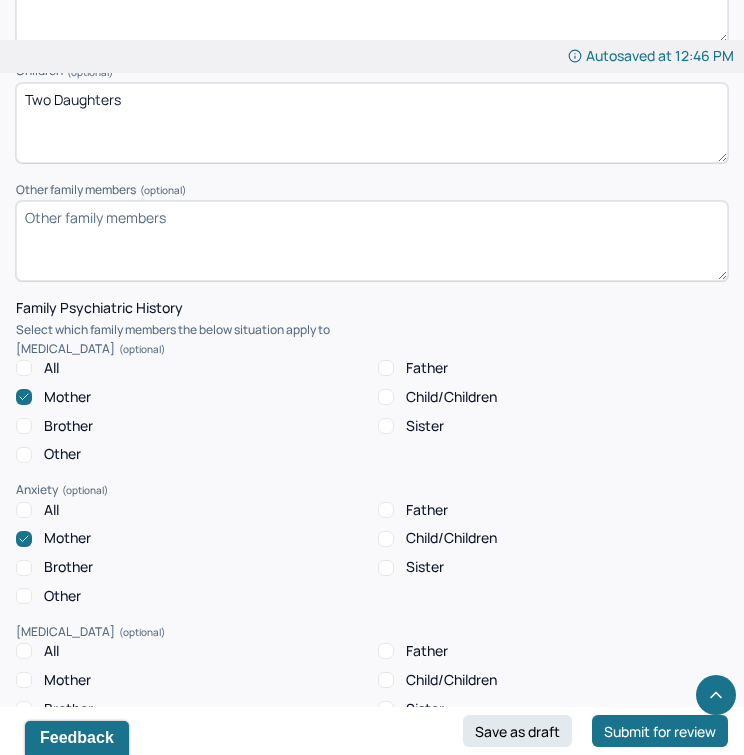 click on "Other family members (optional)" at bounding box center [372, 241] 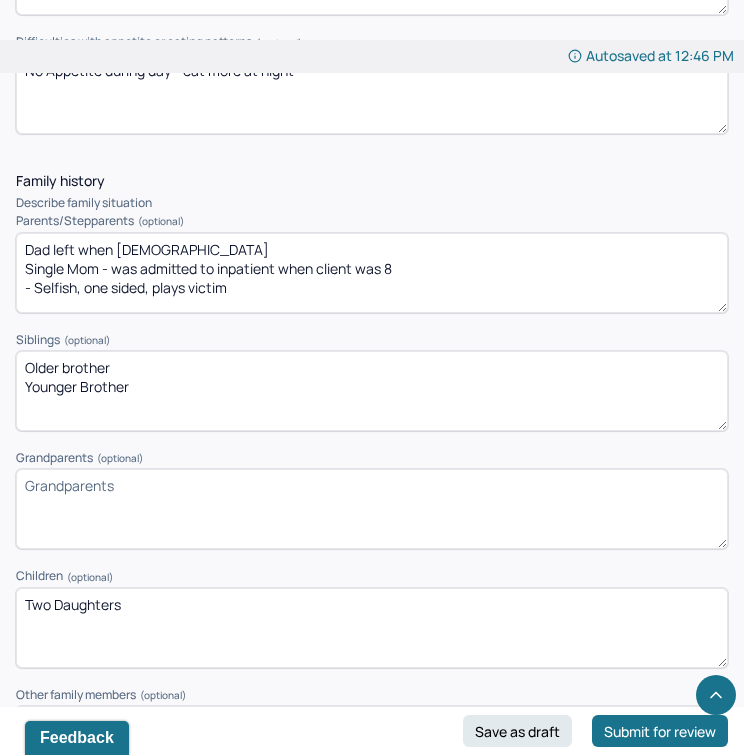 scroll, scrollTop: 3018, scrollLeft: 0, axis: vertical 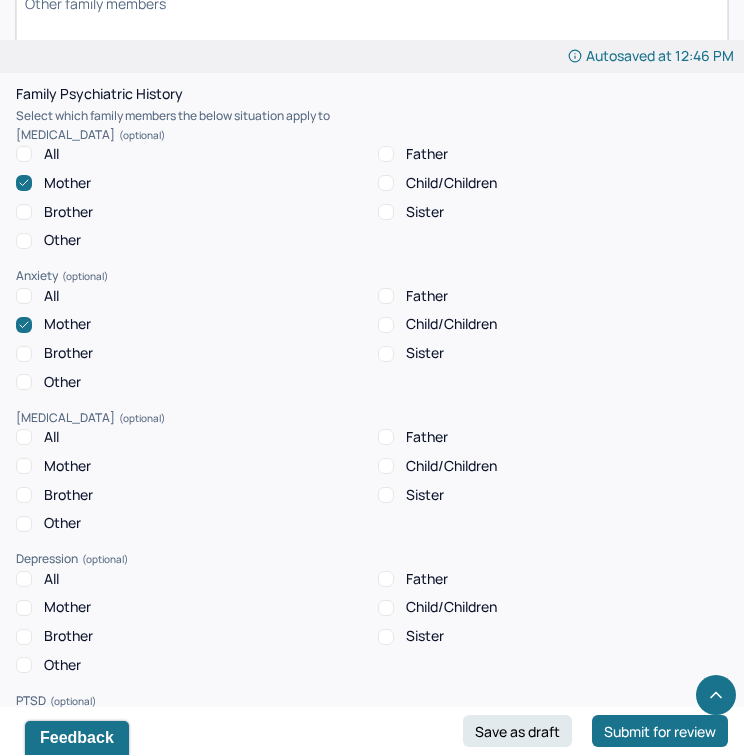 click at bounding box center [24, 183] 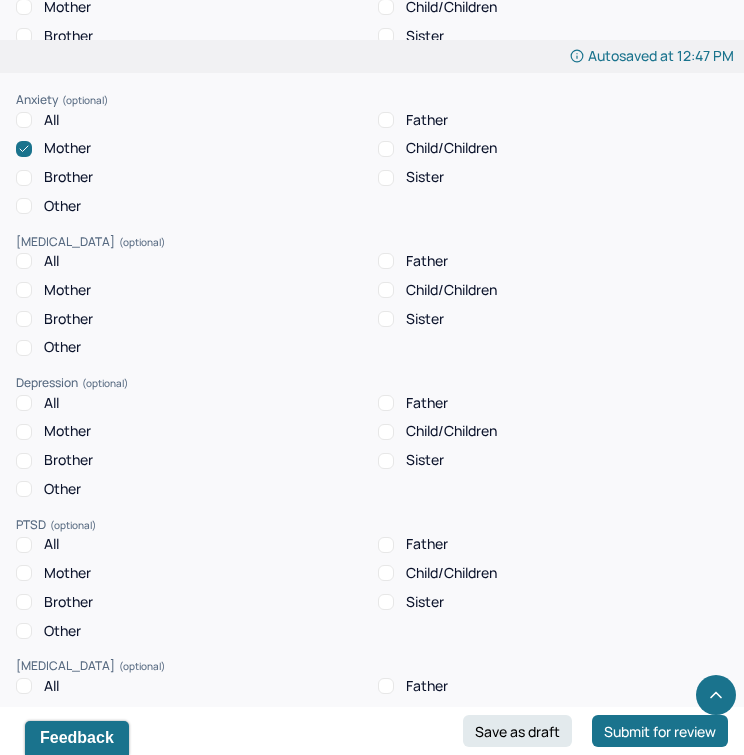 scroll, scrollTop: 3909, scrollLeft: 0, axis: vertical 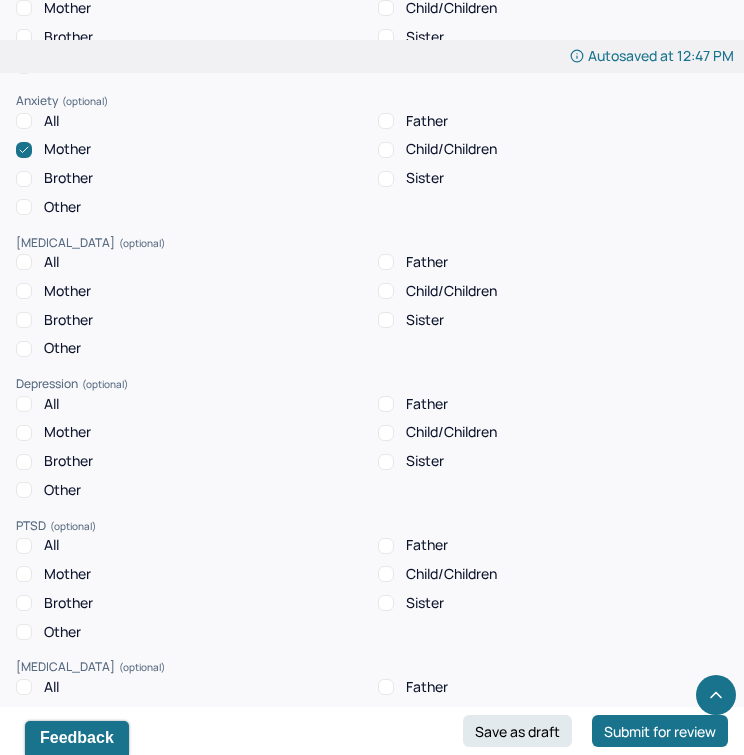 click on "Mother" at bounding box center (24, 291) 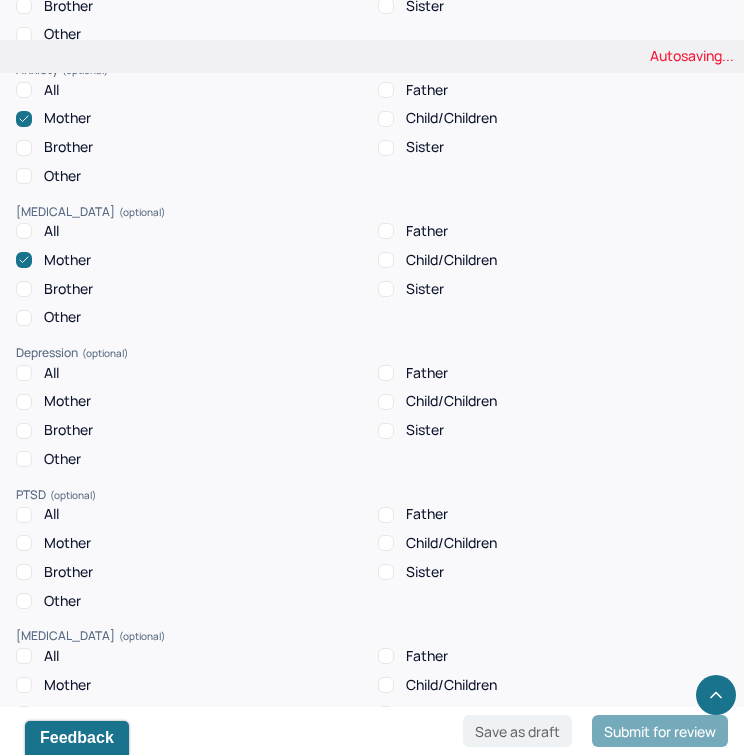 scroll, scrollTop: 3951, scrollLeft: 0, axis: vertical 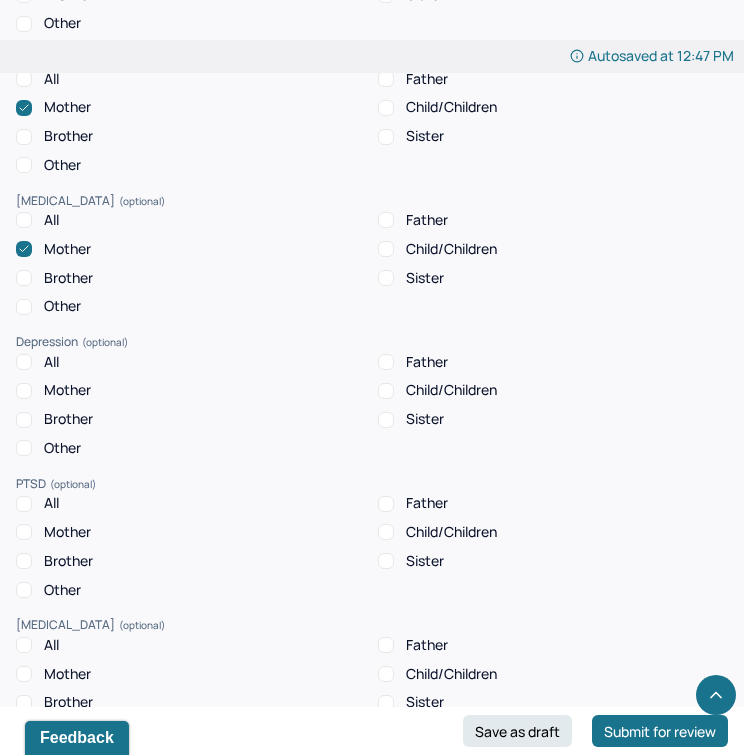 click on "Mother" at bounding box center [53, 390] 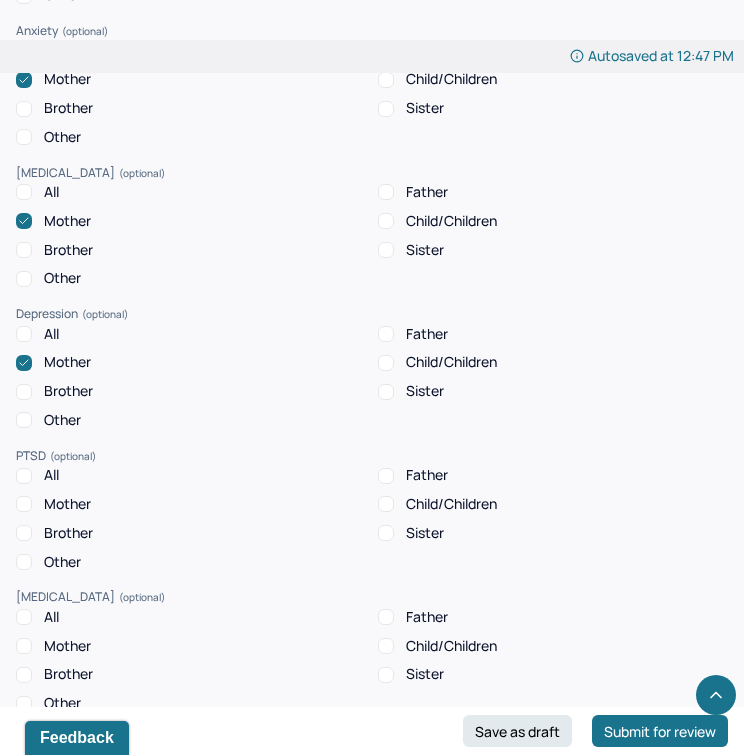 scroll, scrollTop: 3994, scrollLeft: 0, axis: vertical 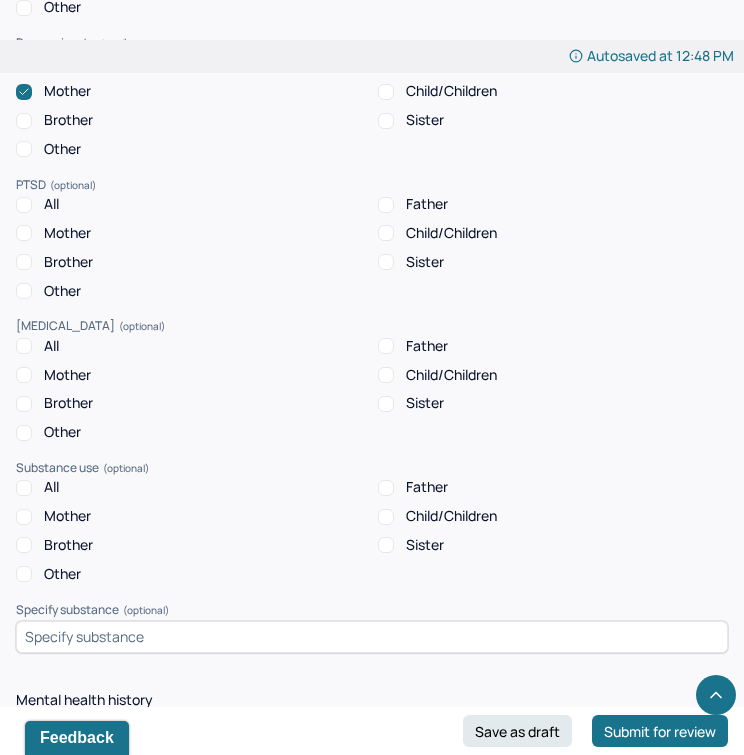 click on "Other" at bounding box center [191, 432] 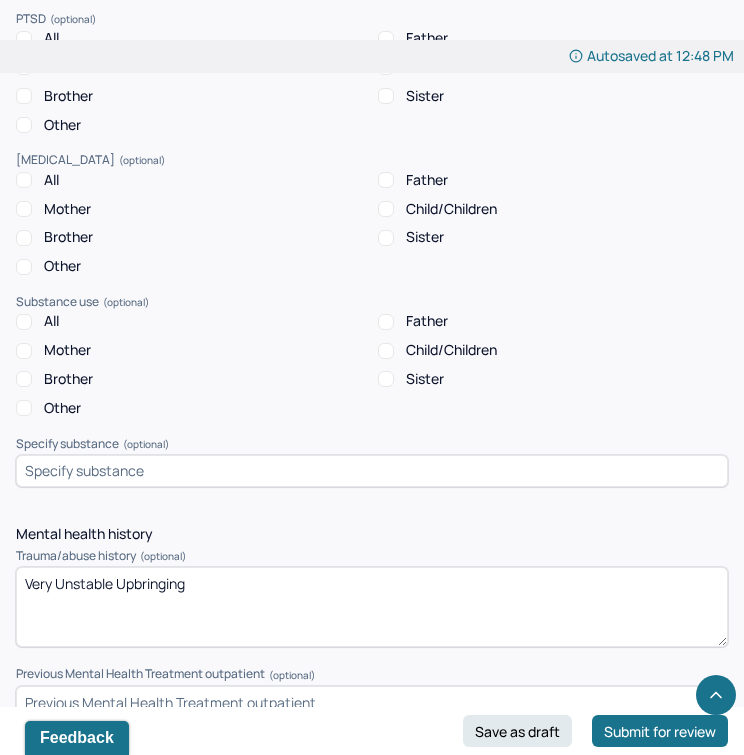 scroll, scrollTop: 4421, scrollLeft: 0, axis: vertical 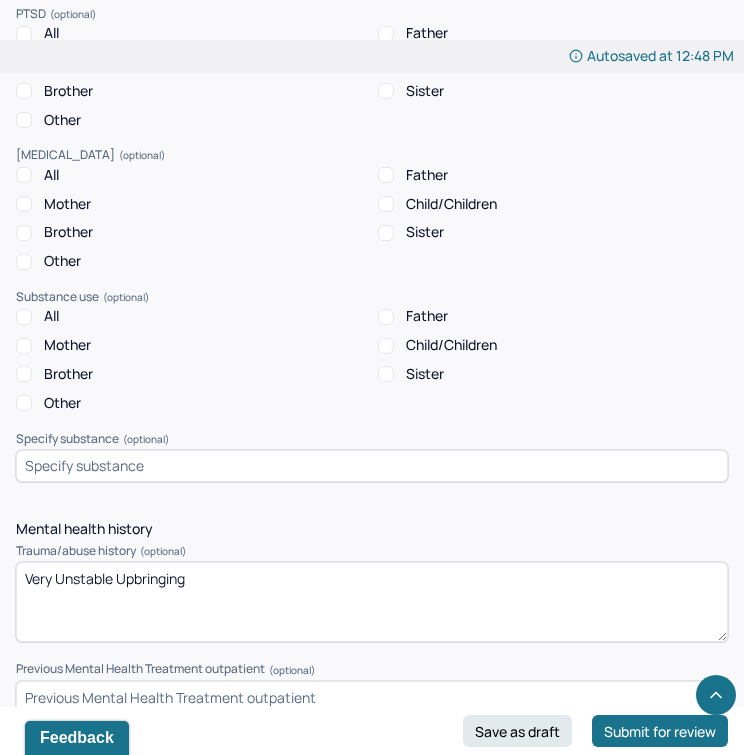 click at bounding box center (372, 466) 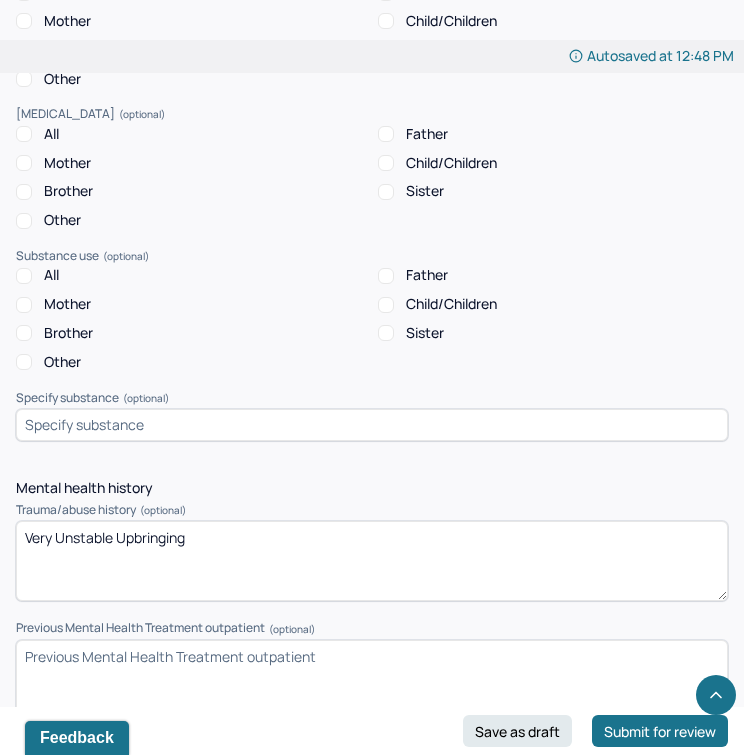 scroll, scrollTop: 4466, scrollLeft: 0, axis: vertical 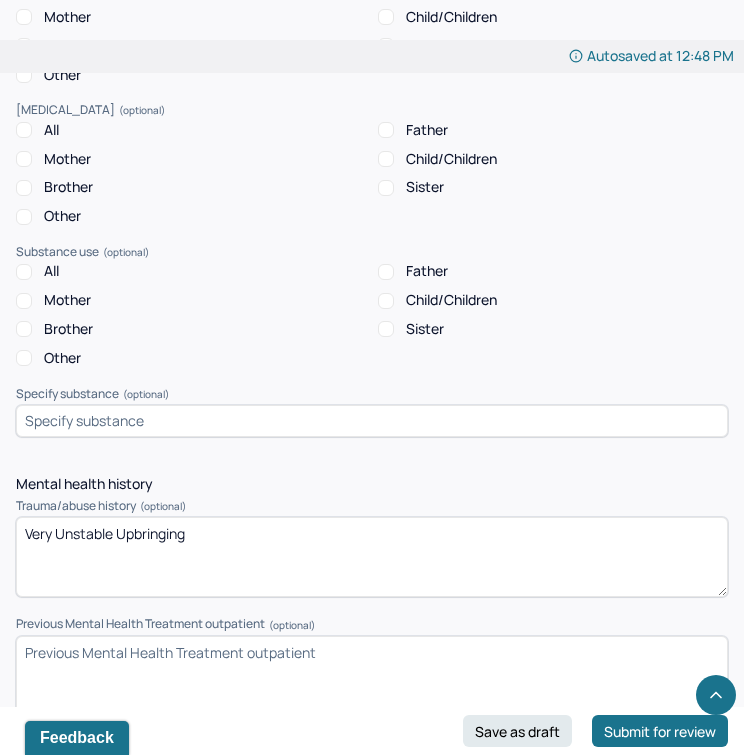 click on "Very Unstable Upbringing" at bounding box center [372, 557] 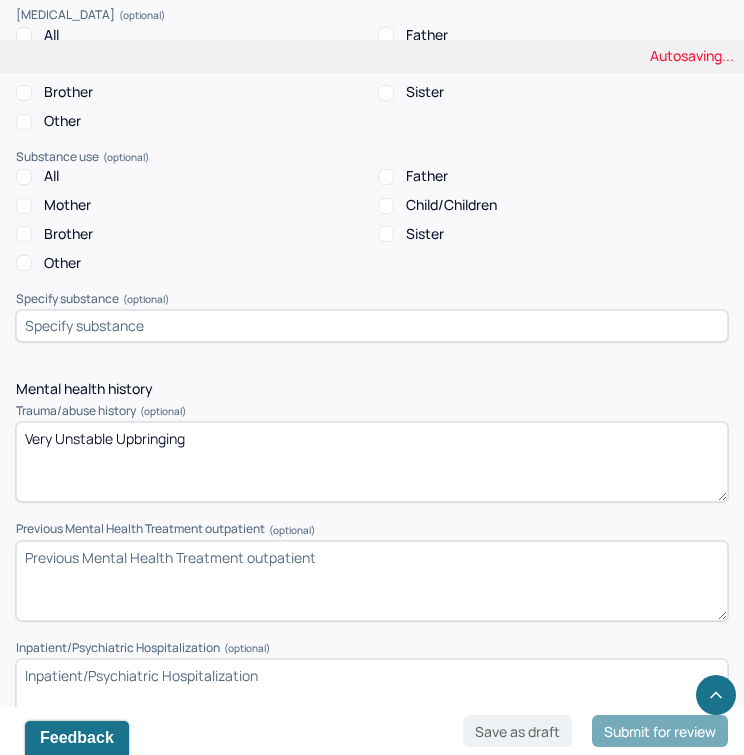 scroll, scrollTop: 4582, scrollLeft: 0, axis: vertical 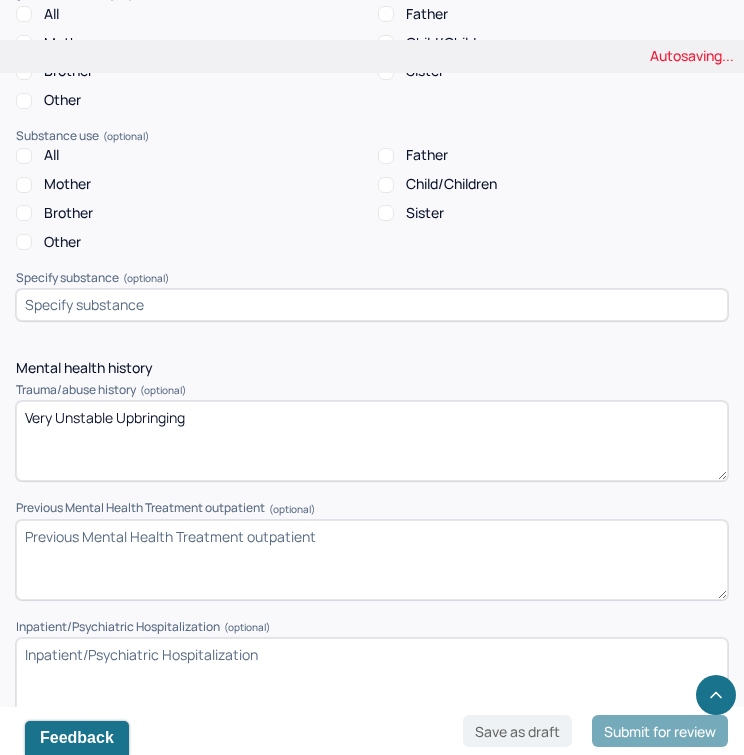 click on "Very Unstable Upbringing" at bounding box center [372, 441] 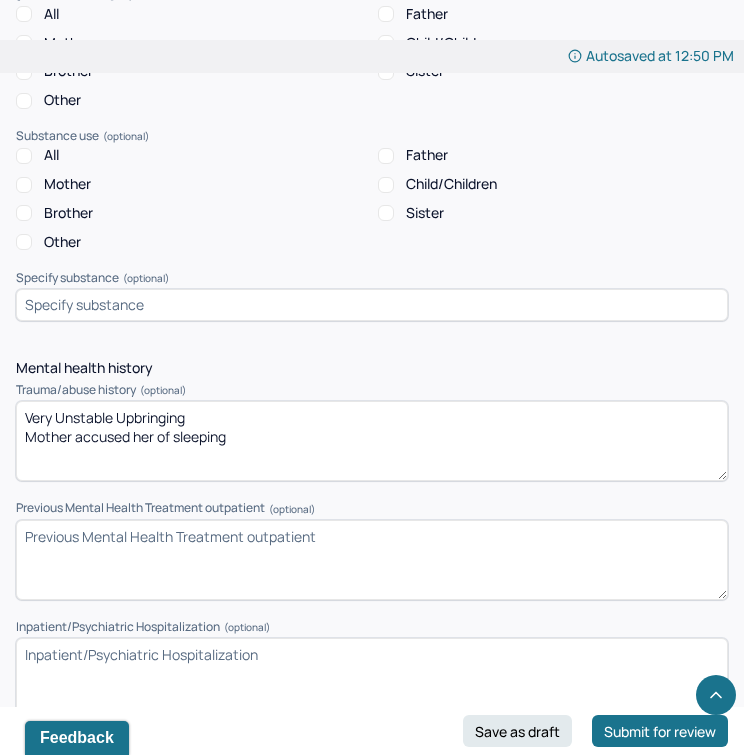 click on "Very Unstable Upbringing
Mother accussed her of sleeping" at bounding box center (372, 441) 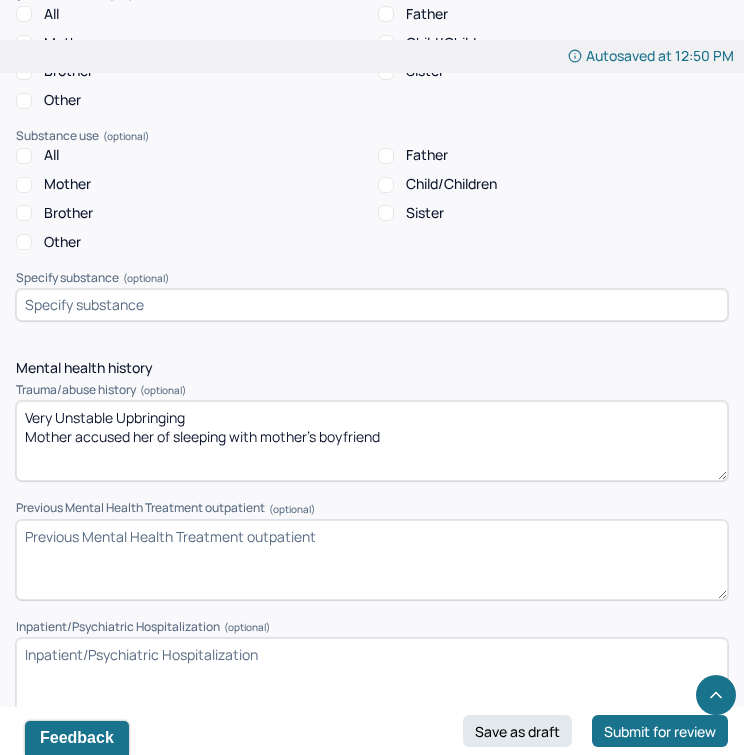 click on "Very Unstable Upbringing
Mother accused her of sleeping with mother's boyfriend" at bounding box center [372, 441] 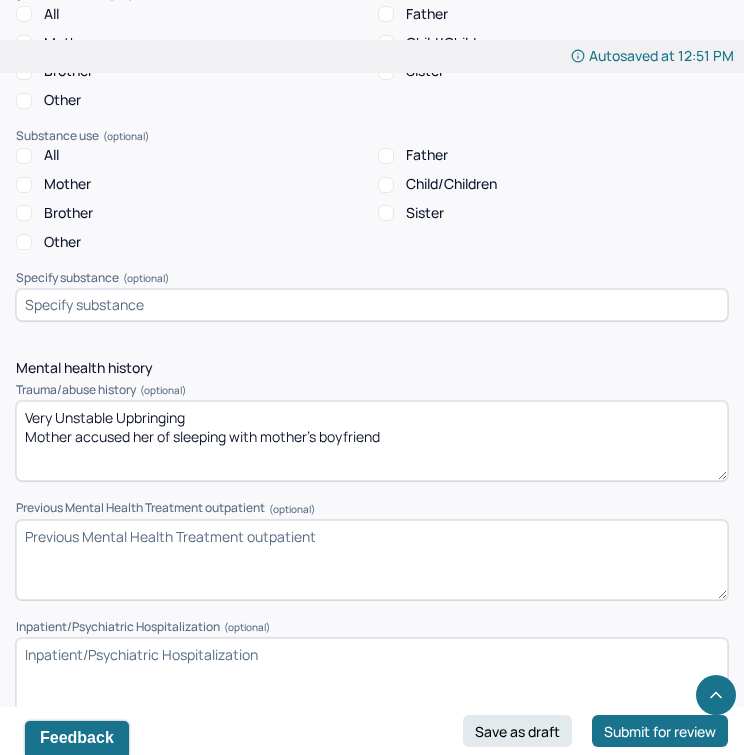 click on "Very Unstable Upbringing
Mother accused her of sleeping with mother's boyfriend" at bounding box center [372, 441] 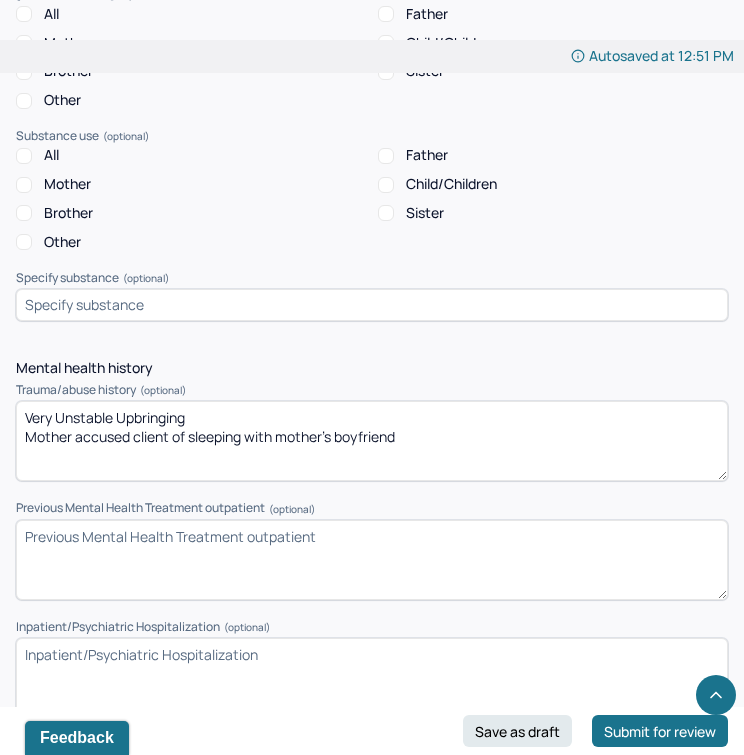 click on "Very Unstable Upbringing
Mother accused her of sleeping with mother's boyfriend" at bounding box center (372, 441) 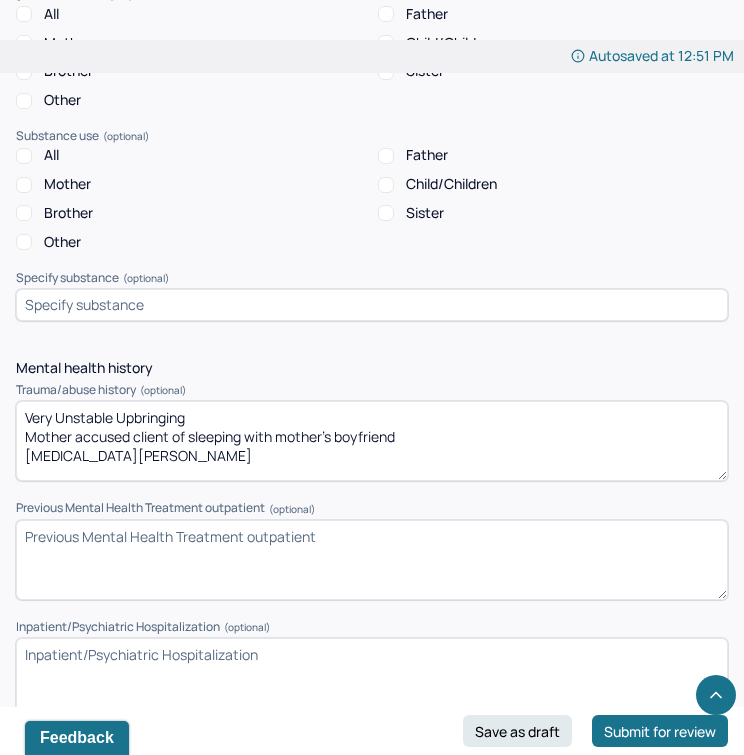 click on "Very Unstable Upbringing
Mother accused client of sleeping with mother's boyfriend
Phsycial [PERSON_NAME]" at bounding box center (372, 441) 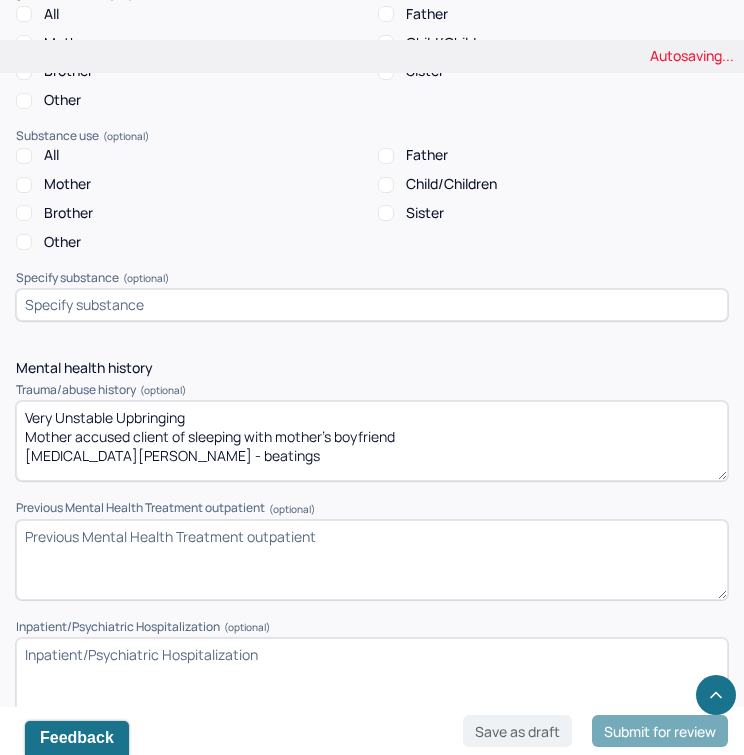 scroll, scrollTop: 4, scrollLeft: 0, axis: vertical 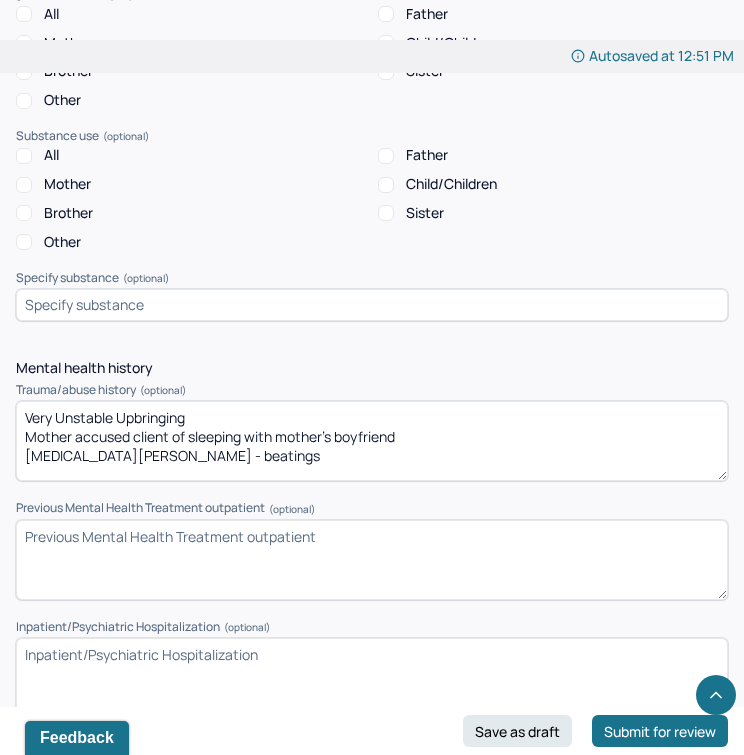 click on "Very Unstable Upbringing
Mother accused client of sleeping with mother's boyfriend
[MEDICAL_DATA][PERSON_NAME] - beatings" at bounding box center (372, 441) 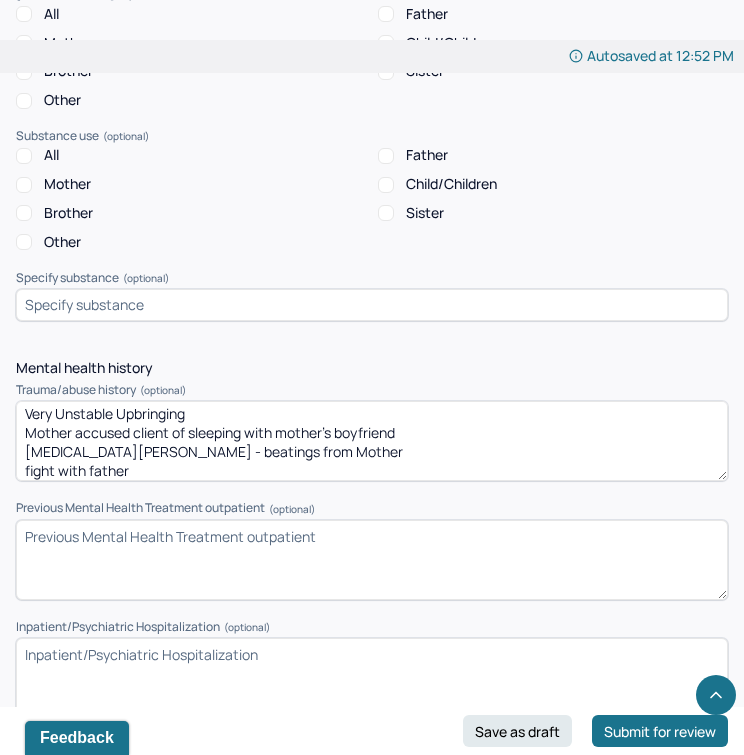 scroll, scrollTop: 24, scrollLeft: 0, axis: vertical 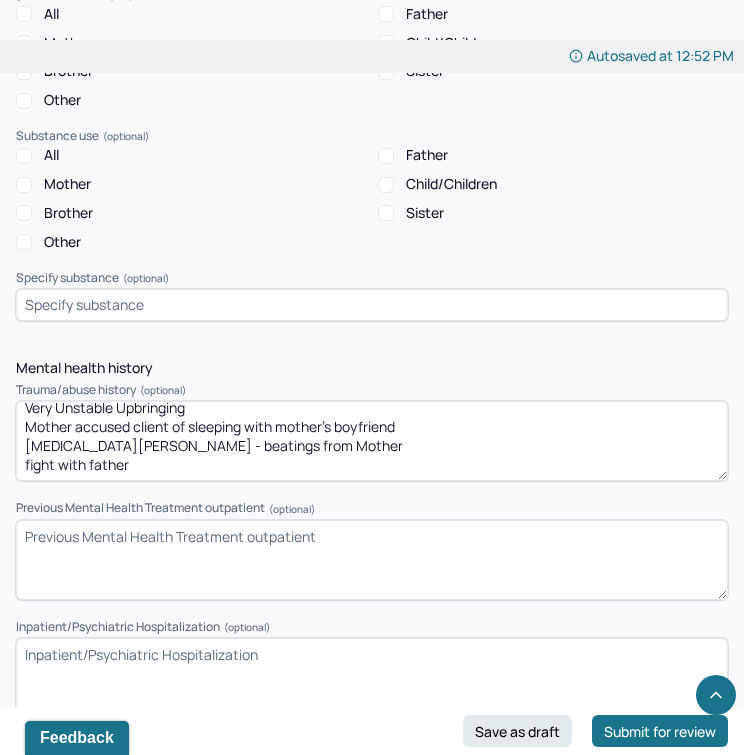 click on "Very Unstable Upbringing
Mother accused client of sleeping with mother's boyfriend
[MEDICAL_DATA][PERSON_NAME] - beatings from Mother" at bounding box center (372, 441) 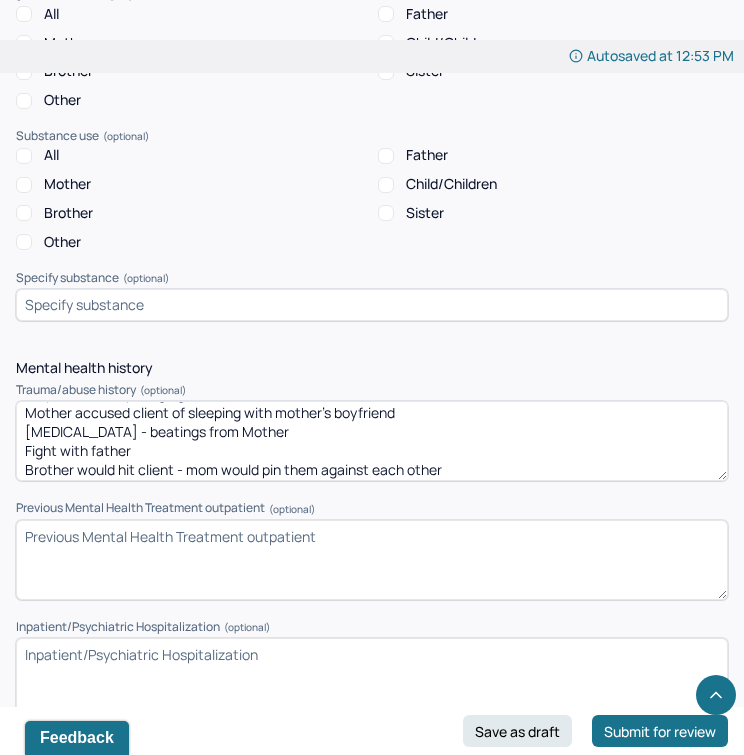 type on "Very Unstable Upbringing
Mother accused client of sleeping with mother's boyfriend
[MEDICAL_DATA] - beatings from Mother
Fight with father
Brother would hit client - mom would pin them against each other" 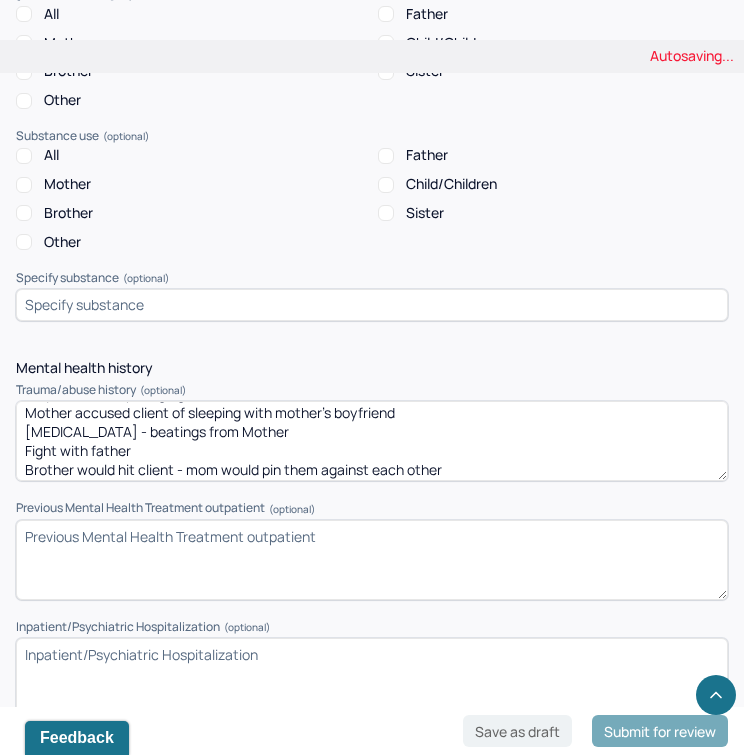 click on "Previous Mental Health Treatment outpatient (optional)" at bounding box center [372, 560] 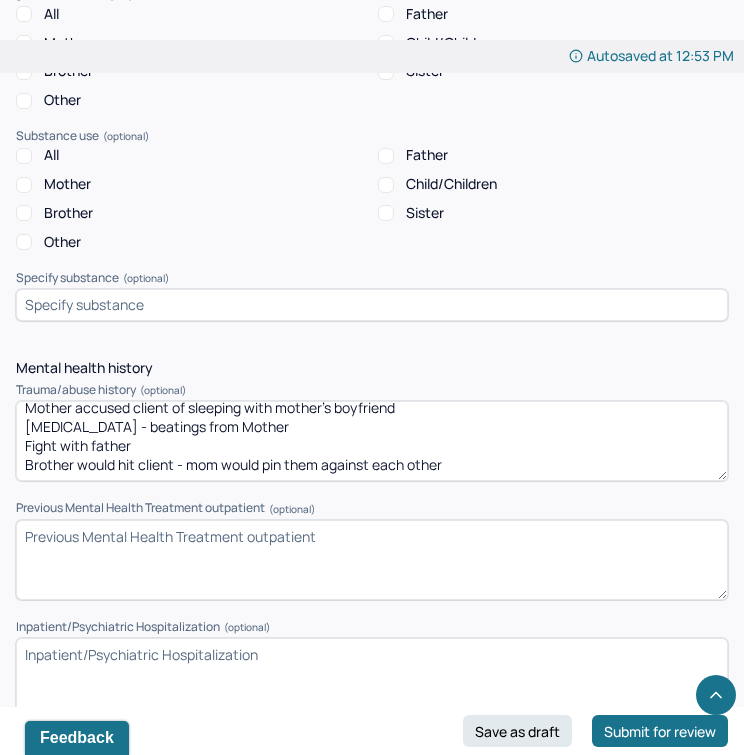 scroll, scrollTop: 64, scrollLeft: 0, axis: vertical 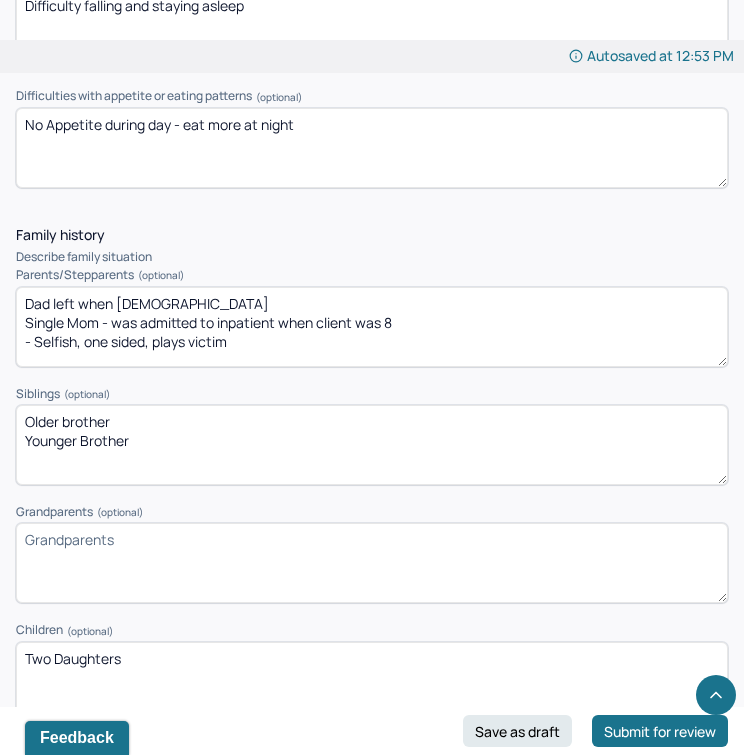 click on "Children (optional)" at bounding box center (372, 630) 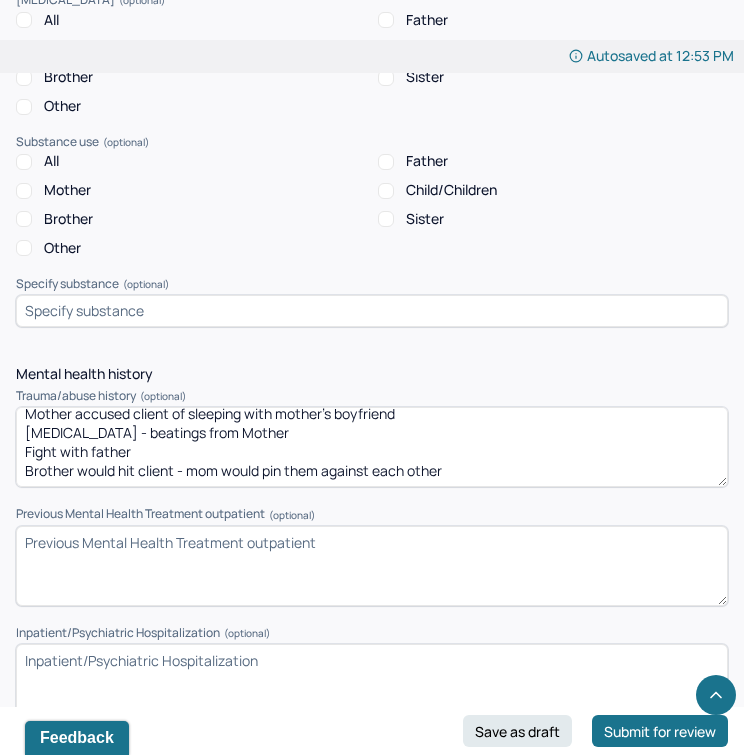 scroll, scrollTop: 4582, scrollLeft: 0, axis: vertical 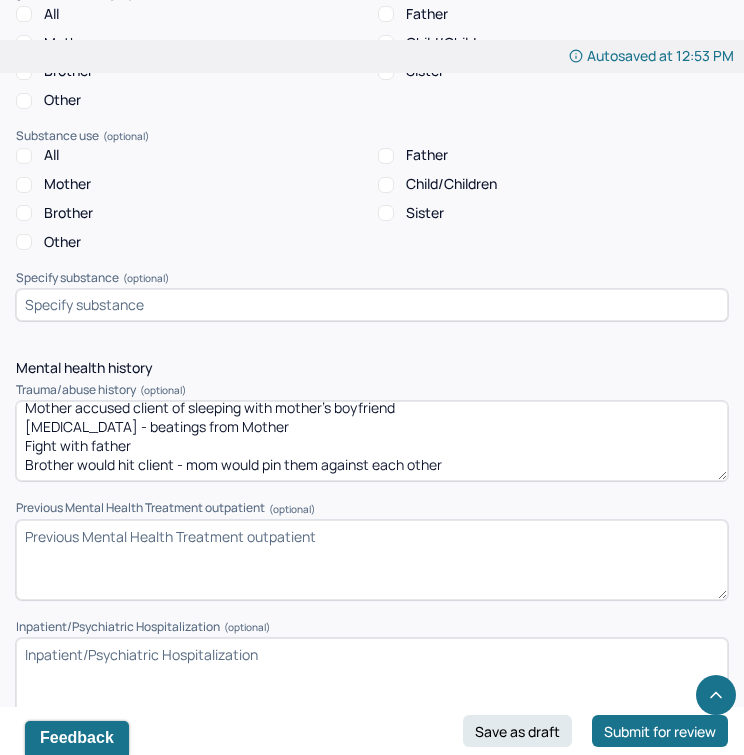 click on "Very Unstable Upbringing
Mother accused client of sleeping with mother's boyfriend
[MEDICAL_DATA] - beatings from Mother
Fight with father
Brother would hit client - mom would pin them against each other" at bounding box center (372, 441) 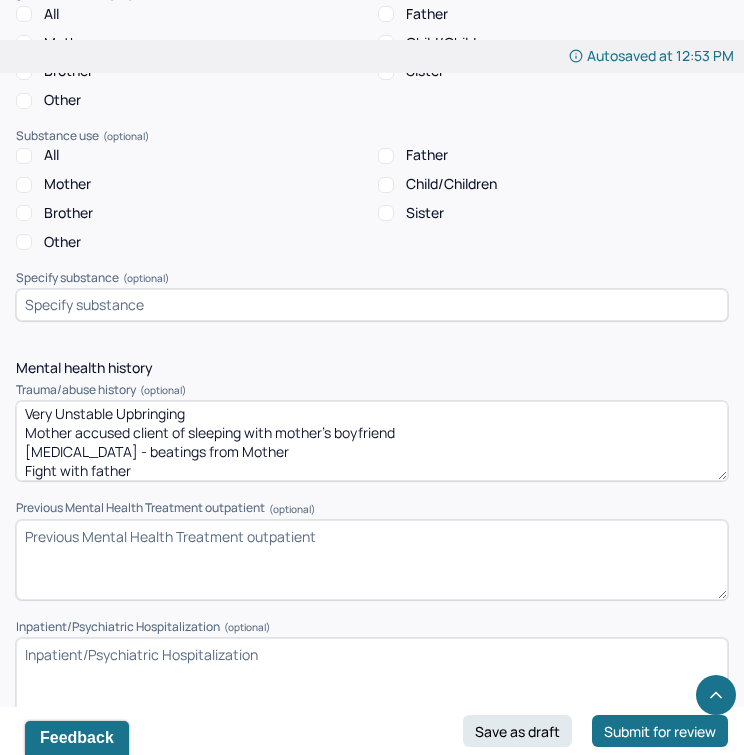 scroll, scrollTop: 0, scrollLeft: 0, axis: both 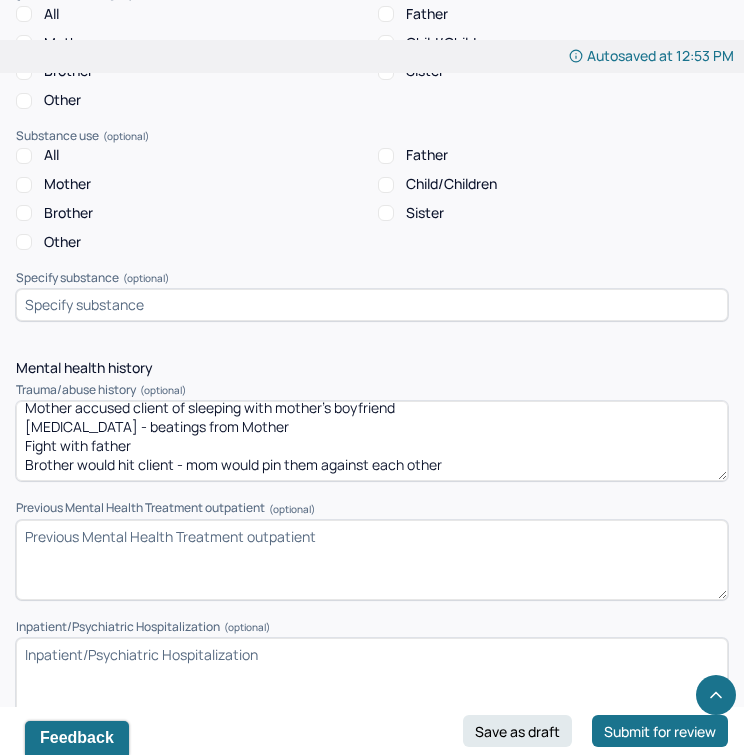 click on "Previous Mental Health Treatment outpatient (optional)" at bounding box center (372, 560) 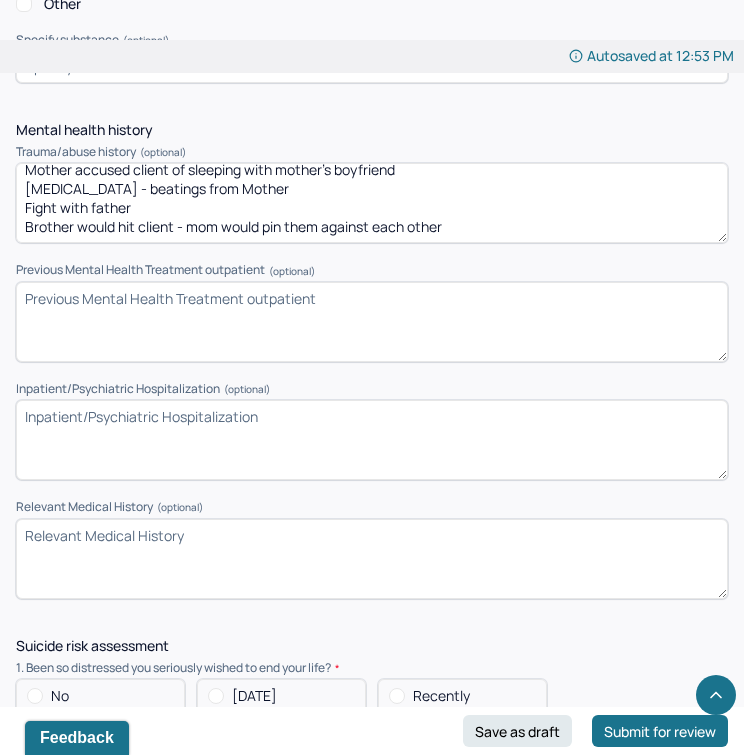 scroll, scrollTop: 4799, scrollLeft: 0, axis: vertical 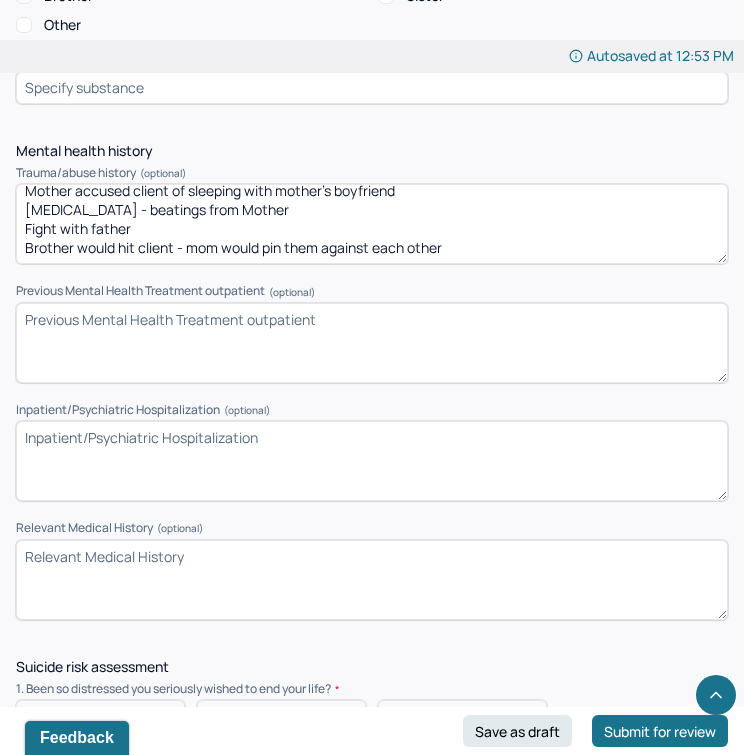 click on "Previous Mental Health Treatment outpatient (optional)" at bounding box center (372, 343) 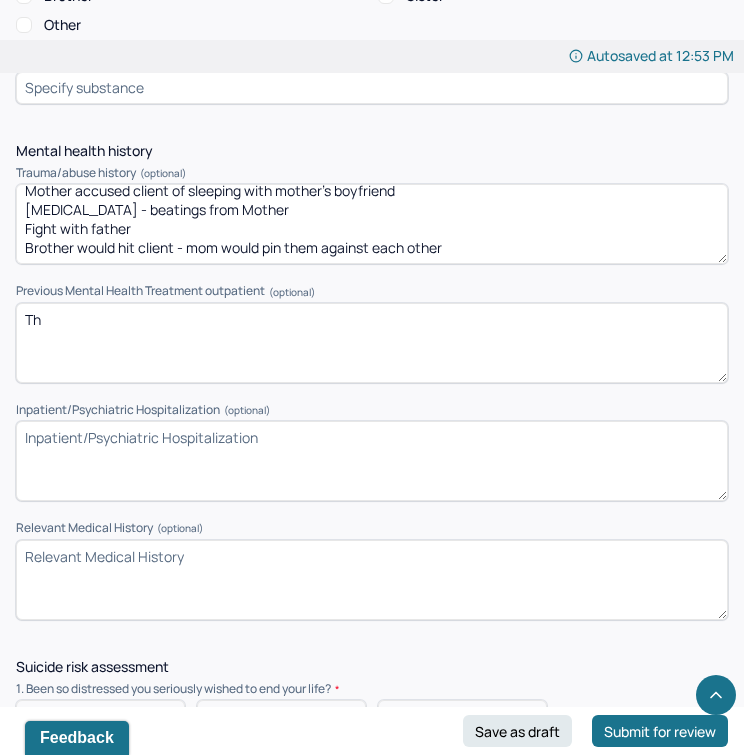 type on "T" 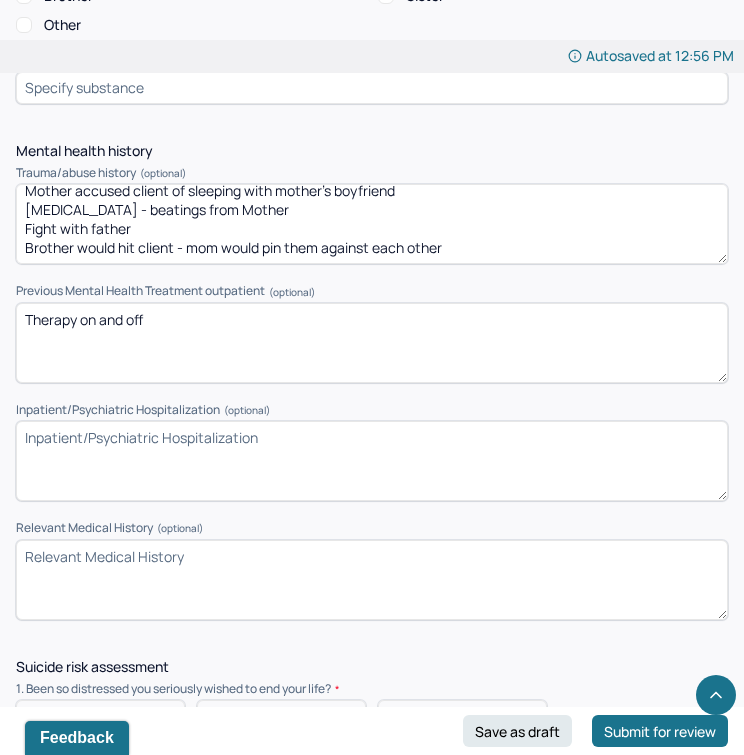 type on "Therapy on and off" 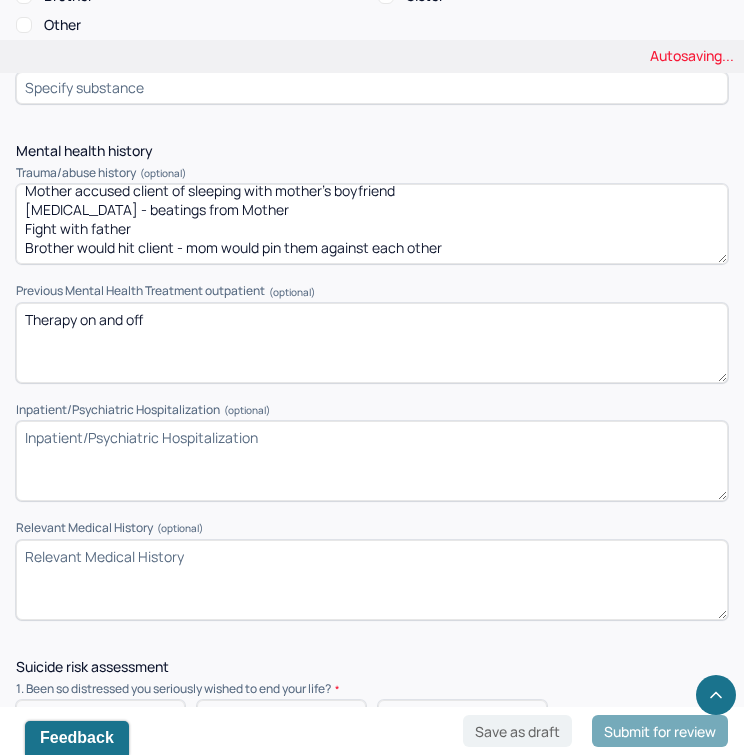 click on "Inpatient/Psychiatric Hospitalization (optional)" at bounding box center [372, 410] 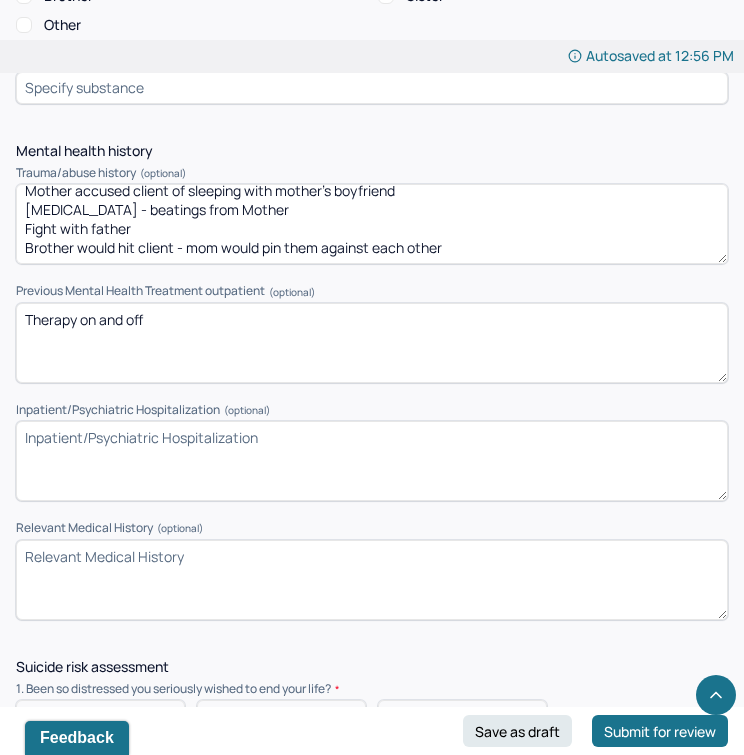 click on "Mental health history Trauma/abuse history (optional) Very Unstable Upbringing
Mother accused client of sleeping with mother's boyfriend
[MEDICAL_DATA] - beatings from Mother
Fight with father
Brother would hit client - mom would pin them against each other
Previous Mental Health Treatment outpatient (optional) Therapy on and off Inpatient/Psychiatric Hospitalization (optional) Relevant Medical History (optional)" at bounding box center [372, 382] 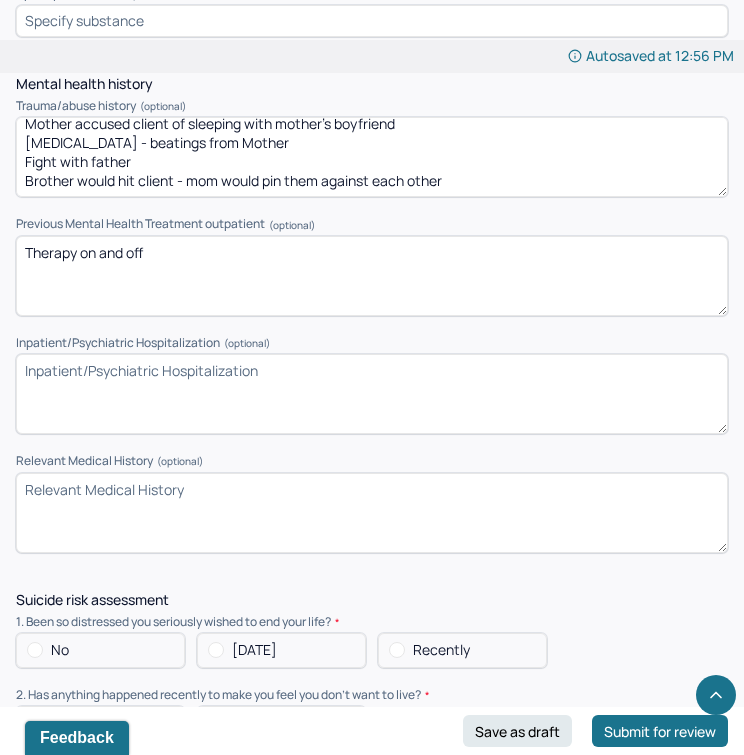 click on "Inpatient/Psychiatric Hospitalization (optional)" at bounding box center (372, 394) 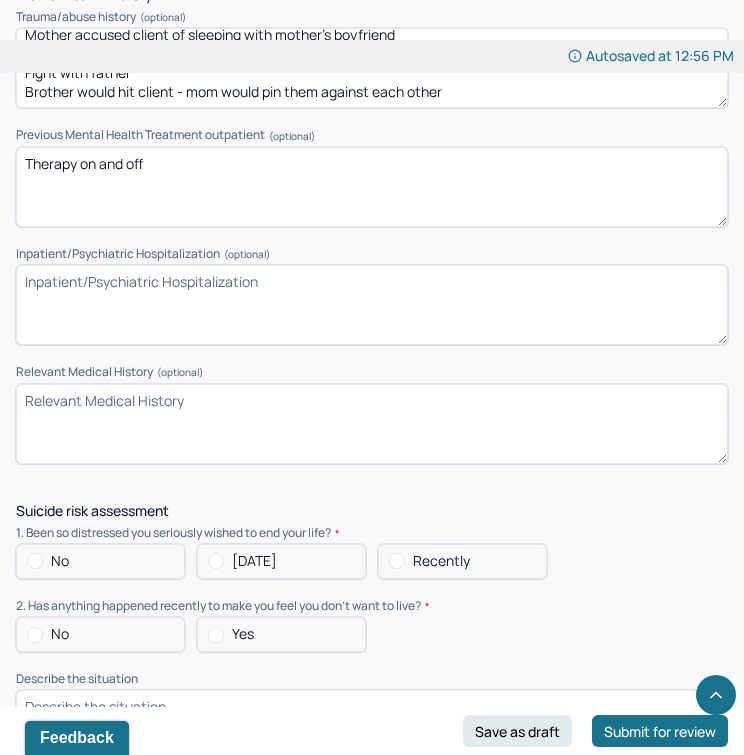 scroll, scrollTop: 4933, scrollLeft: 0, axis: vertical 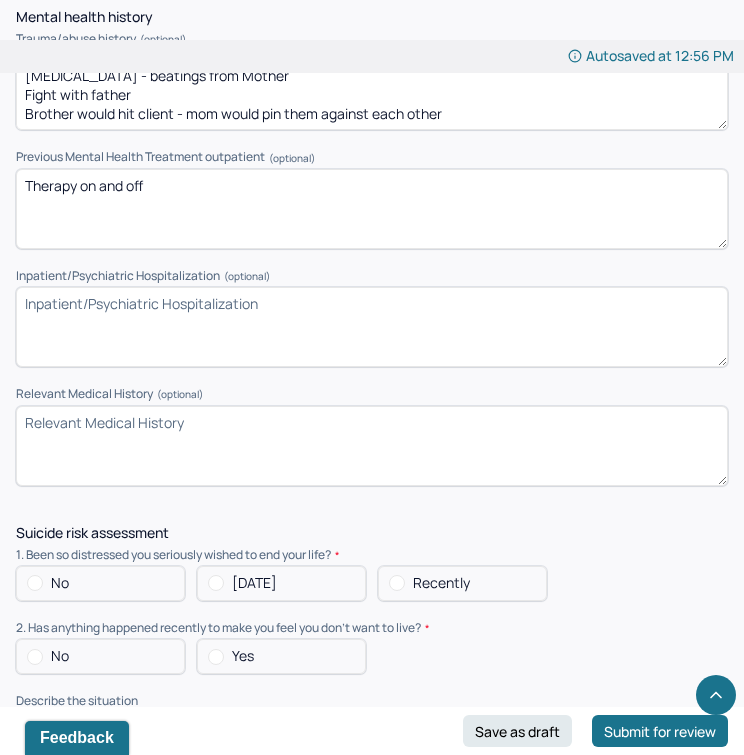 click on "Inpatient/Psychiatric Hospitalization (optional)" at bounding box center (372, 327) 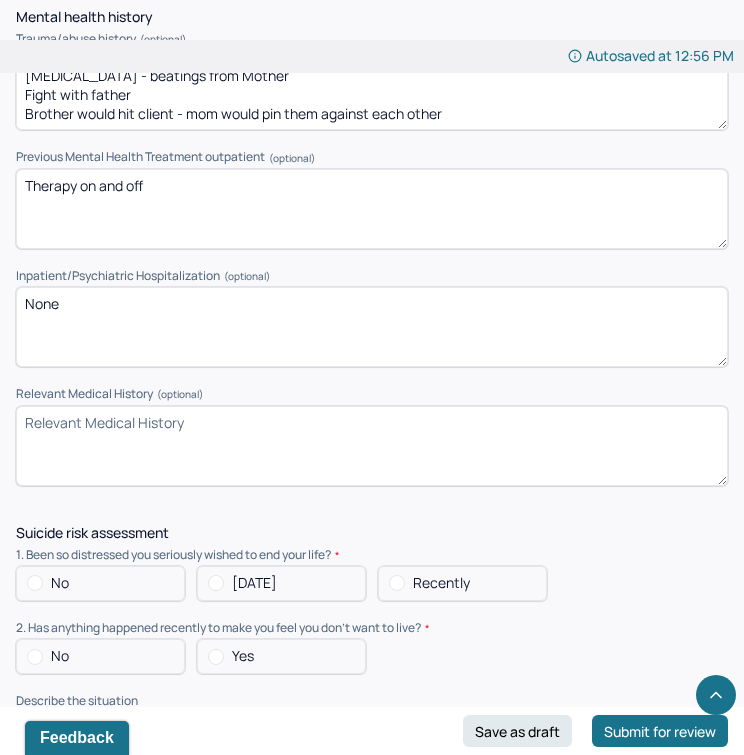 type on "None" 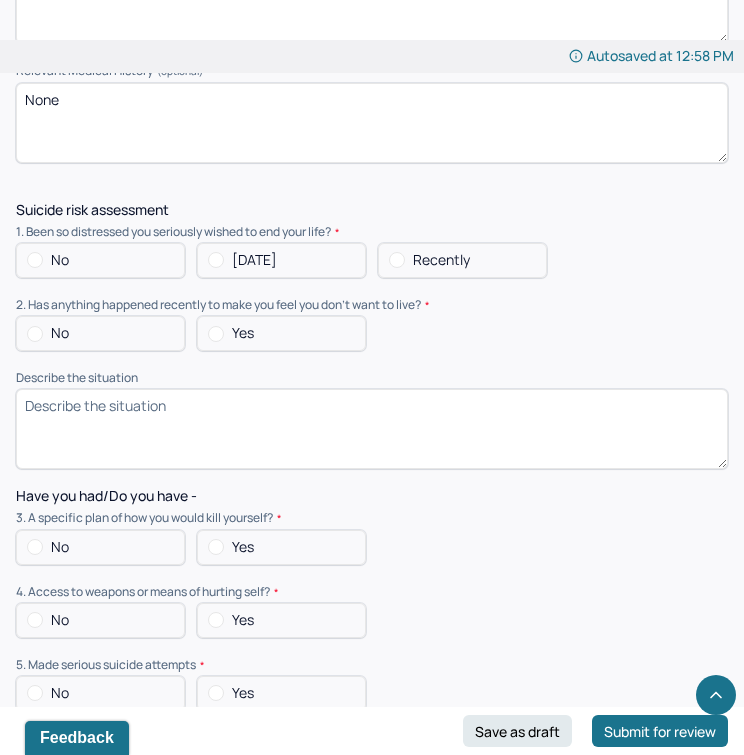 scroll, scrollTop: 5224, scrollLeft: 0, axis: vertical 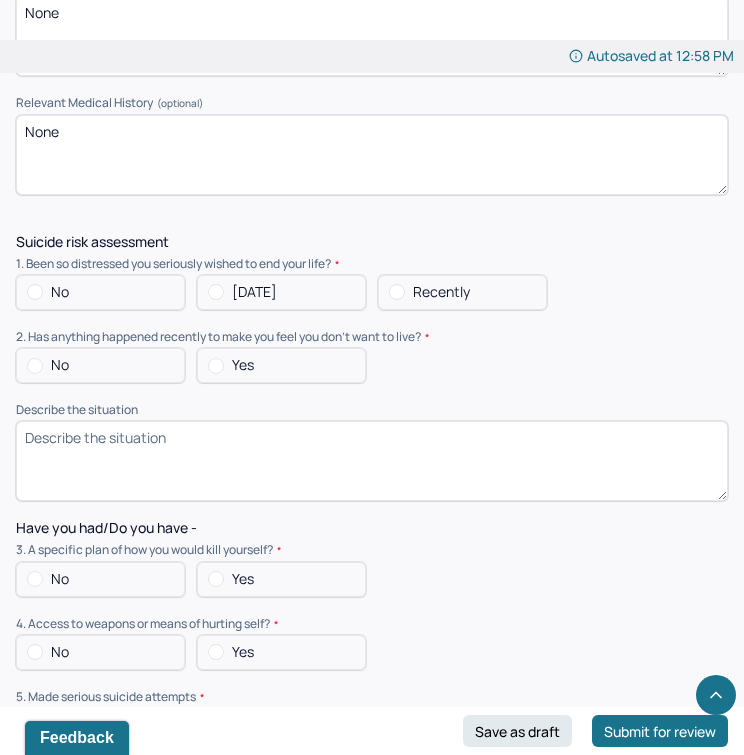 type on "None" 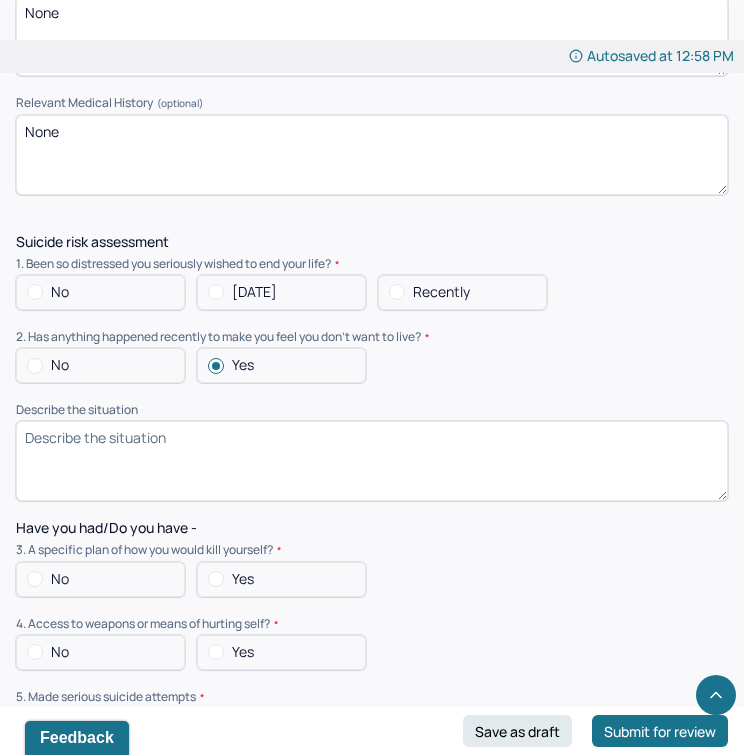 click on "Describe the situation" at bounding box center [372, 461] 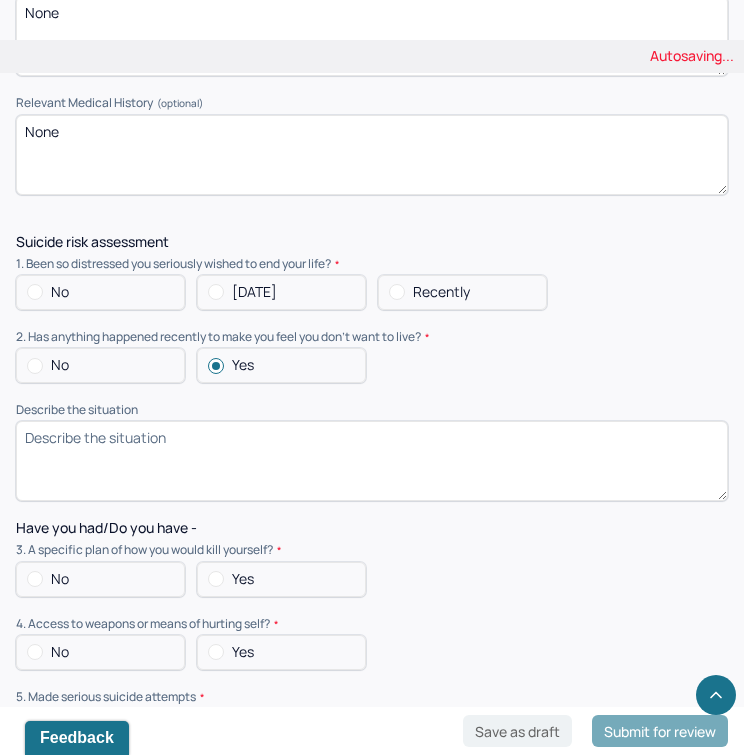 type on "O" 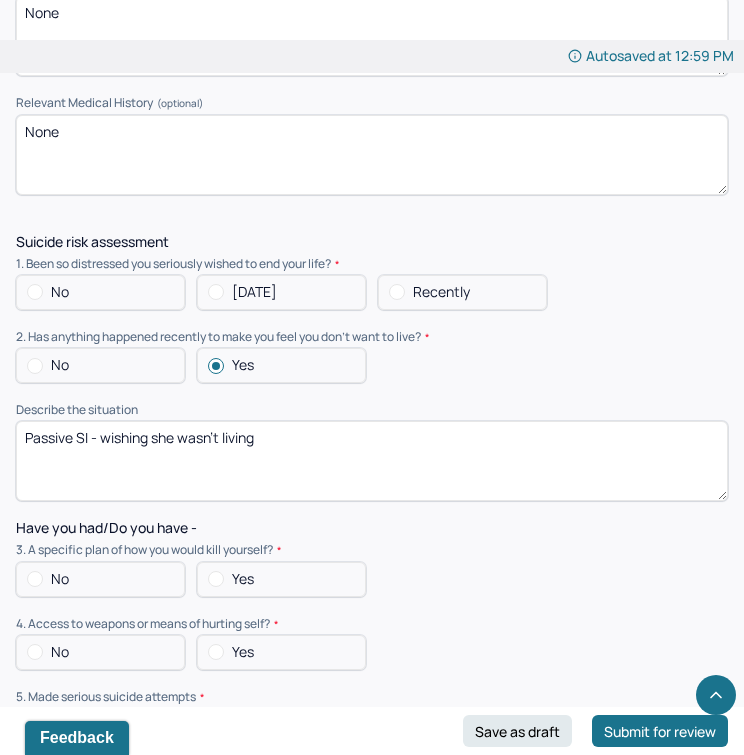 type on "Passive SI - wishing she wasn't living" 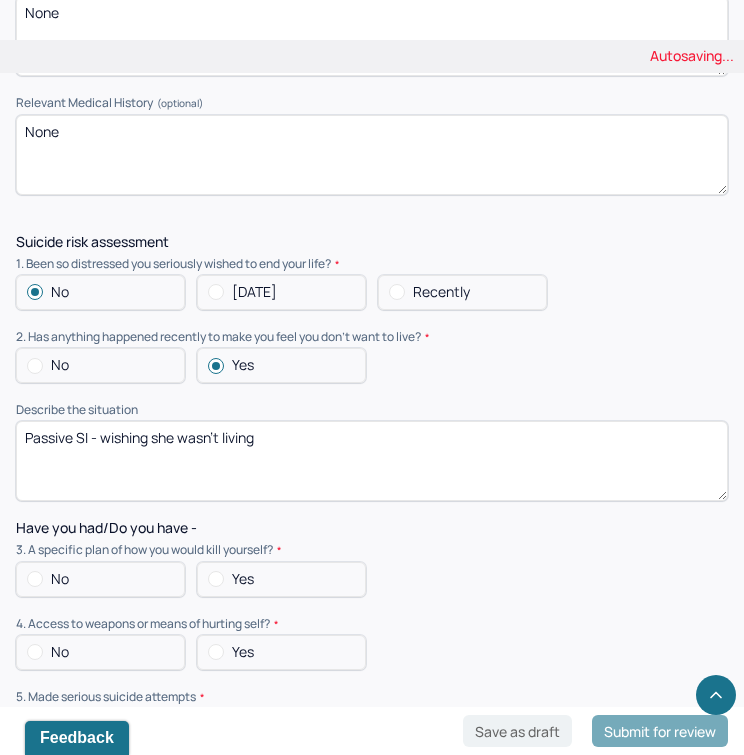 click on "Passive SI - wishing she wasn't living" at bounding box center [372, 461] 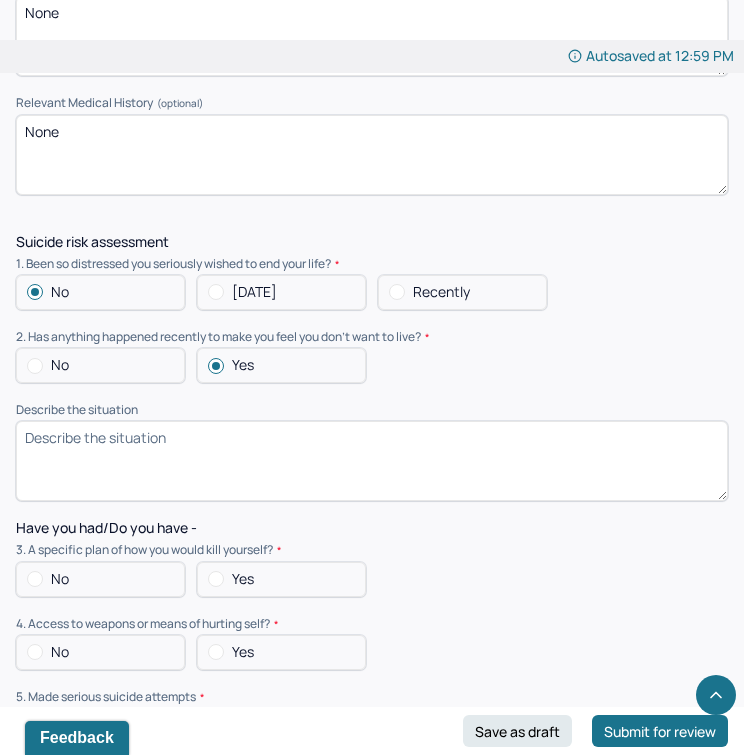 click on "Describe the situation" at bounding box center [372, 461] 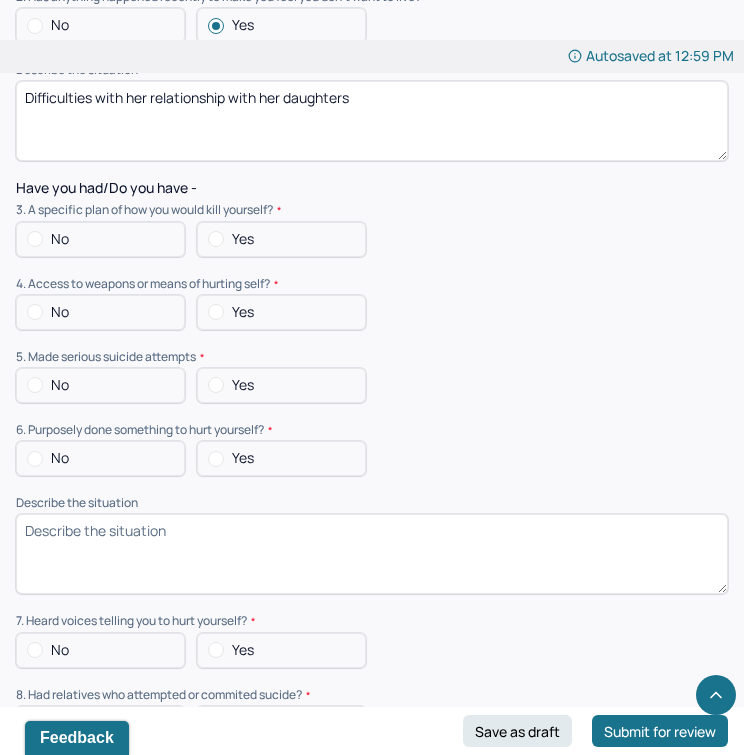 scroll, scrollTop: 5566, scrollLeft: 0, axis: vertical 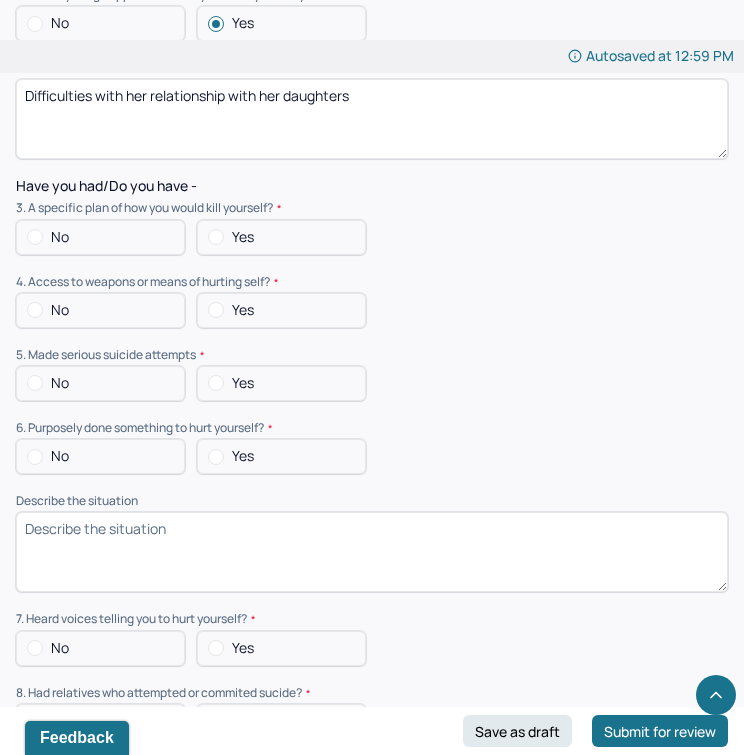 type on "Difficulties with her relationship with her daughters" 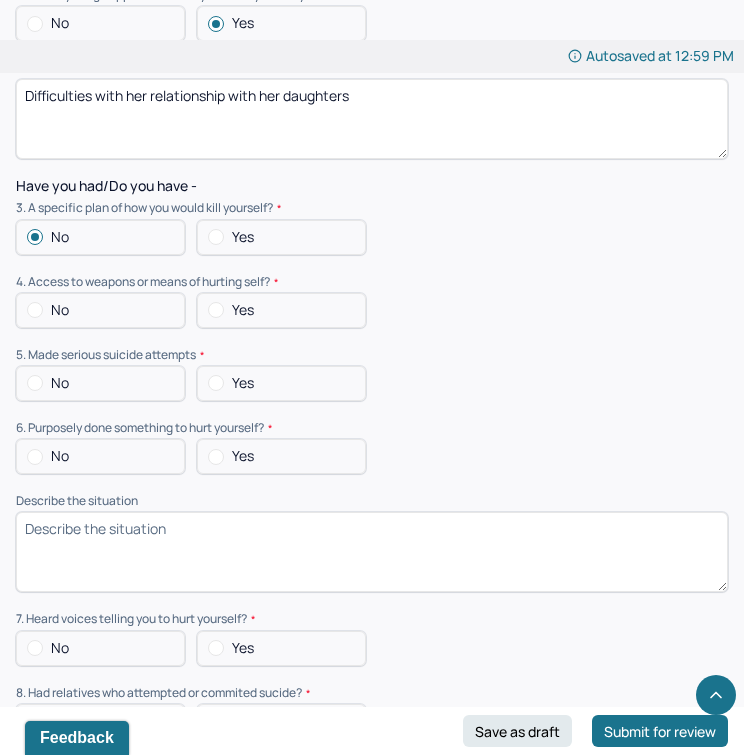 click on "No" at bounding box center (100, 310) 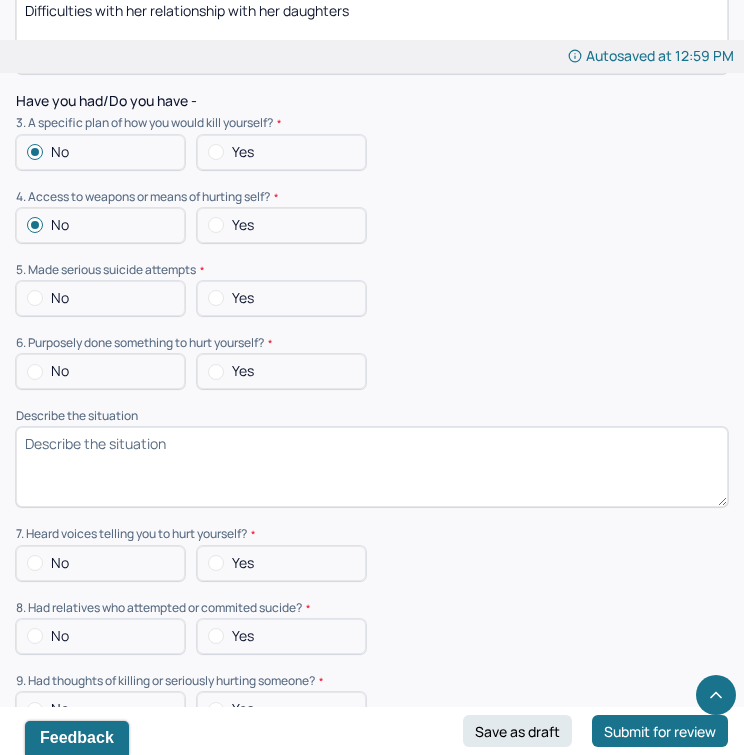 scroll, scrollTop: 5664, scrollLeft: 0, axis: vertical 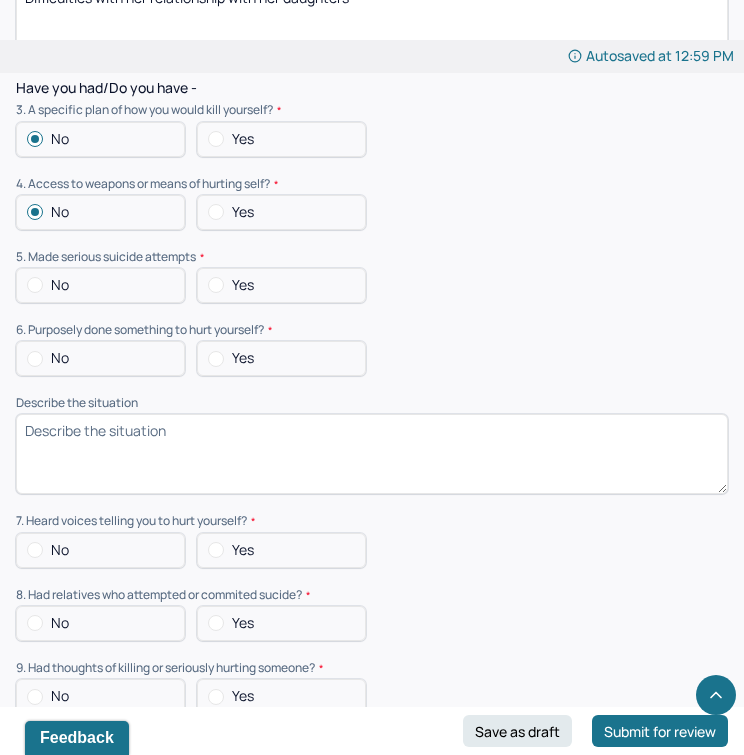 click on "No" at bounding box center (100, 285) 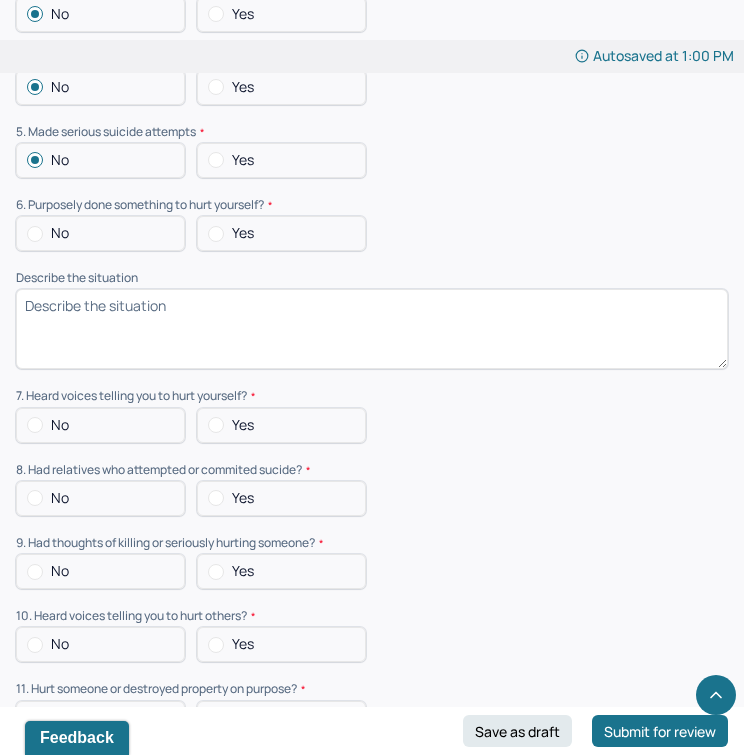scroll, scrollTop: 5790, scrollLeft: 0, axis: vertical 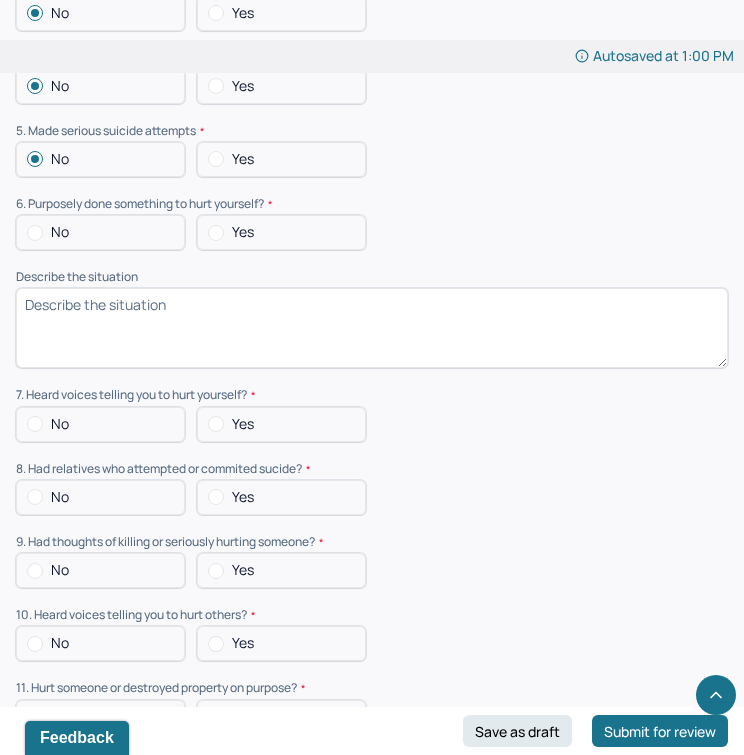 click on "Yes" at bounding box center (243, 159) 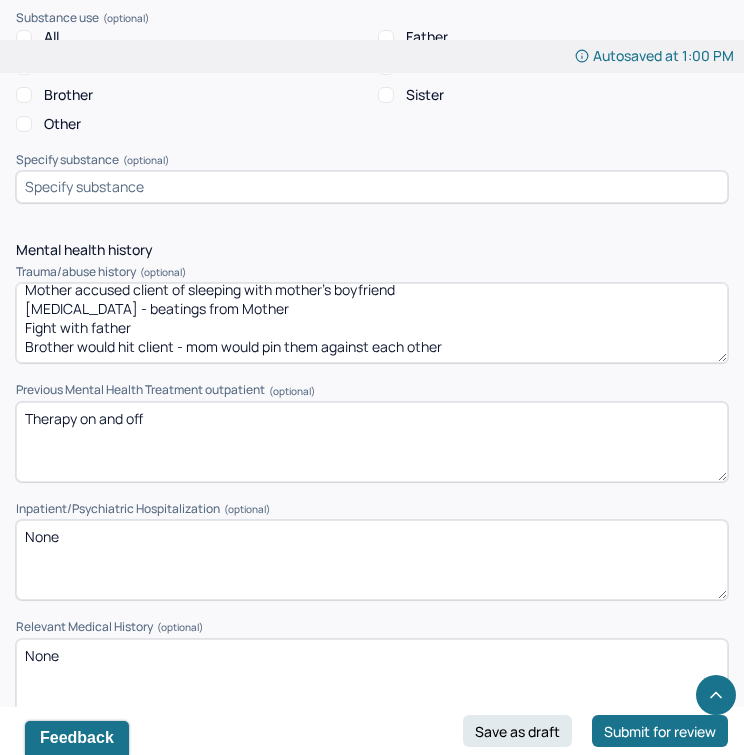 scroll, scrollTop: 4706, scrollLeft: 0, axis: vertical 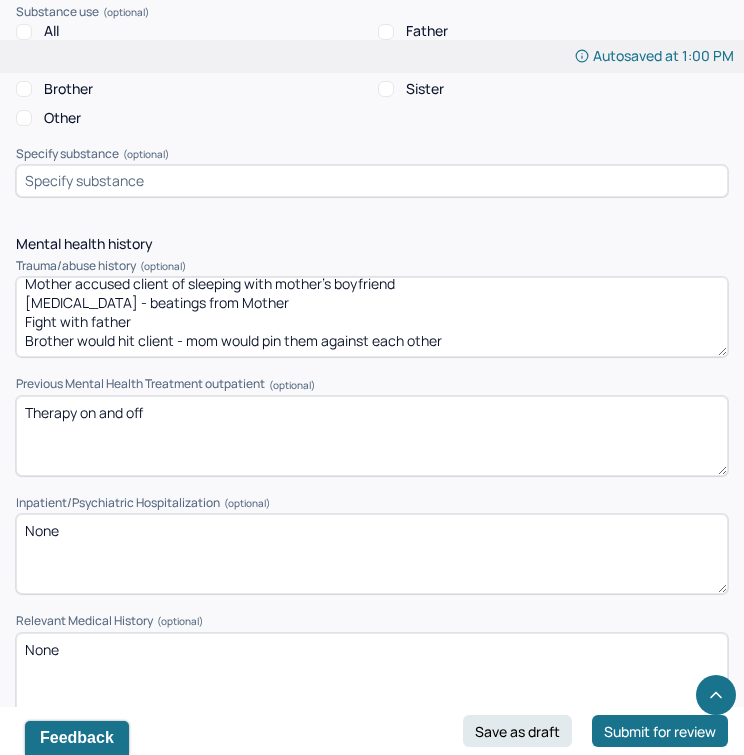 click on "Very Unstable Upbringing
Mother accused client of sleeping with mother's boyfriend
[MEDICAL_DATA] - beatings from Mother
Fight with father
Brother would hit client - mom would pin them against each other" at bounding box center (372, 317) 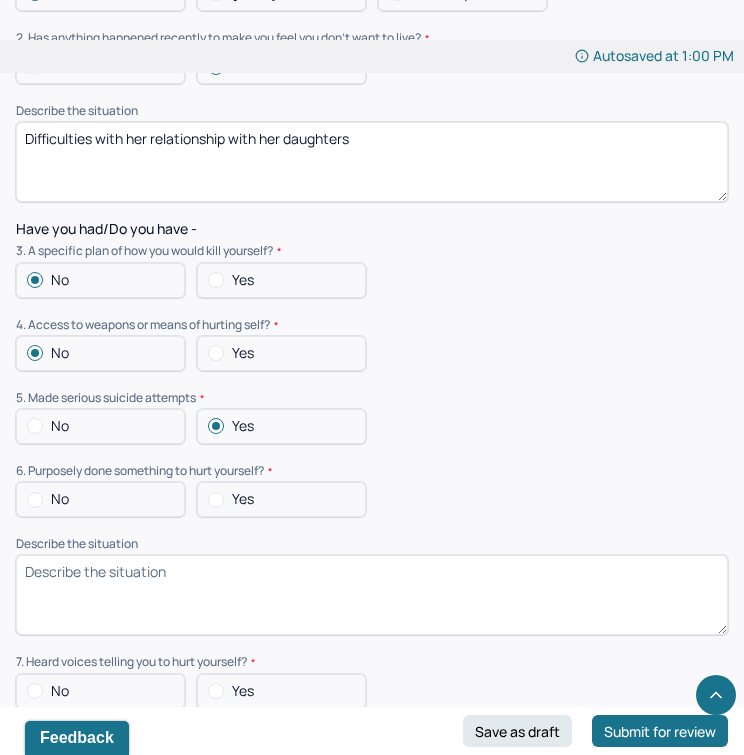 scroll, scrollTop: 5544, scrollLeft: 0, axis: vertical 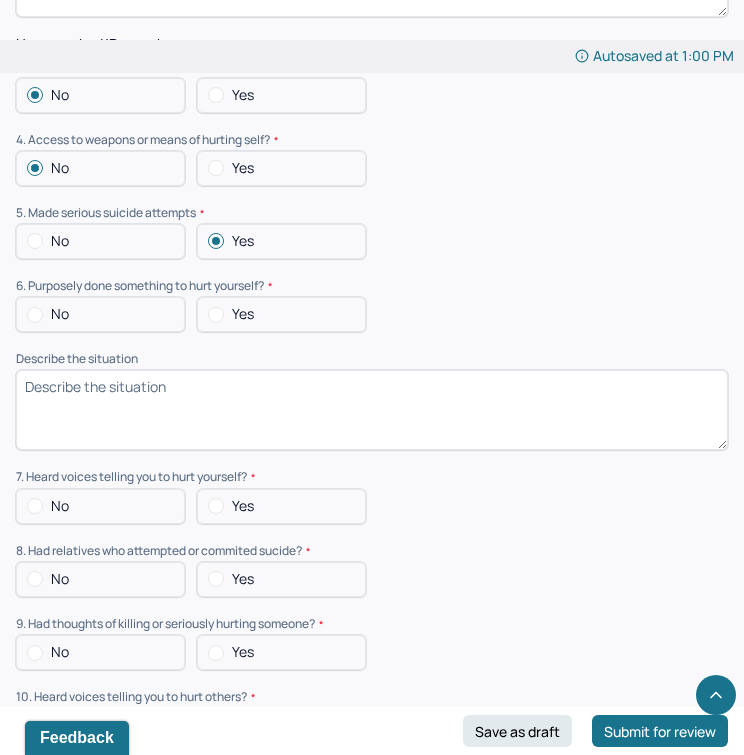 type on "Very Unstable Upbringing
Mother accused client of sleeping with mother's boyfriend
[MEDICAL_DATA][PERSON_NAME] - beatings from Mother
Fight with father
Brother would hit client - mom would pin them against each other
[DEMOGRAPHIC_DATA] tried to OD" 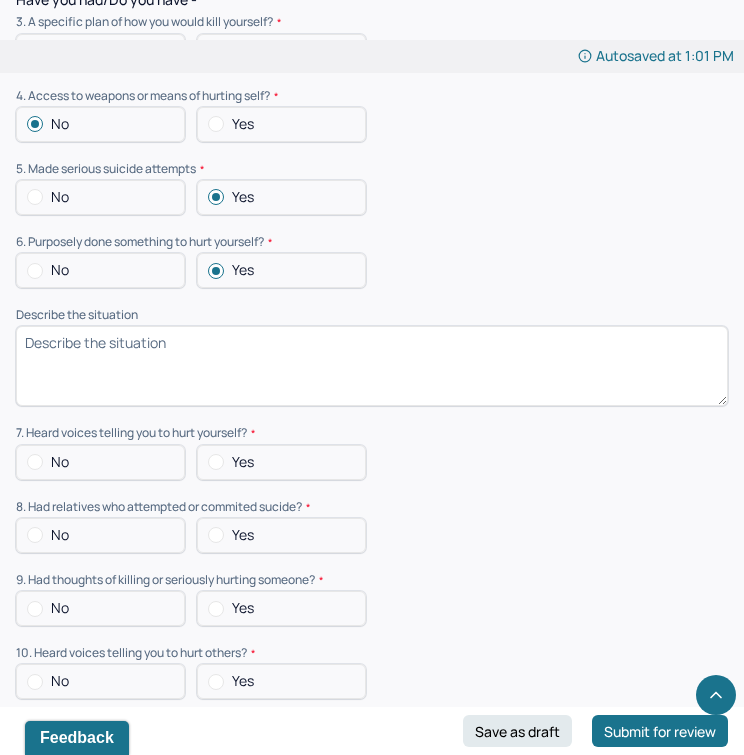 scroll, scrollTop: 5764, scrollLeft: 0, axis: vertical 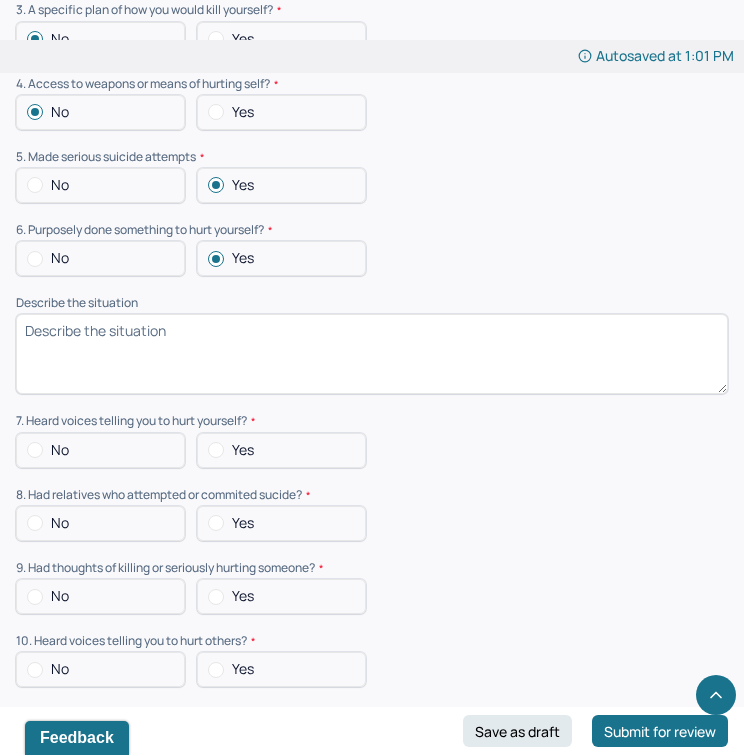 click on "No" at bounding box center (100, 450) 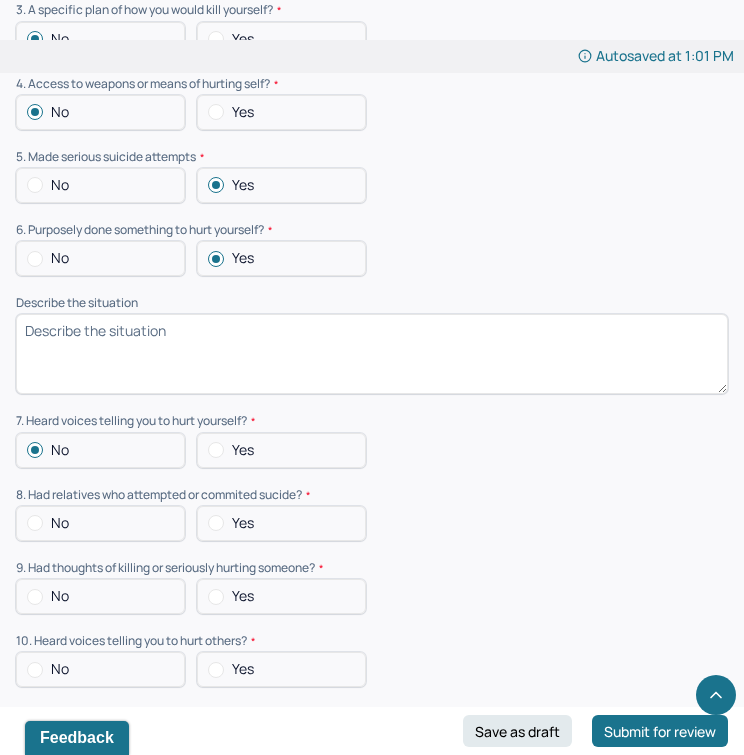 click on "Yes" at bounding box center (281, 450) 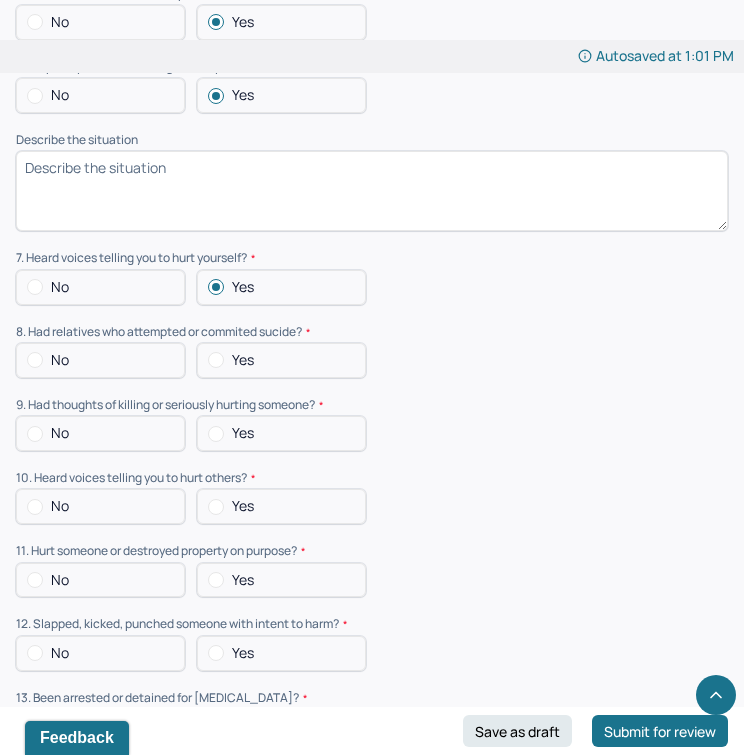 scroll, scrollTop: 5959, scrollLeft: 0, axis: vertical 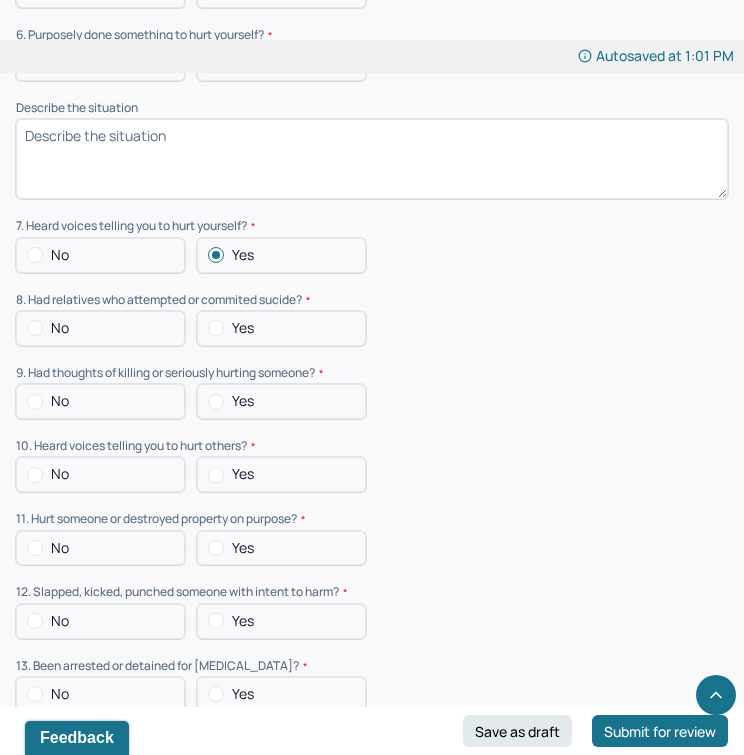 click on "No" at bounding box center [100, 255] 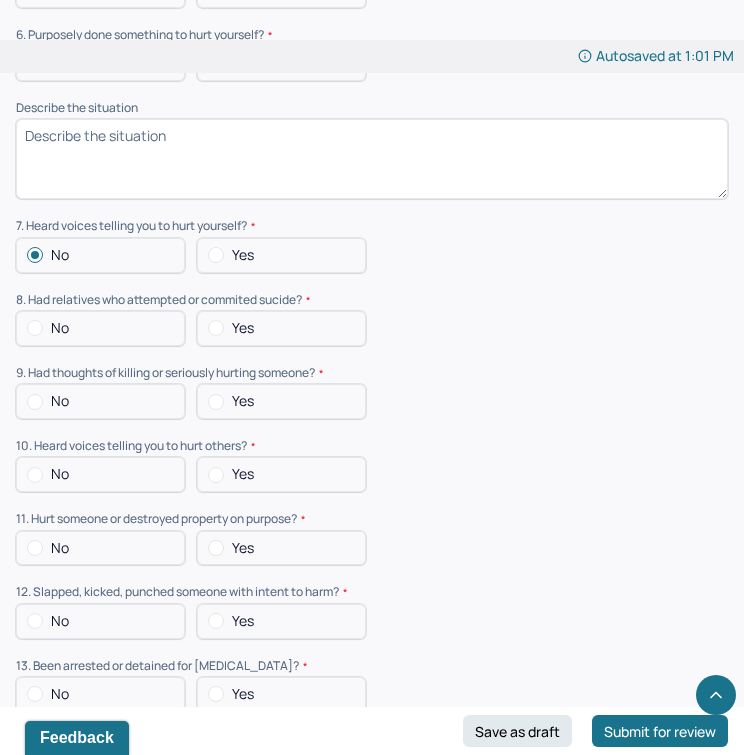 click on "No" at bounding box center (100, 328) 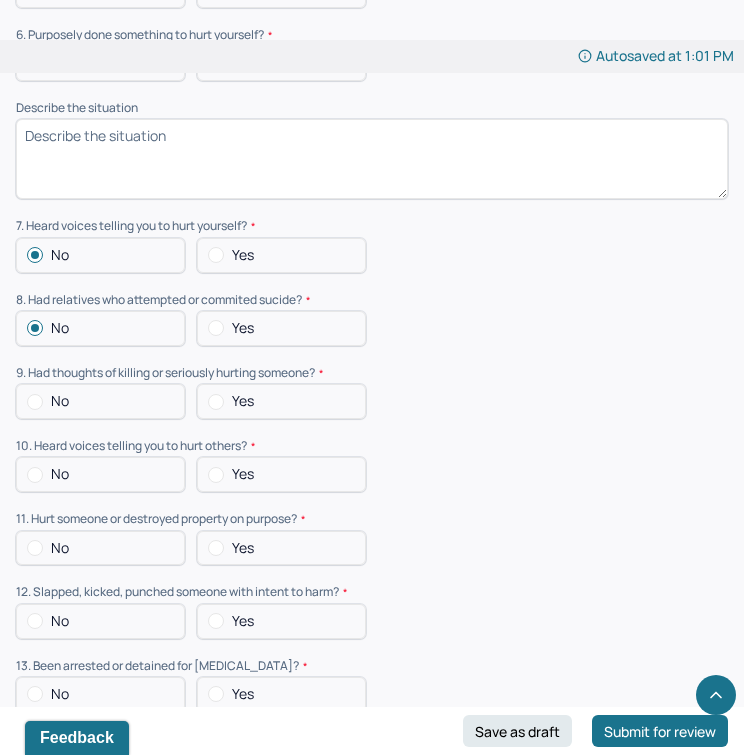 click on "No" at bounding box center [100, 401] 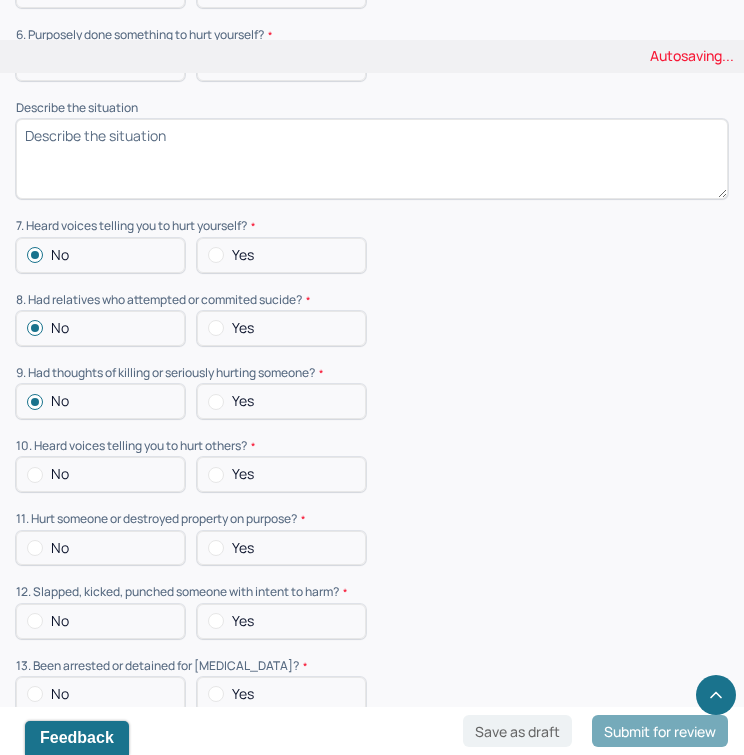 click on "No" at bounding box center [100, 474] 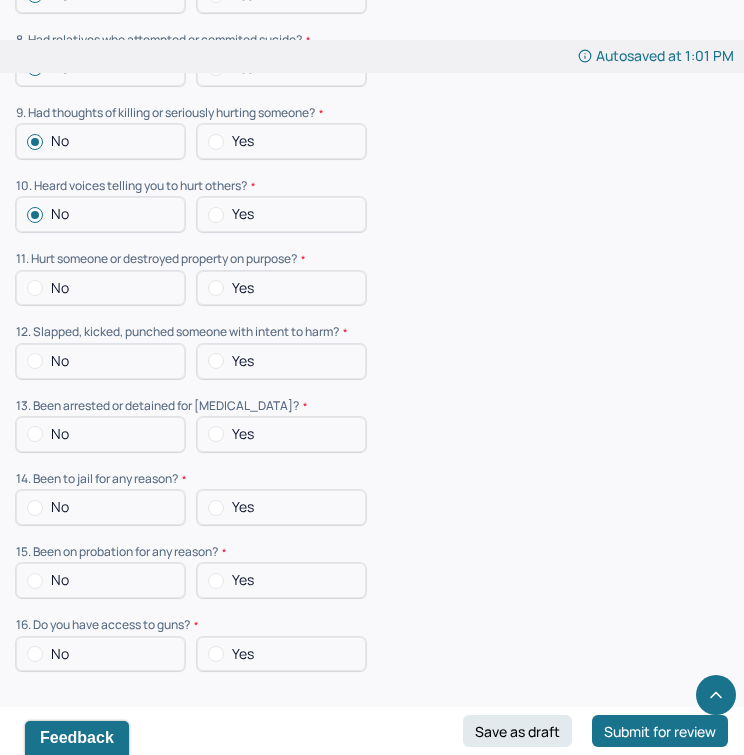 scroll, scrollTop: 6240, scrollLeft: 0, axis: vertical 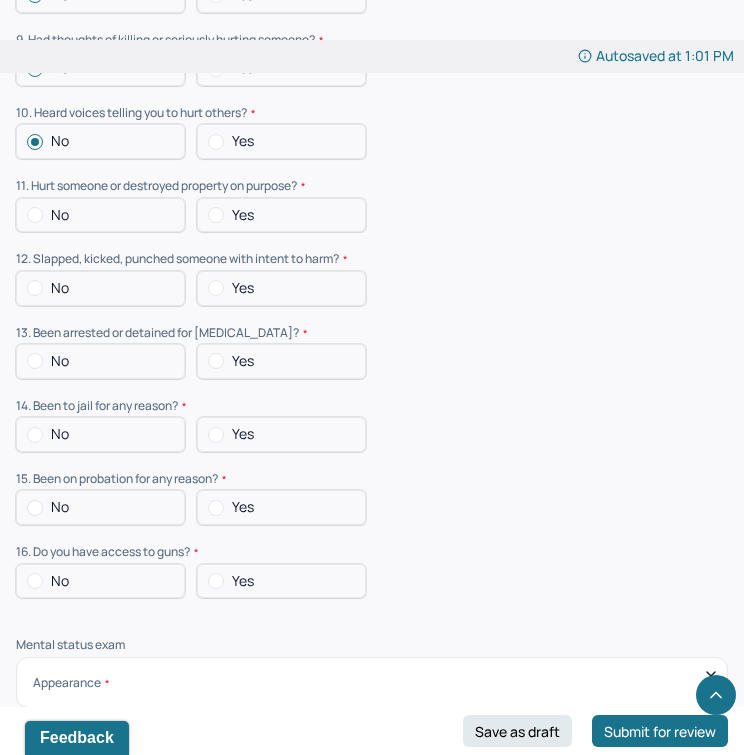 click on "No" at bounding box center [100, 215] 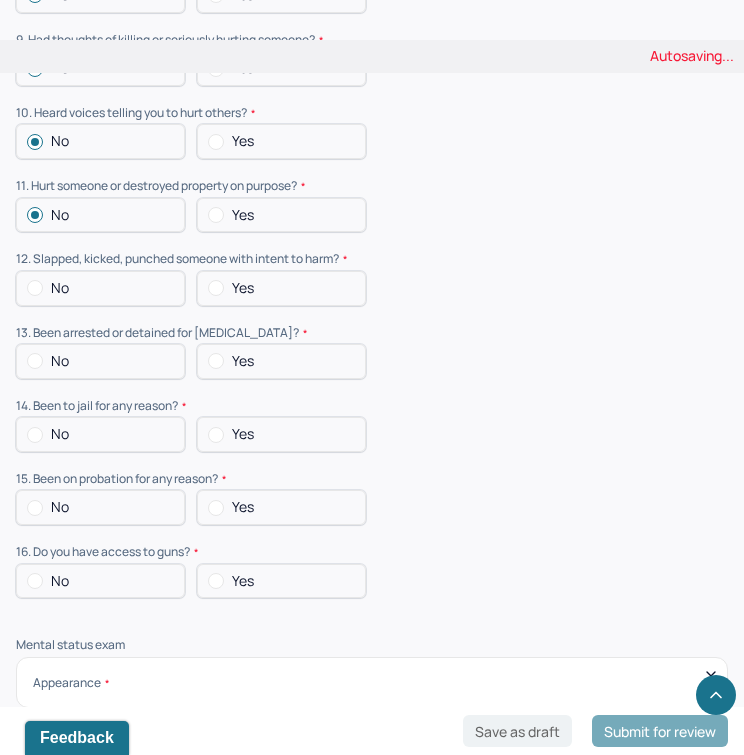 click on "No" at bounding box center (100, 288) 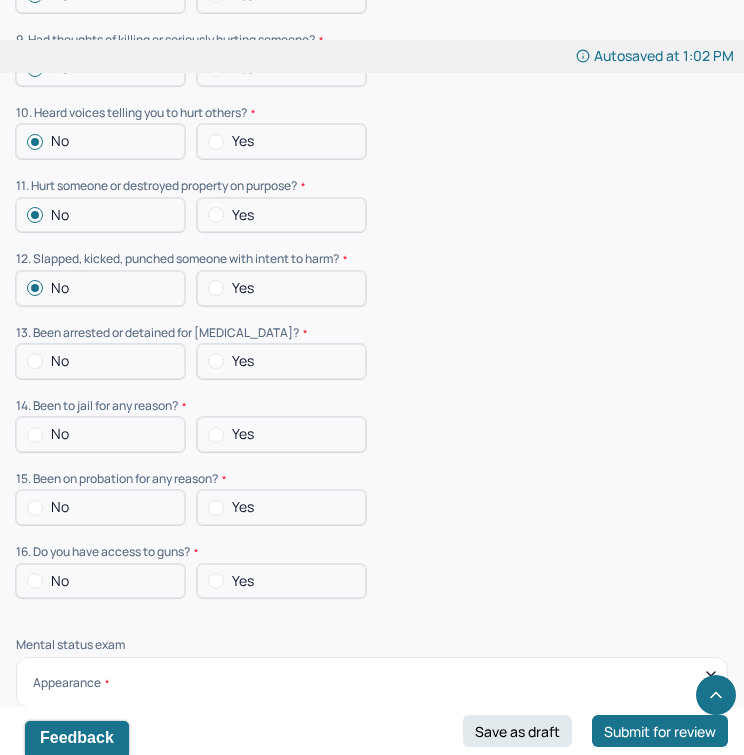 click on "No" at bounding box center (100, 361) 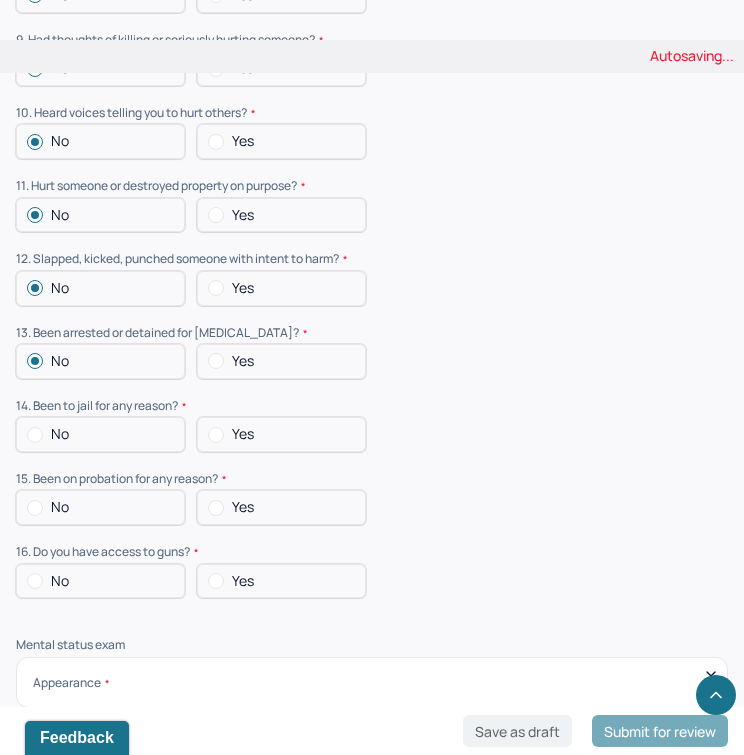 click on "No" at bounding box center [100, 434] 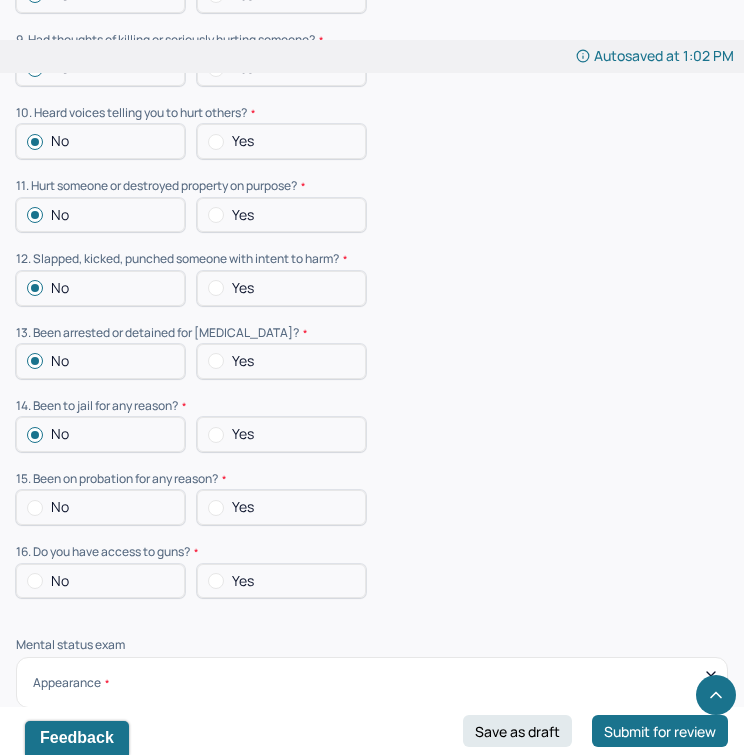 click on "No" at bounding box center (100, 507) 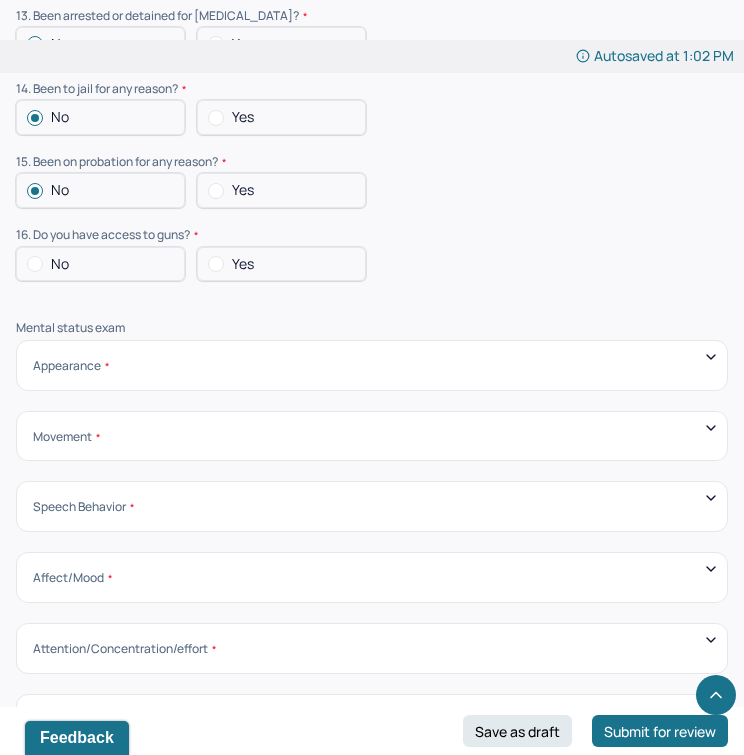 scroll, scrollTop: 6621, scrollLeft: 0, axis: vertical 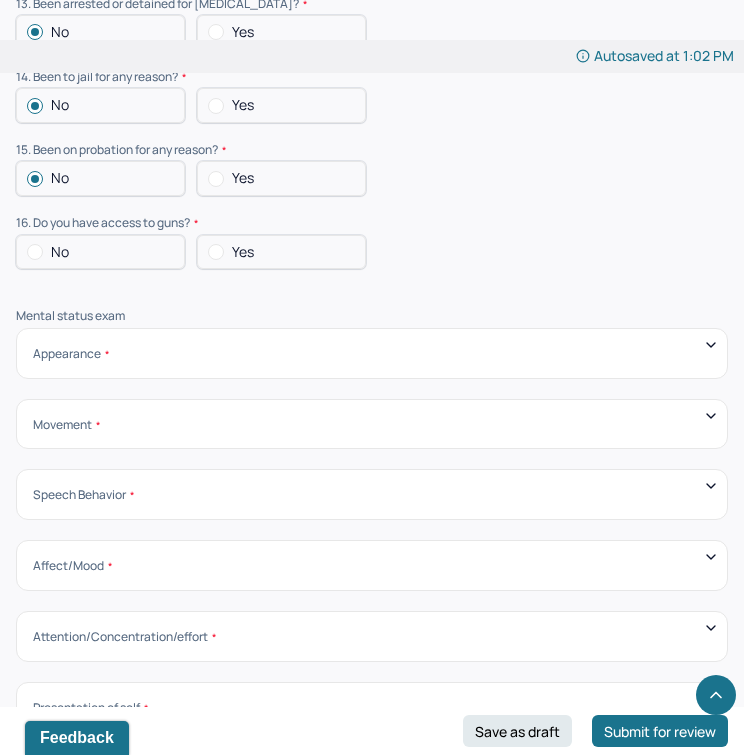 click on "No" at bounding box center (100, 252) 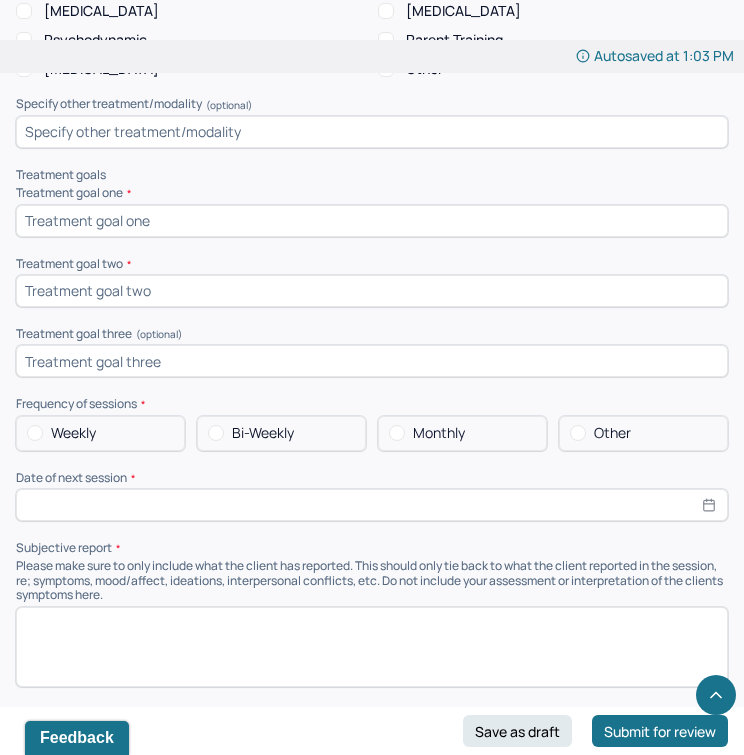 scroll, scrollTop: 7972, scrollLeft: 0, axis: vertical 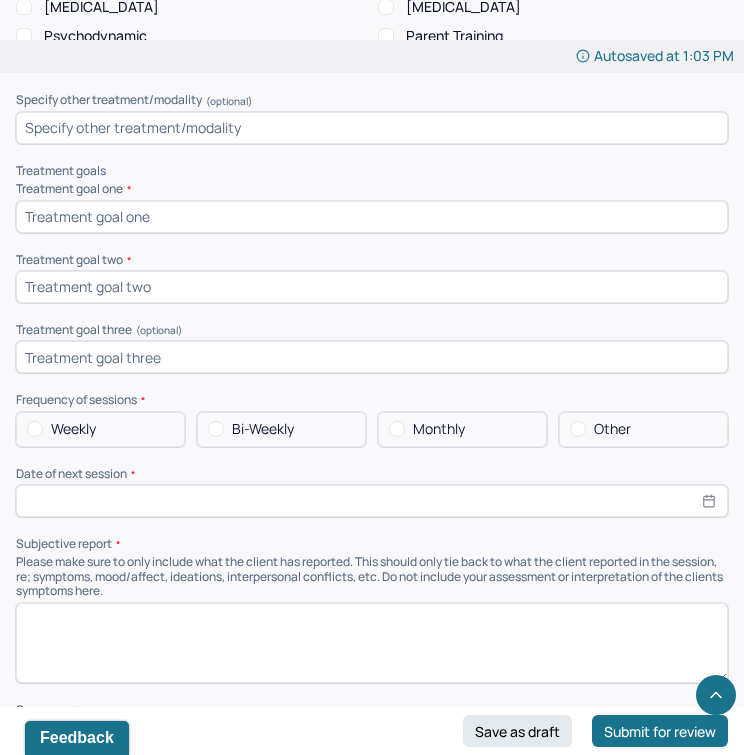 click at bounding box center (372, 217) 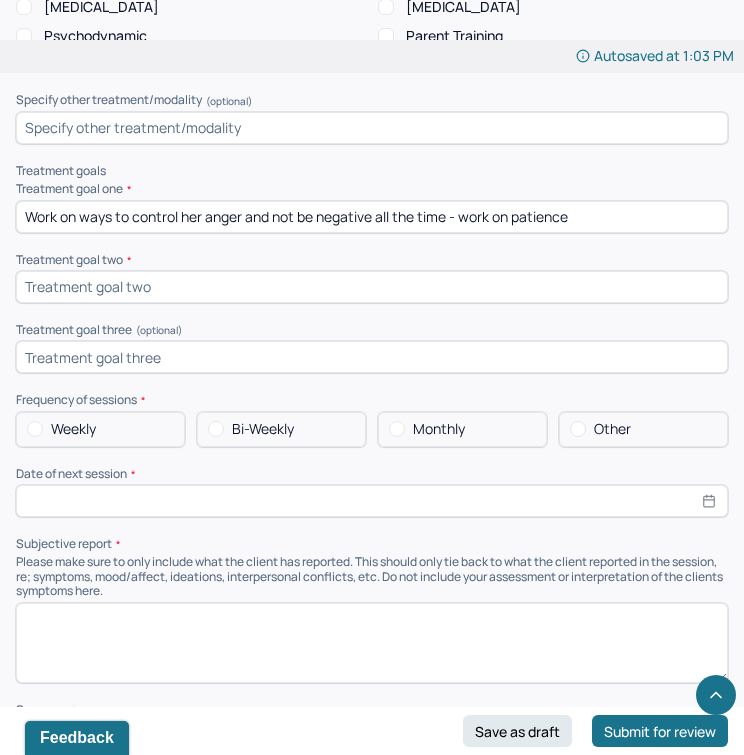 click on "Work on ways to control her anger and not be negative all the time - work on patience" at bounding box center [372, 217] 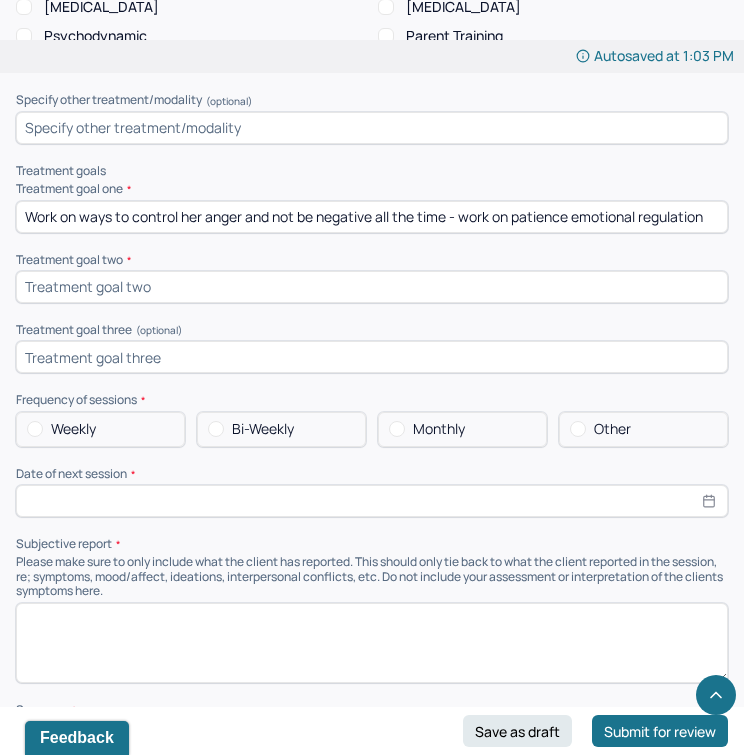 click on "Work on ways to control her anger and not be negative all the time - work on patience emotional regulation" at bounding box center (372, 217) 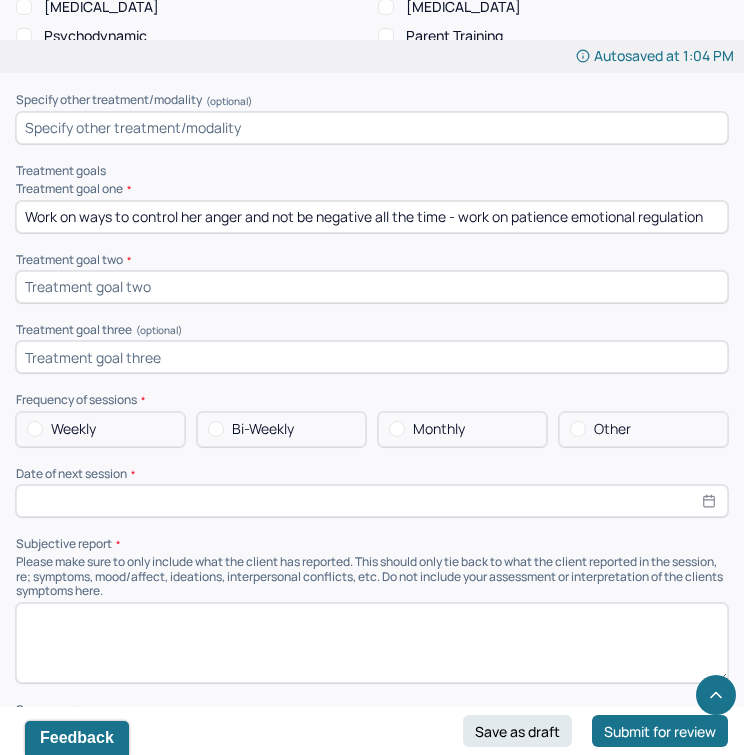 drag, startPoint x: 572, startPoint y: 203, endPoint x: 509, endPoint y: 203, distance: 63 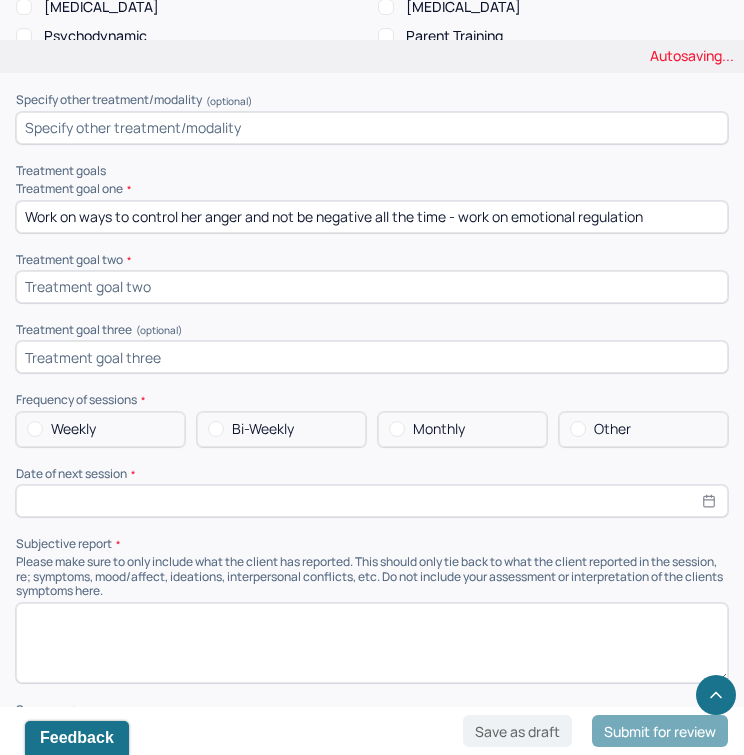 type on "Work on ways to control her anger and not be negative all the time - work on emotional regulation" 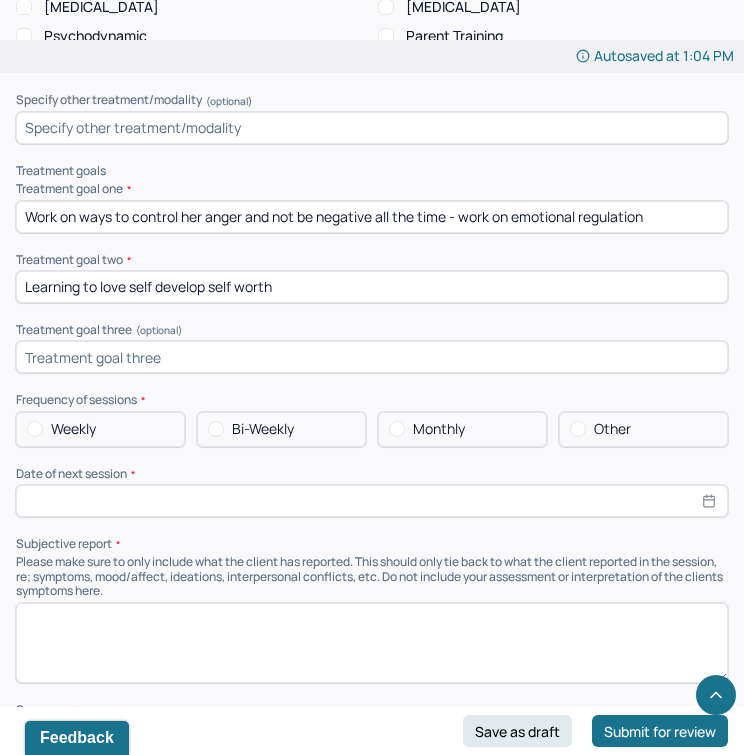 click on "Learning to love self develop self worth" at bounding box center (372, 287) 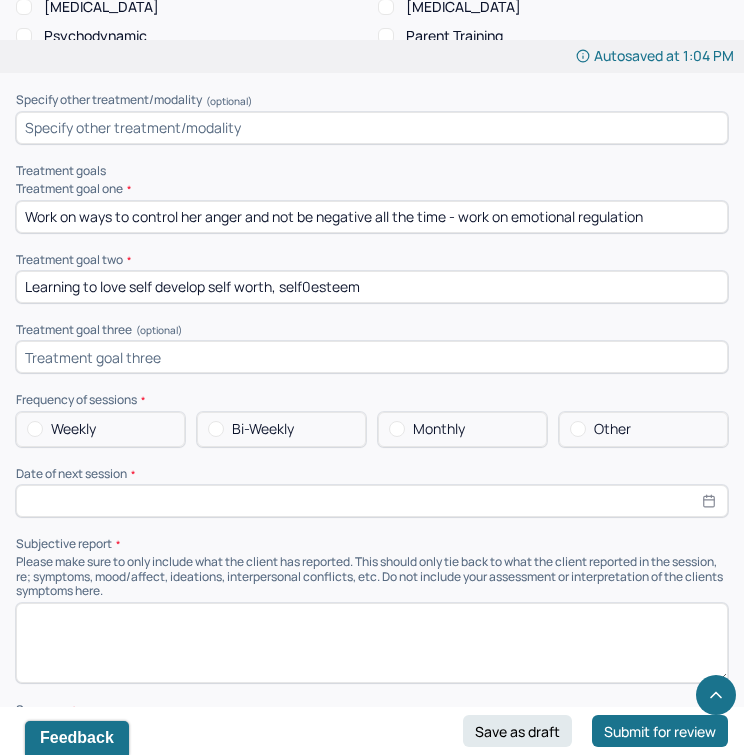 type on "Learning to love self develop self worth, self0esteem" 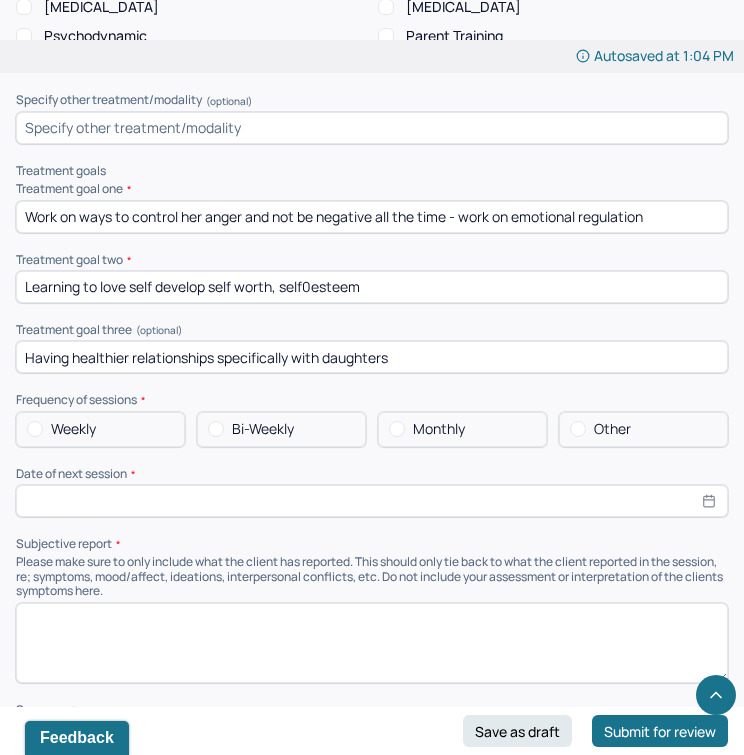 type on "Having healthier relationships specifically with daughters" 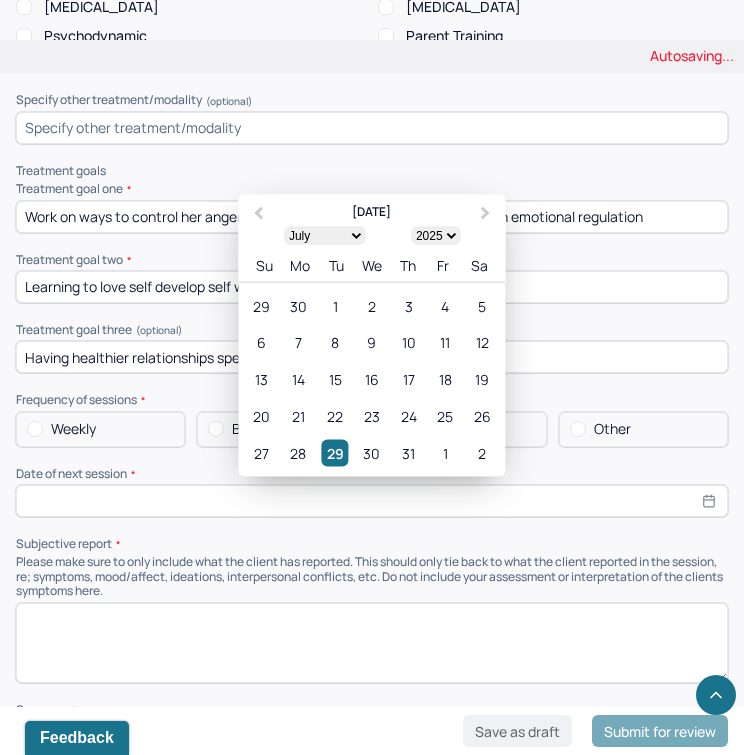 click at bounding box center (372, 501) 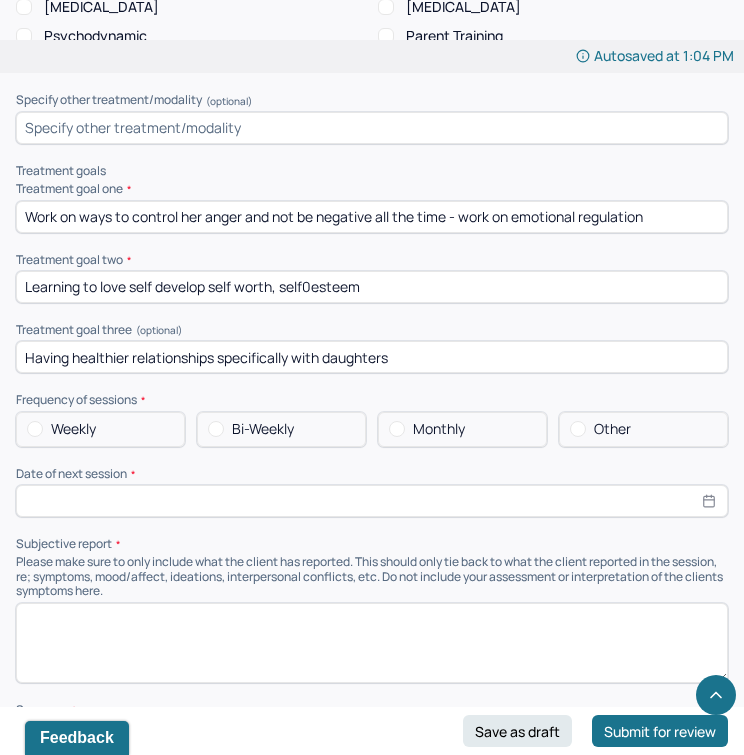 click on "Subjective report" at bounding box center (372, 544) 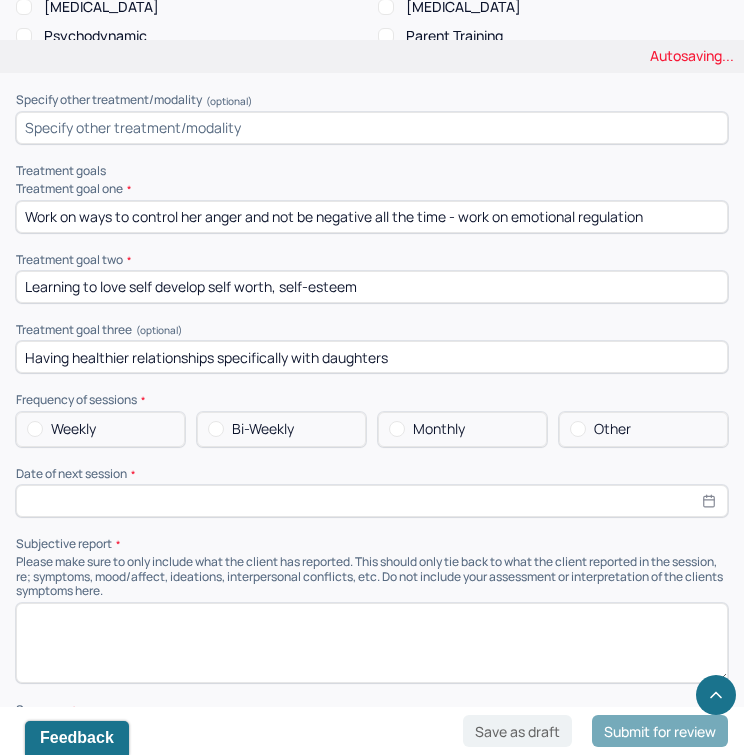 click on "Learning to love self develop self worth, self-esteem" at bounding box center (372, 287) 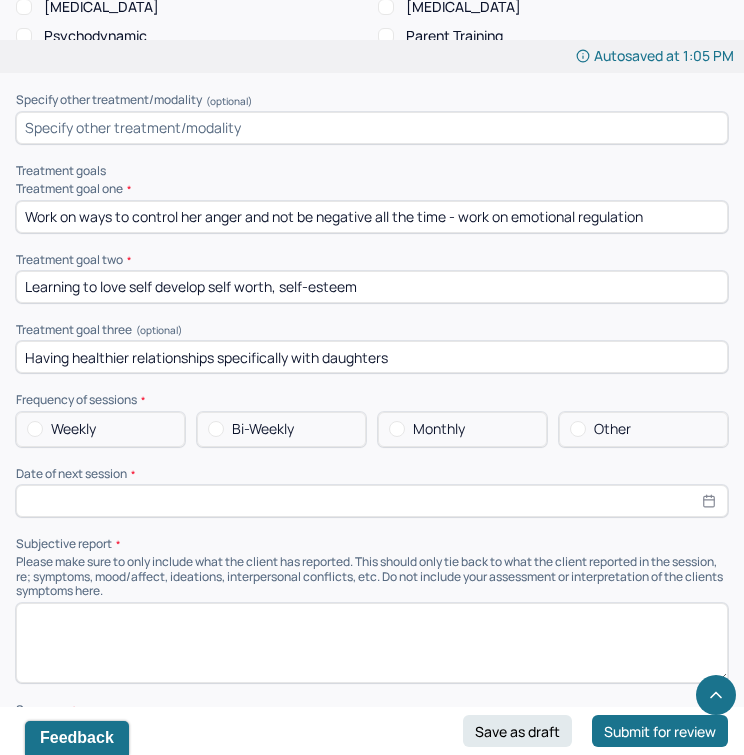 type on "Learning to love self develop self worth, self-esteem" 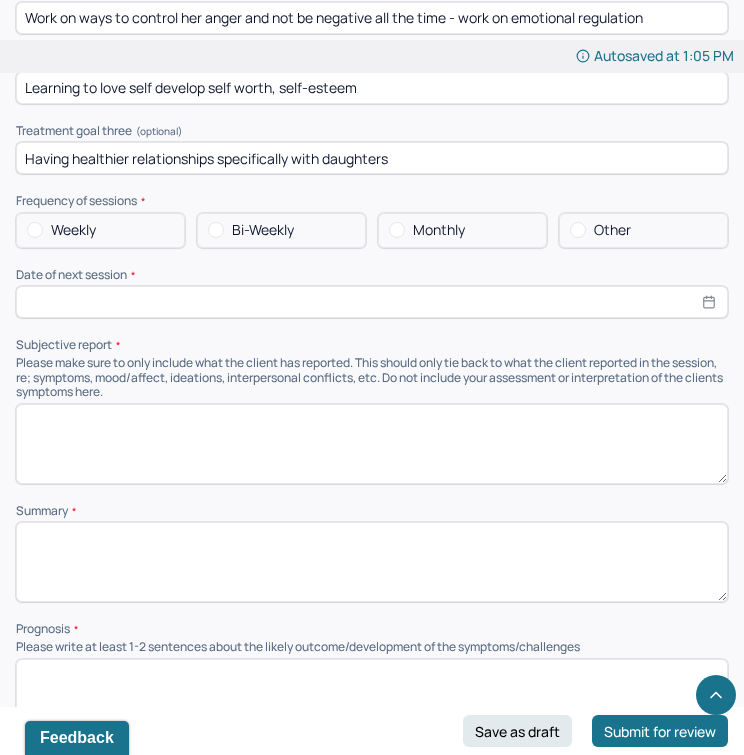 scroll, scrollTop: 8192, scrollLeft: 0, axis: vertical 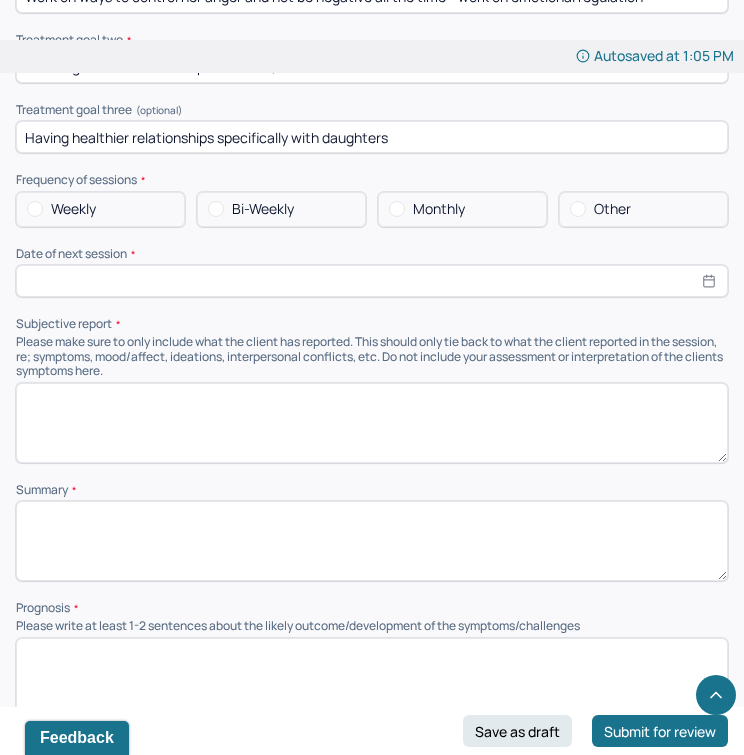 click at bounding box center [372, 423] 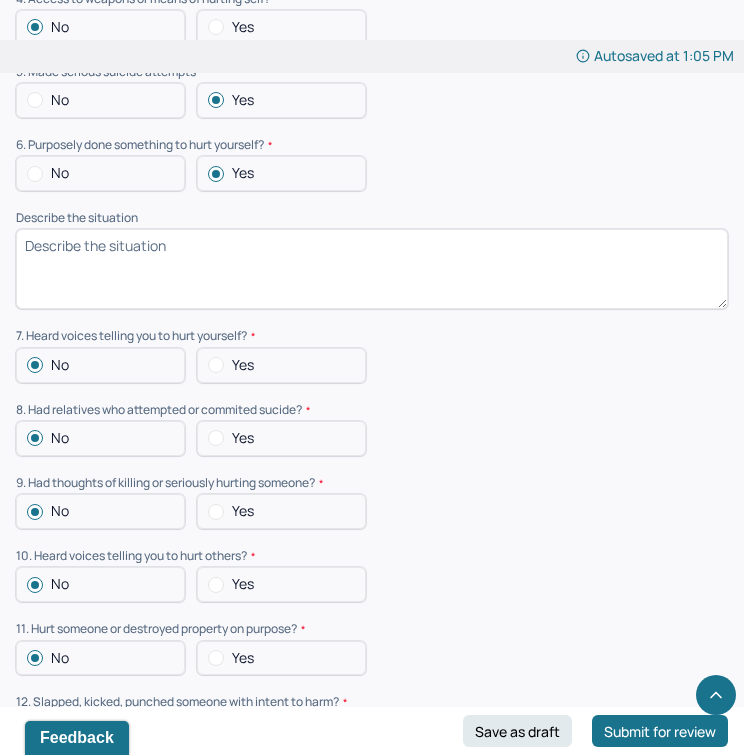 scroll, scrollTop: 5838, scrollLeft: 0, axis: vertical 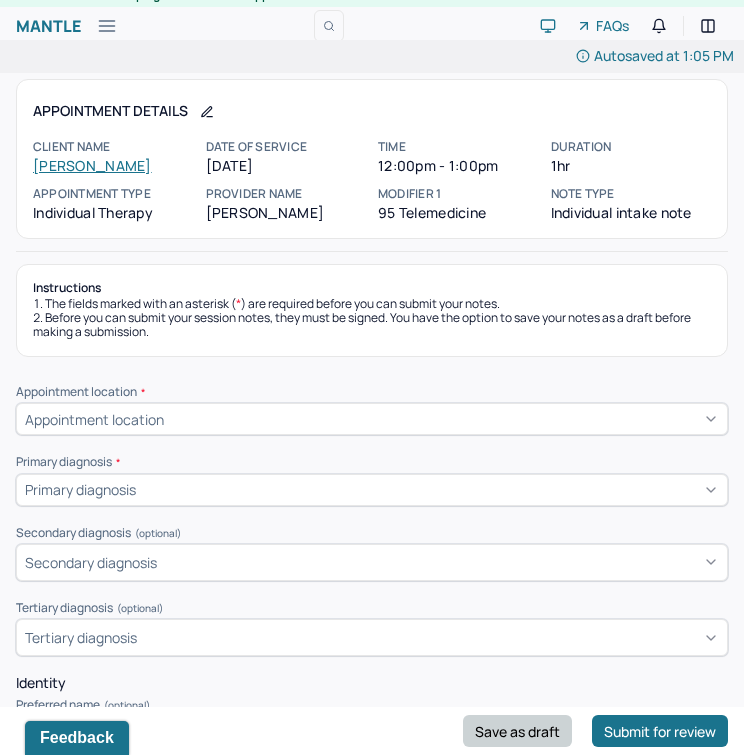 click on "Save as draft" at bounding box center (517, 731) 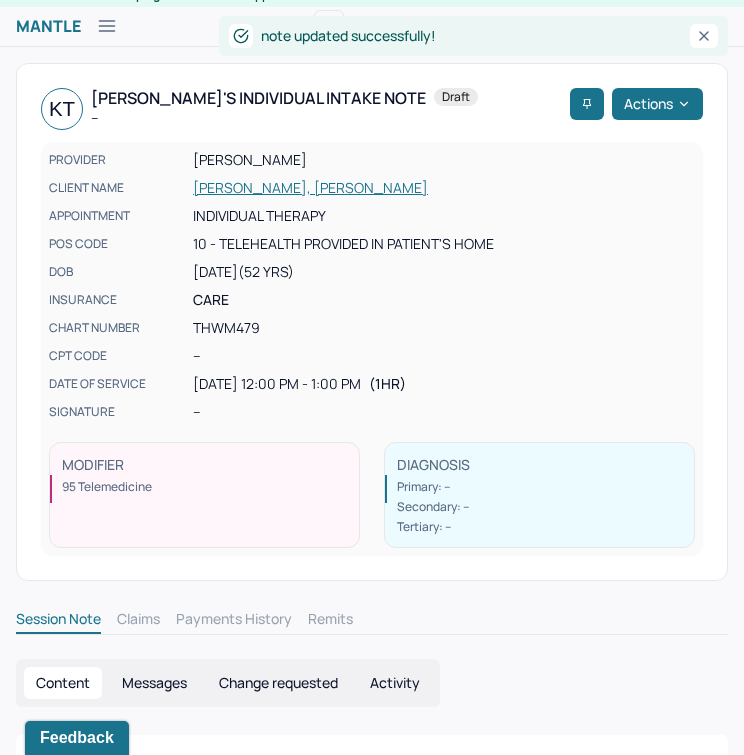 click on "[PERSON_NAME], [PERSON_NAME]" at bounding box center [444, 188] 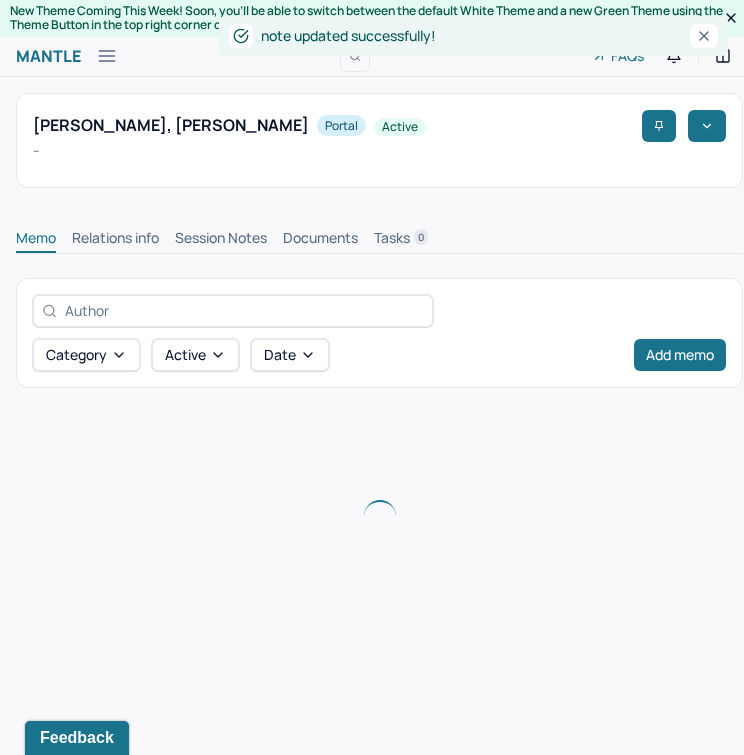 scroll, scrollTop: 0, scrollLeft: 0, axis: both 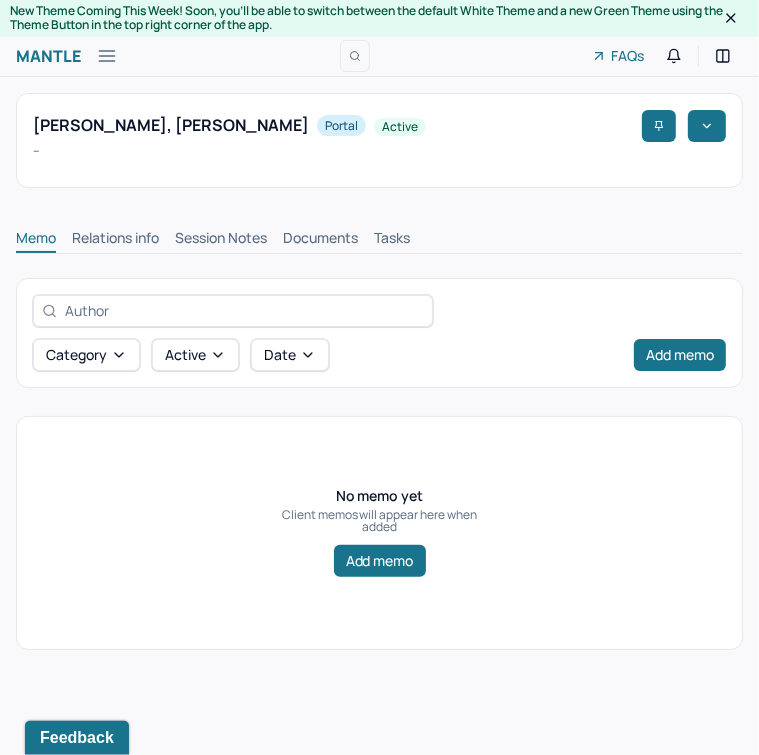 click on "[PERSON_NAME], [PERSON_NAME] active -- CLIENT CHART NUMBER THWM479 PREFERRED NAME -- SEX [DEMOGRAPHIC_DATA] AGE [DEMOGRAPHIC_DATA]  yrs DATE OF BIRTH [DEMOGRAPHIC_DATA]  CONTACT [PHONE_NUMBER] EMAIL [EMAIL_ADDRESS][DOMAIN_NAME] PROVIDER [PERSON_NAME] LMHC DIAGNOSIS -- DIAGNOSIS CODE -- LAST SESSION [DATE] insurance provider CARELON FINANCIAL ASSISTANCE STATUS -- Address [STREET_ADDRESS][US_STATE] Zipcode 10470 Consent to Sms Yes On Trial No Portal Activation Yes Activation Date -- Last Login --" at bounding box center [379, 140] 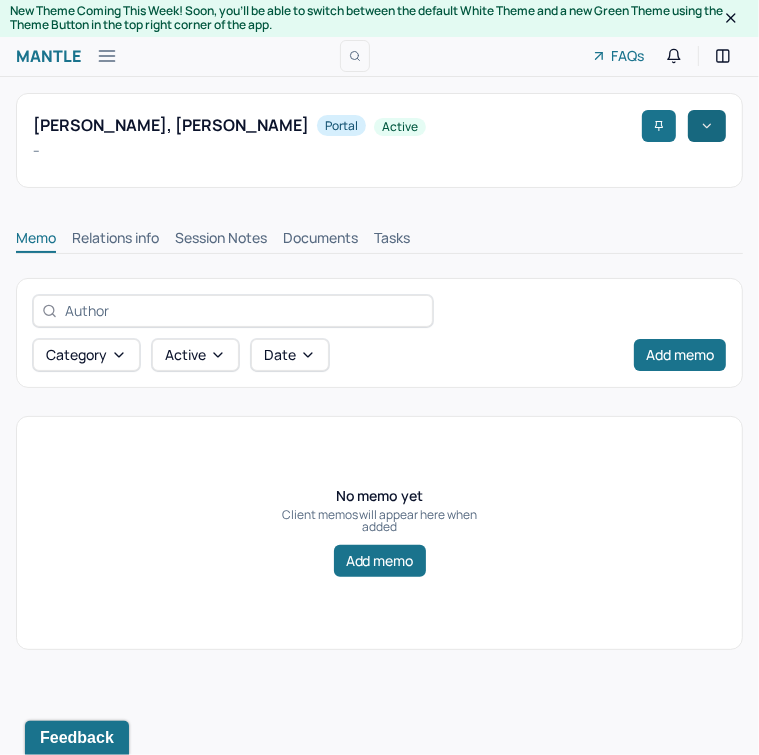 click at bounding box center (707, 126) 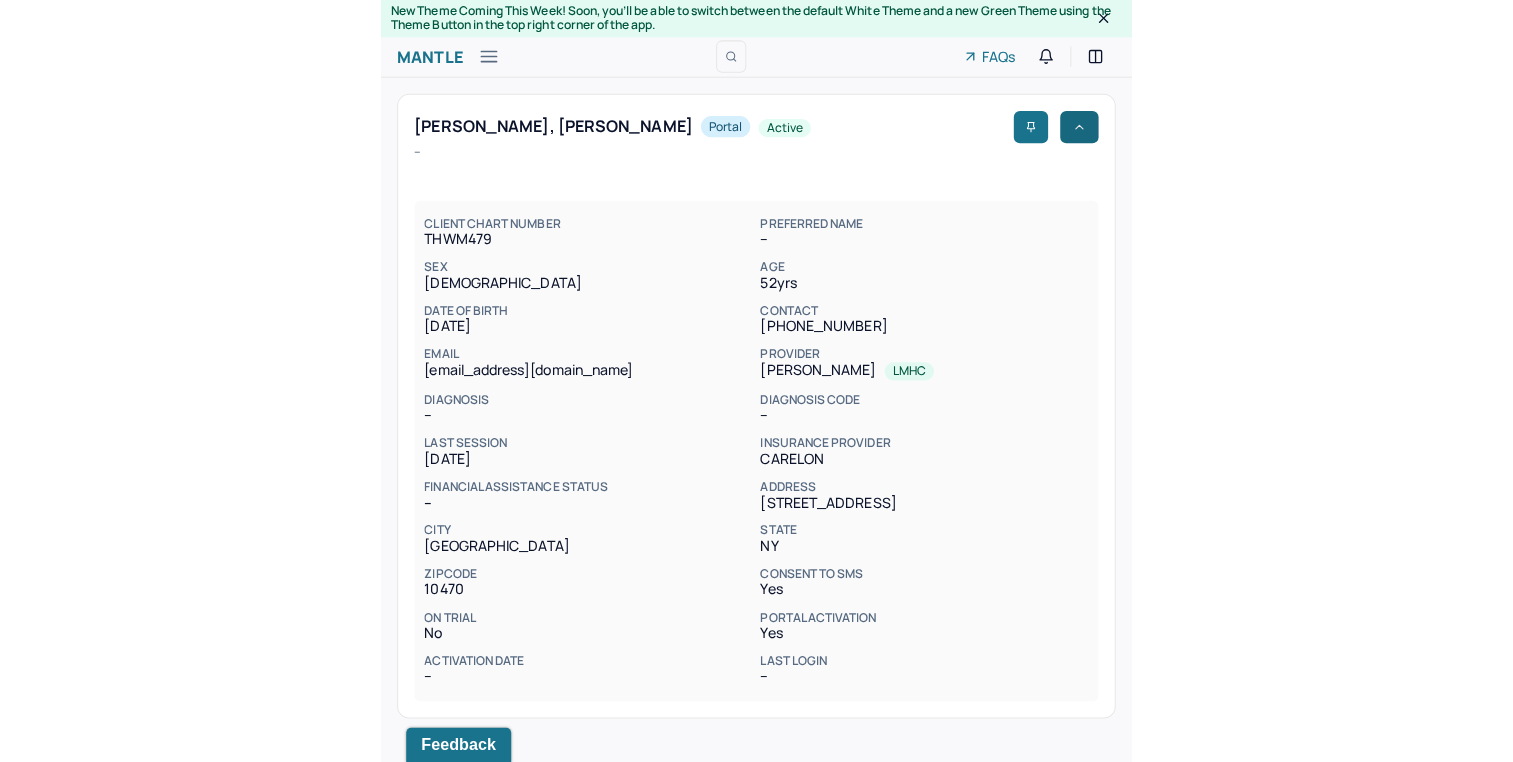 scroll, scrollTop: 0, scrollLeft: 0, axis: both 